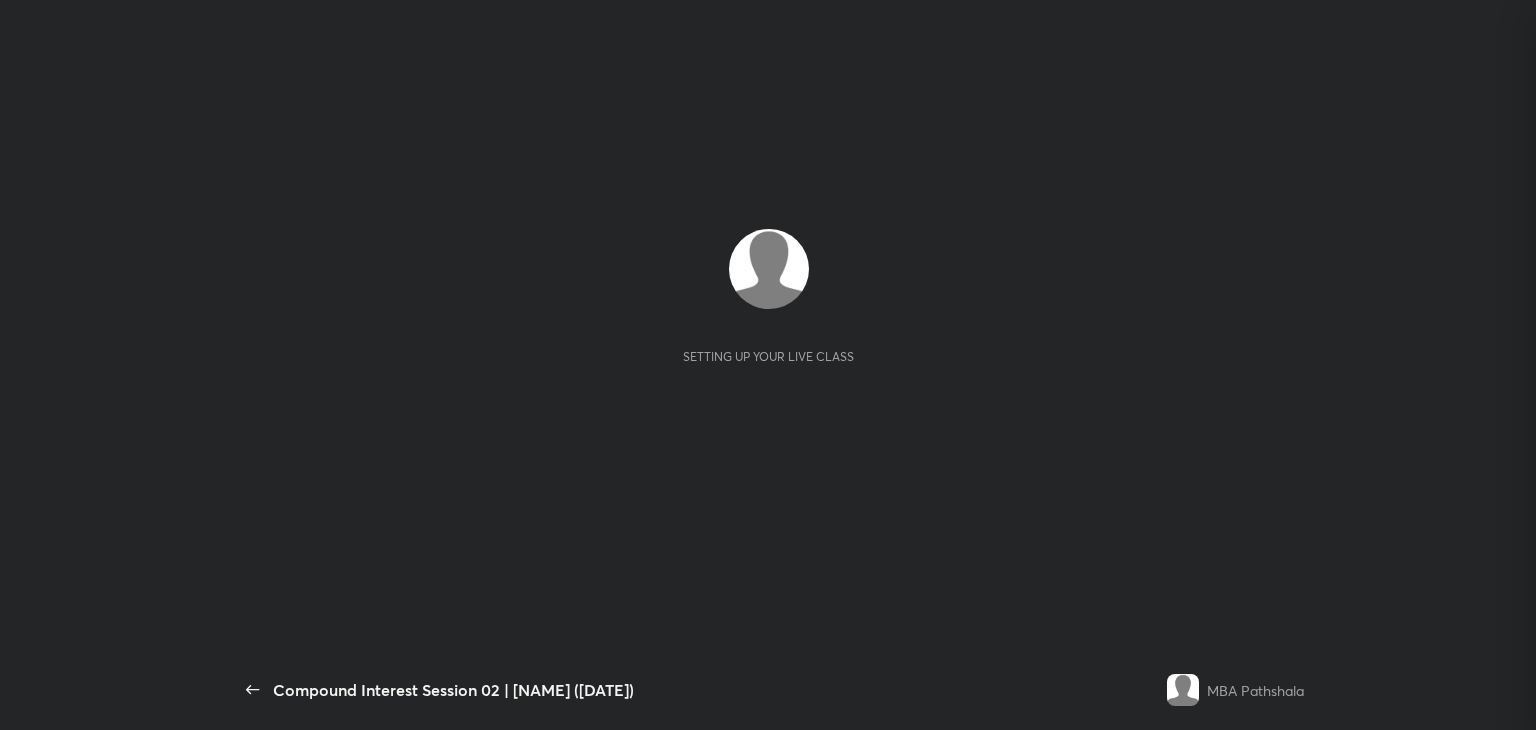 scroll, scrollTop: 0, scrollLeft: 0, axis: both 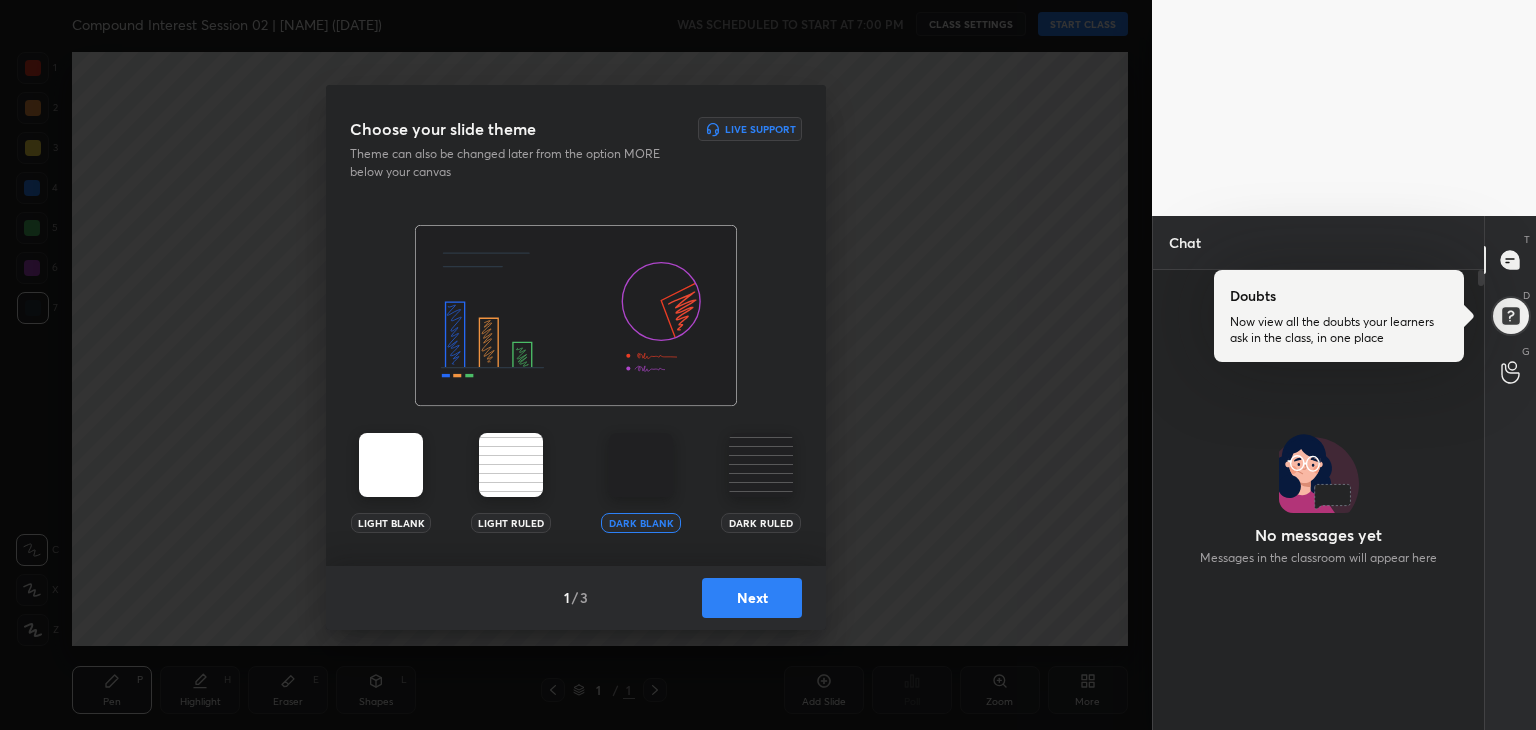click on "Next" at bounding box center (752, 598) 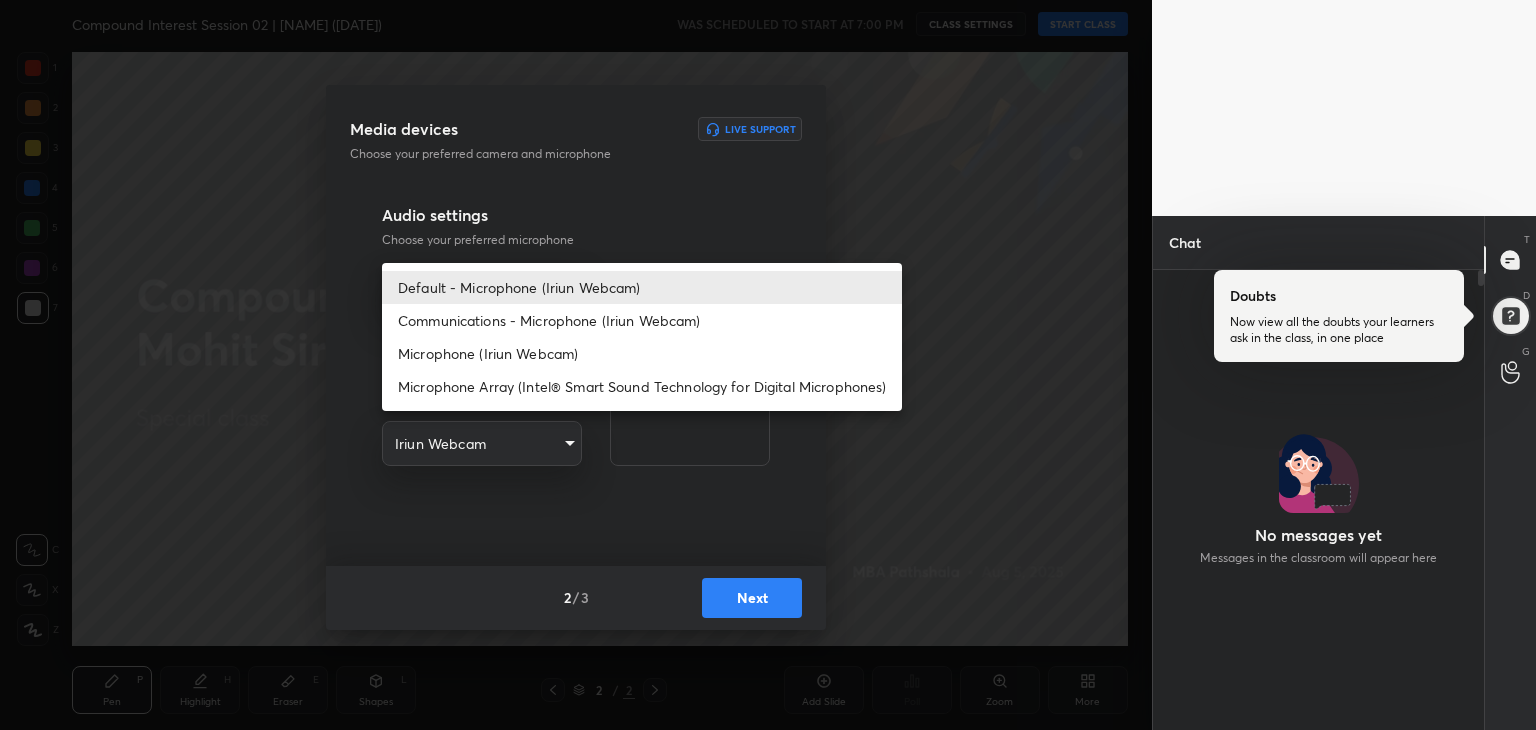 click on "1 2 3 4 5 6 7 R O A L C X Z Erase all   C X Z Compound Interest Session 02 | [NAME] ([DATE]) WAS SCHEDULED TO START AT  7:00 PM CLASS SETTINGS START CLASS Setting up your live class Back Compound Interest Session 02 | [NAME] ([DATE]) MBA Pathshala Pen P Highlight H Eraser E Shapes L 2 / 2 Add Slide Poll Zoom More Chat No messages yet Messages in the classroom will appear here JUMP TO LATEST Doubts asked by learners will show up here Raise hand disabled You have disabled Raise hand currently. Enable it to invite learners to speak Enable Guidelines Please maintain decorum while talking to the educator in class. Inappropriate comments, cursing, or self-promotion are not allowed and may lead to a permanent ban from the platform. Got it Can't raise hand Looks like educator just invited you to speak. Please wait before you can raise your hand again. Got it T Messages (T) Doubts Now view all the doubts your learners
ask in the class, in one place D Doubts (D) G Raise Hand (G) Prioritize Iconic learners ​" at bounding box center (768, 365) 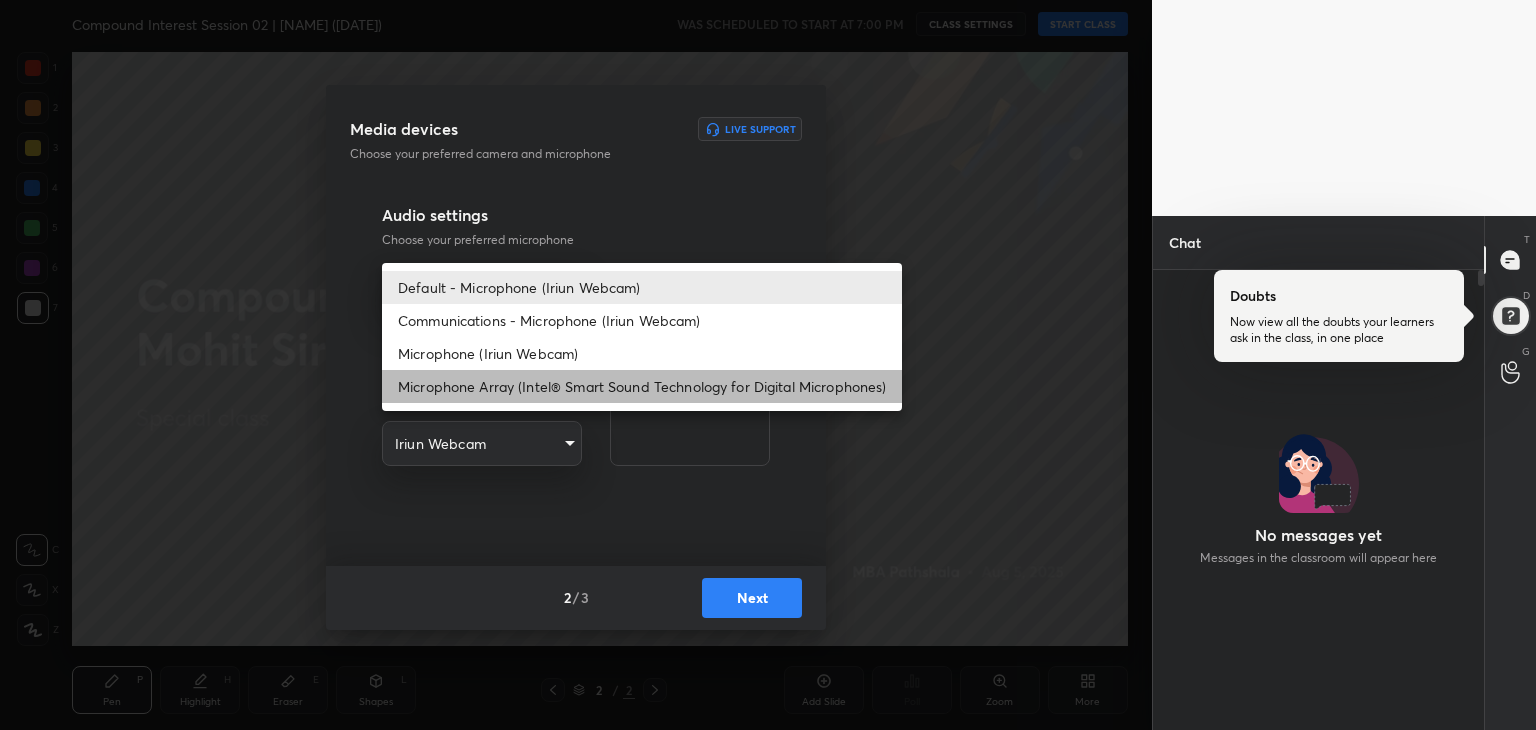 click on "Microphone Array (Intel® Smart Sound Technology for Digital Microphones)" at bounding box center (642, 386) 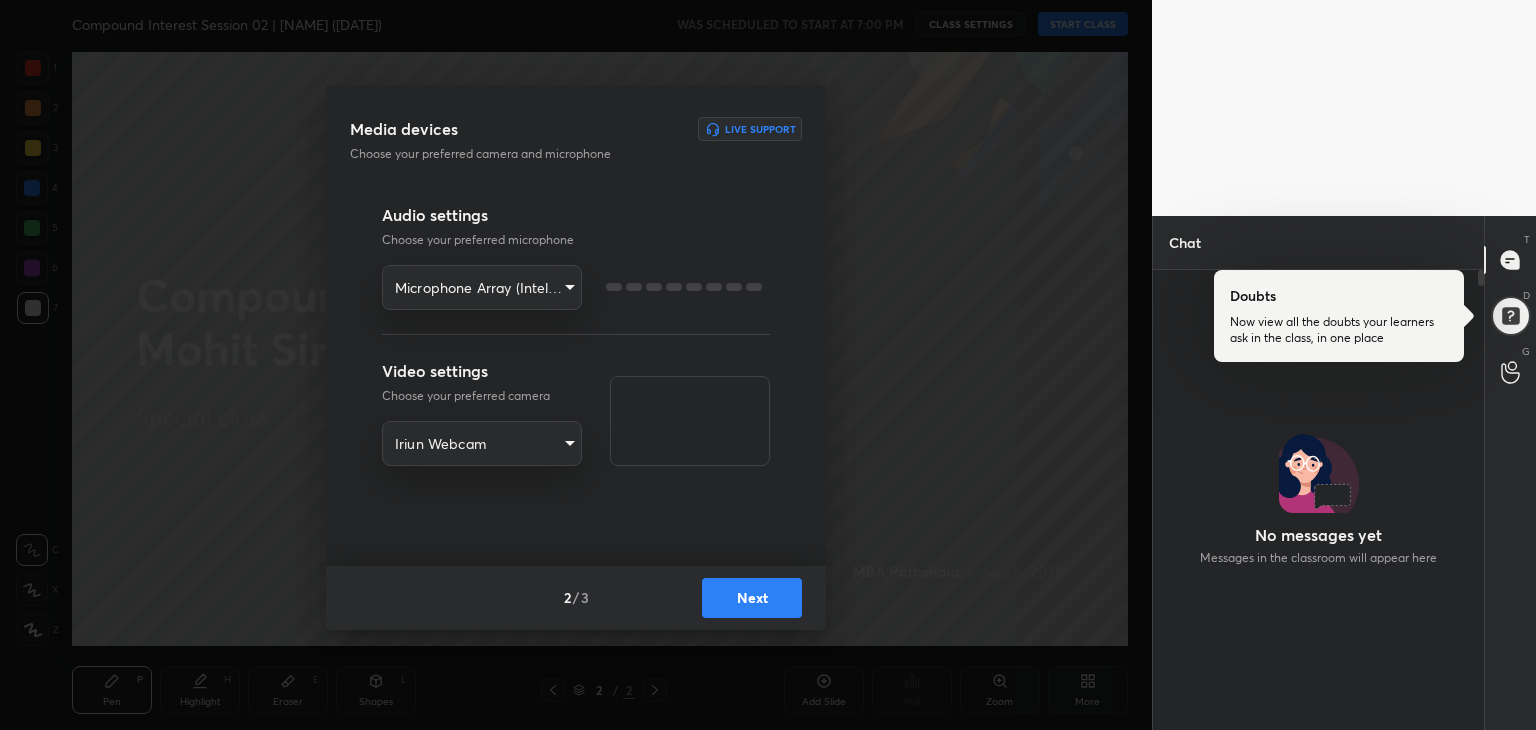 click on "1 2 3 4 5 6 7 R O A L C X Z Erase all   C X Z Compound Interest Session 02 | [NAME] ([DATE]) WAS SCHEDULED TO START AT  7:00 PM CLASS SETTINGS START CLASS Setting up your live class Back Compound Interest Session 02 | [NAME] ([DATE]) MBA Pathshala Pen P Highlight H Eraser E Shapes L 2 / 2 Add Slide Poll Zoom More Chat No messages yet Messages in the classroom will appear here JUMP TO LATEST Doubts asked by learners will show up here Raise hand disabled You have disabled Raise hand currently. Enable it to invite learners to speak Enable Guidelines Please maintain decorum while talking to the educator in class. Inappropriate comments, cursing, or self-promotion are not allowed and may lead to a permanent ban from the platform. Got it Can't raise hand Looks like educator just invited you to speak. Please wait before you can raise your hand again. Got it T Messages (T) Doubts Now view all the doubts your learners
ask in the class, in one place D Doubts (D) G Raise Hand (G) Prioritize Iconic learners ​" at bounding box center [768, 365] 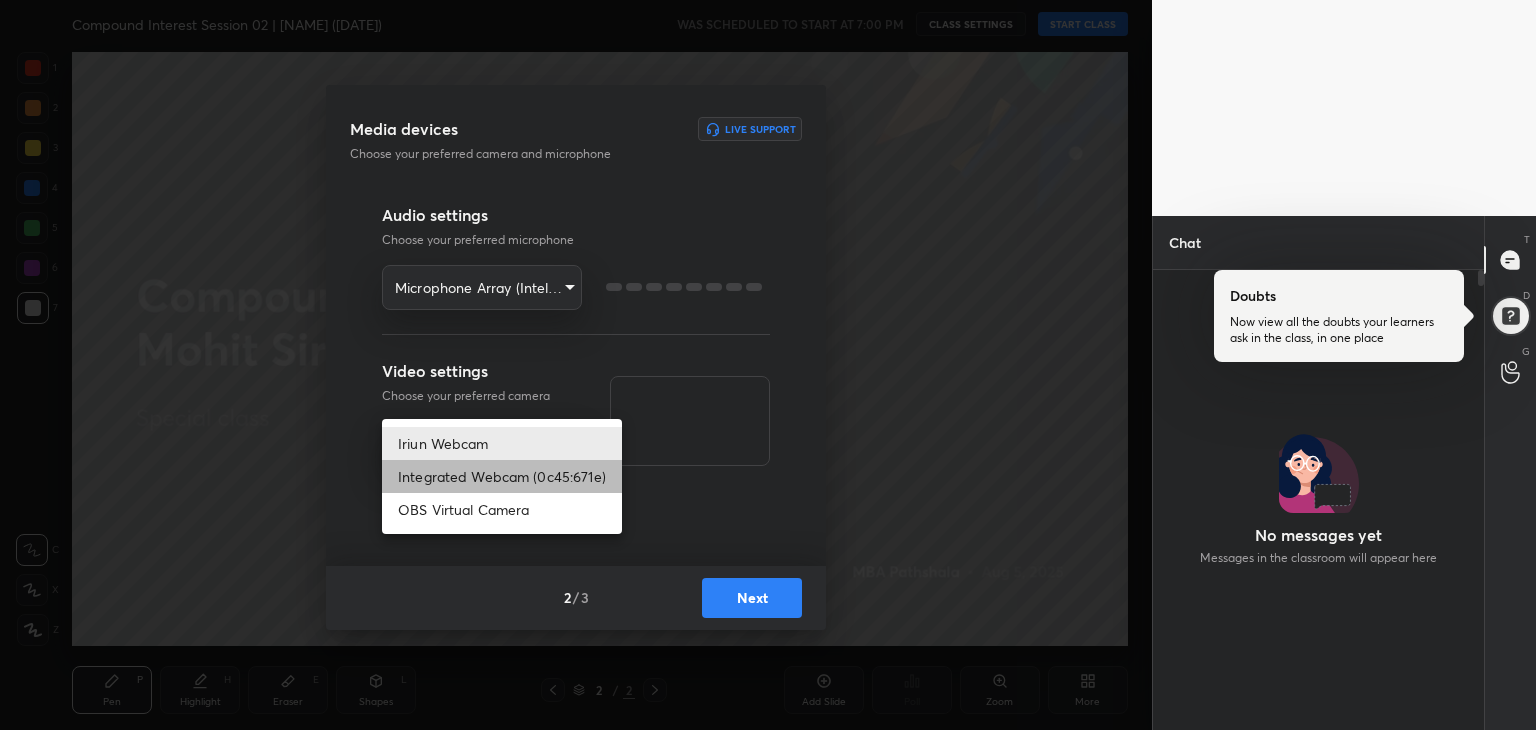 click on "Integrated Webcam (0c45:671e)" at bounding box center (502, 476) 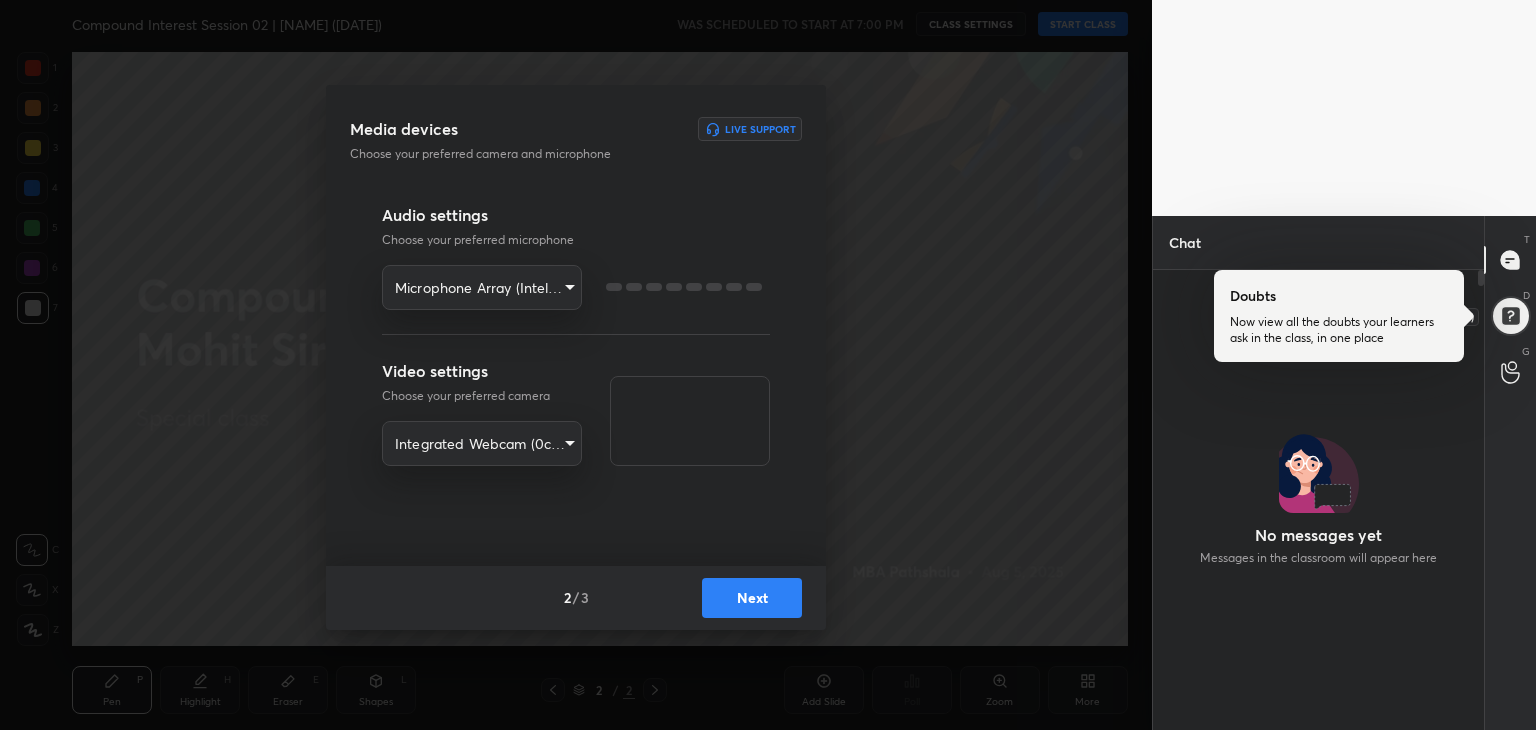click at bounding box center [1510, 316] 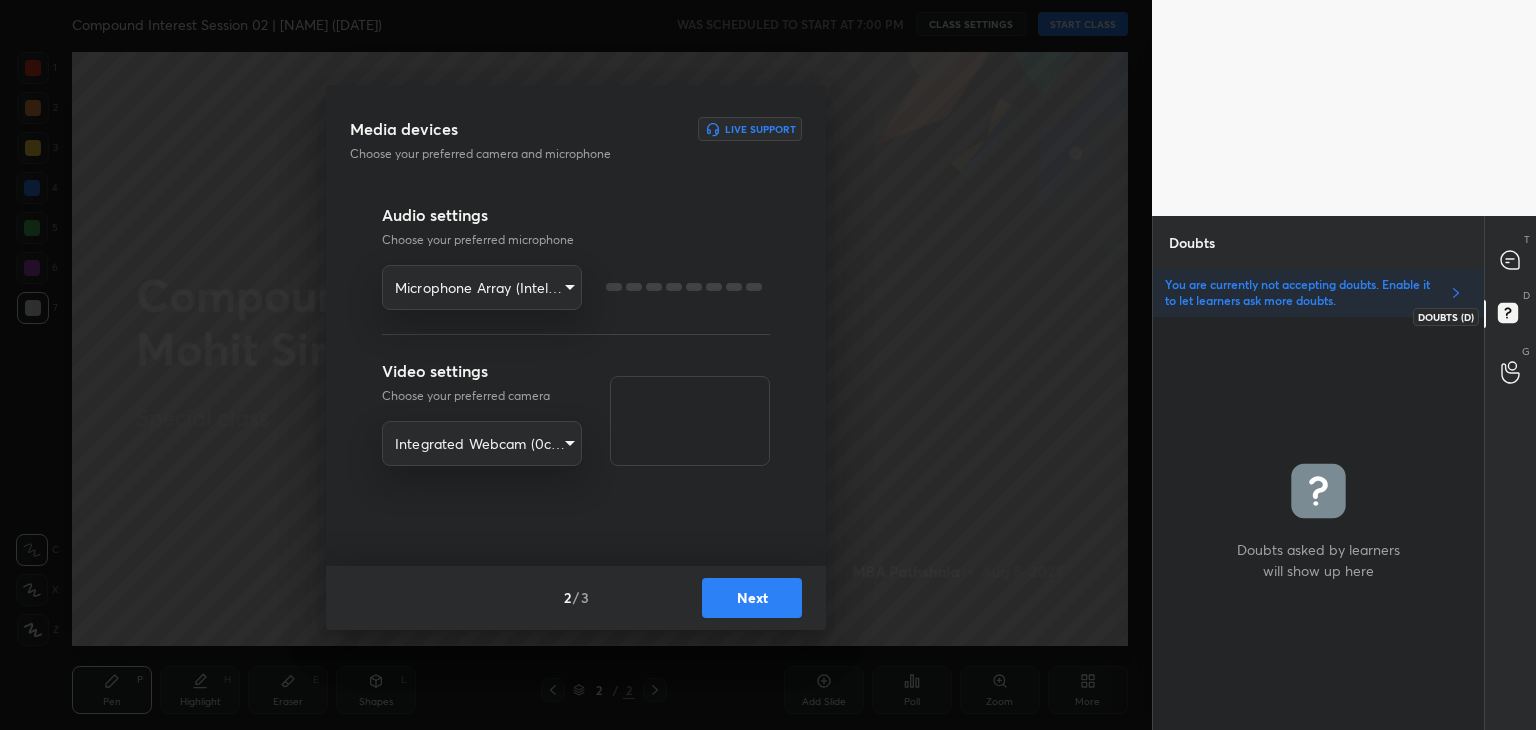 scroll, scrollTop: 408, scrollLeft: 325, axis: both 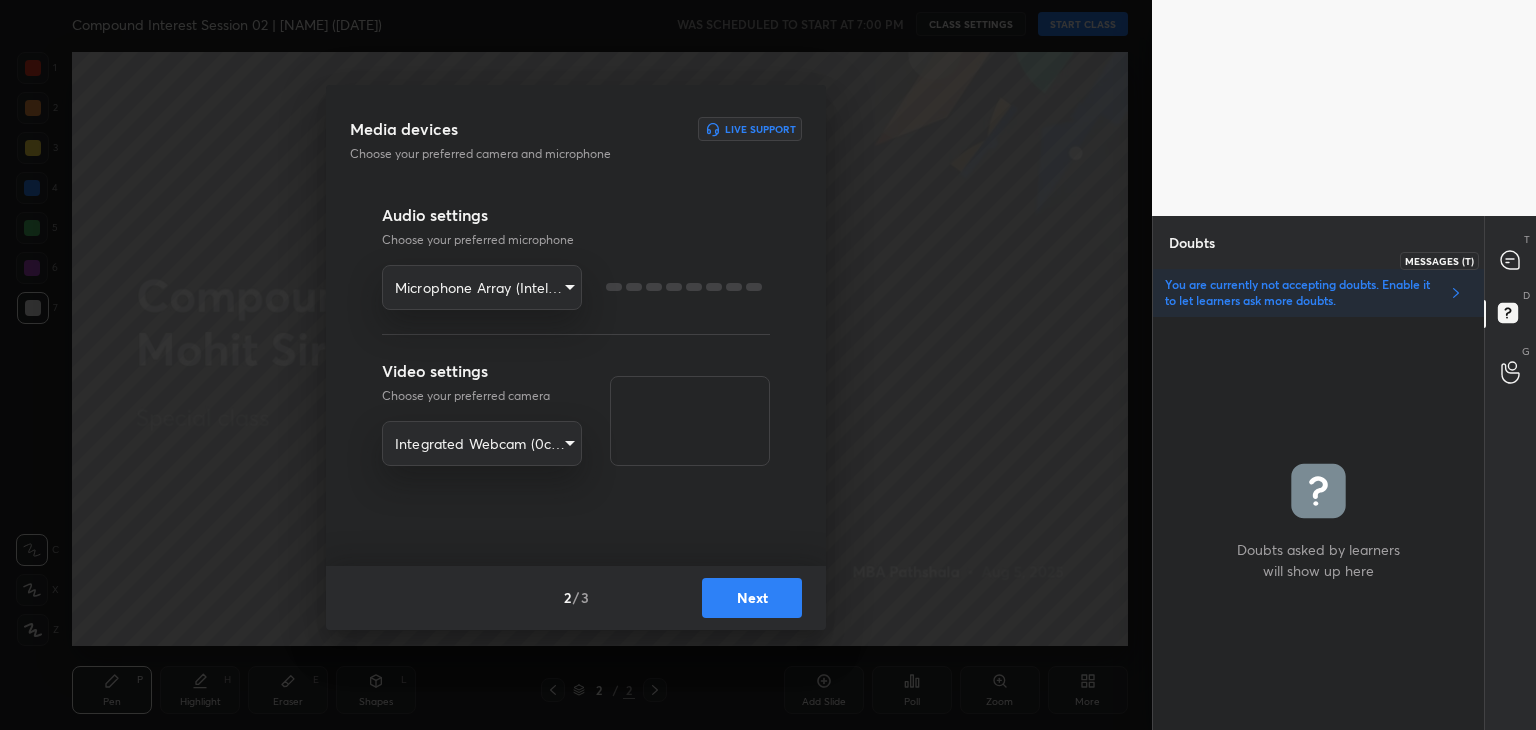 click at bounding box center (1511, 260) 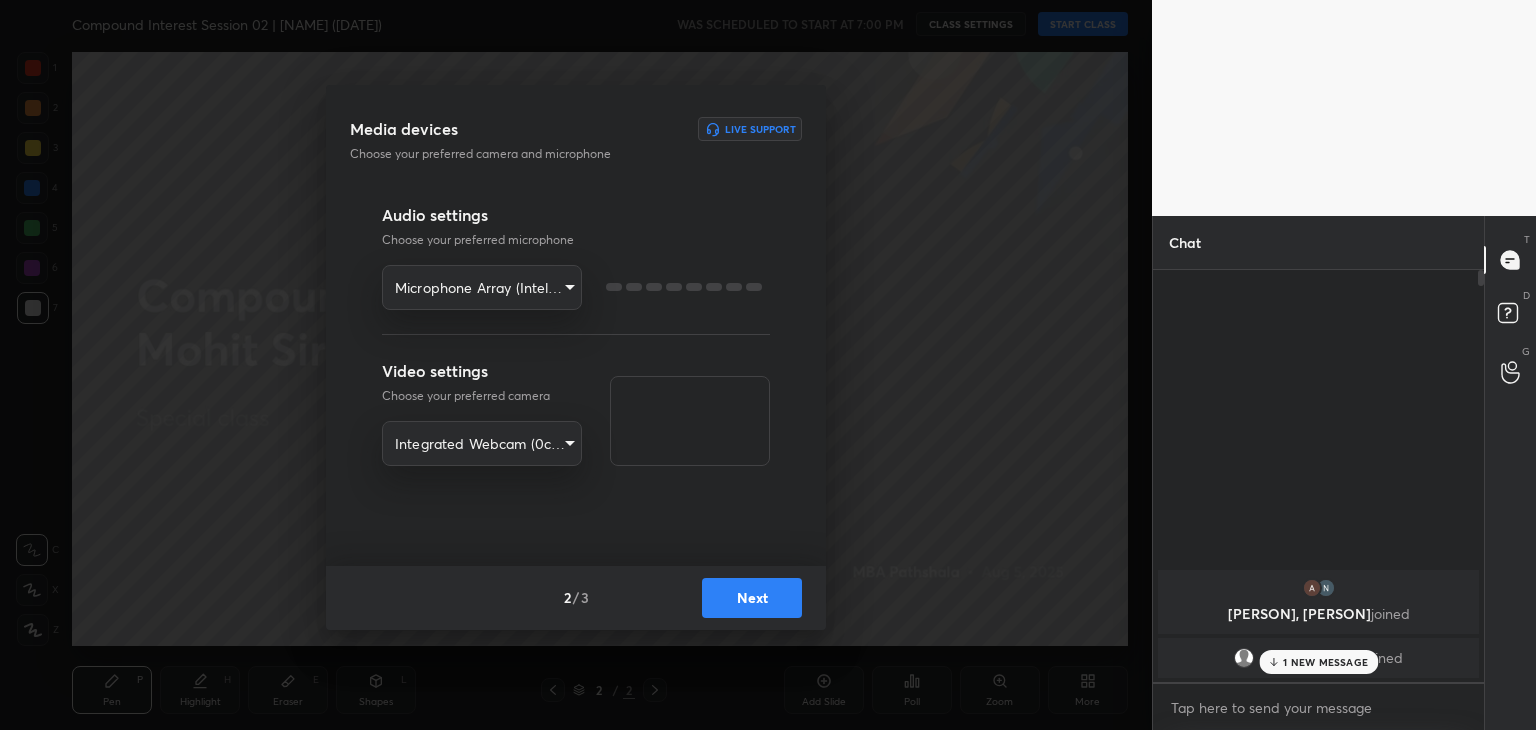 scroll, scrollTop: 5, scrollLeft: 6, axis: both 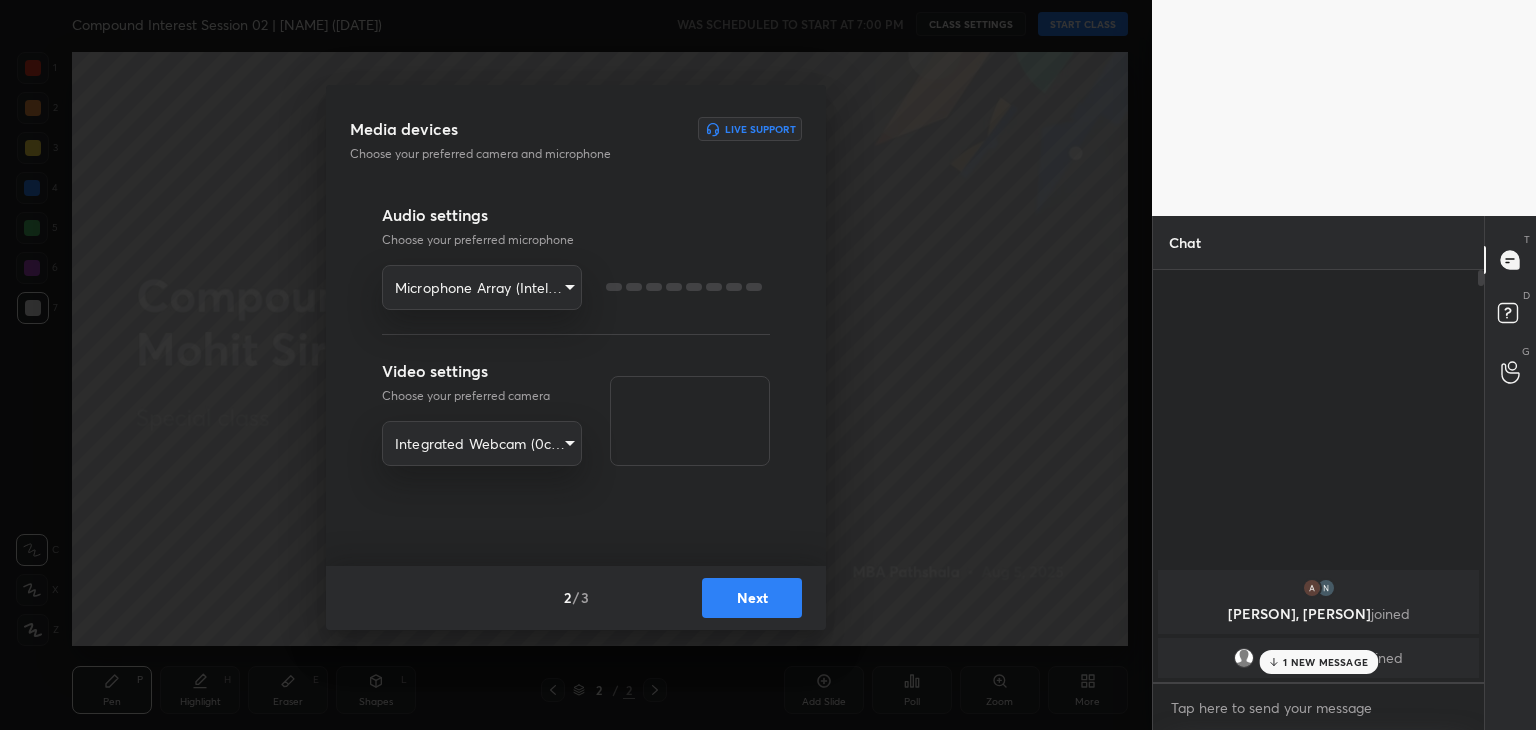 click on "Next" at bounding box center (752, 598) 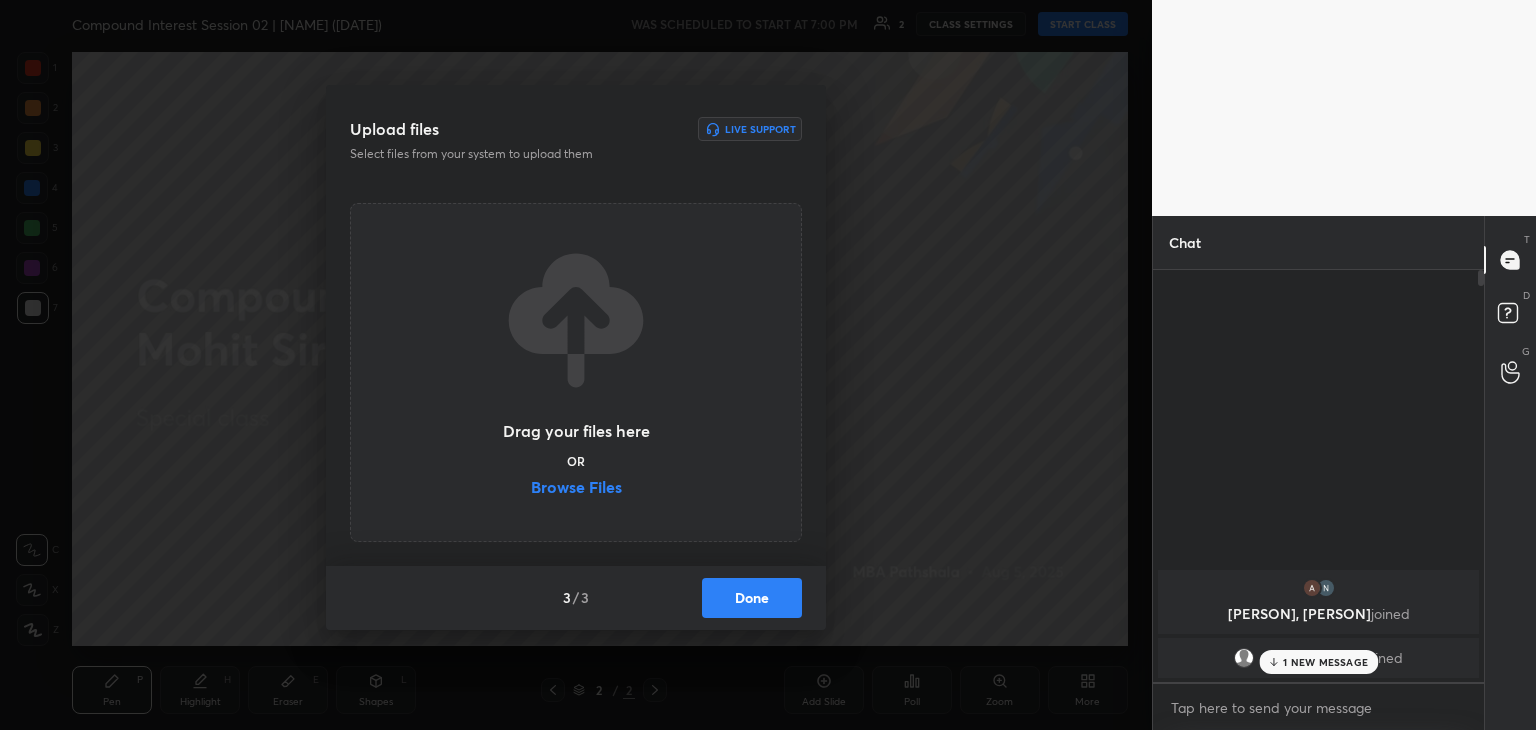 click on "Browse Files" at bounding box center [576, 489] 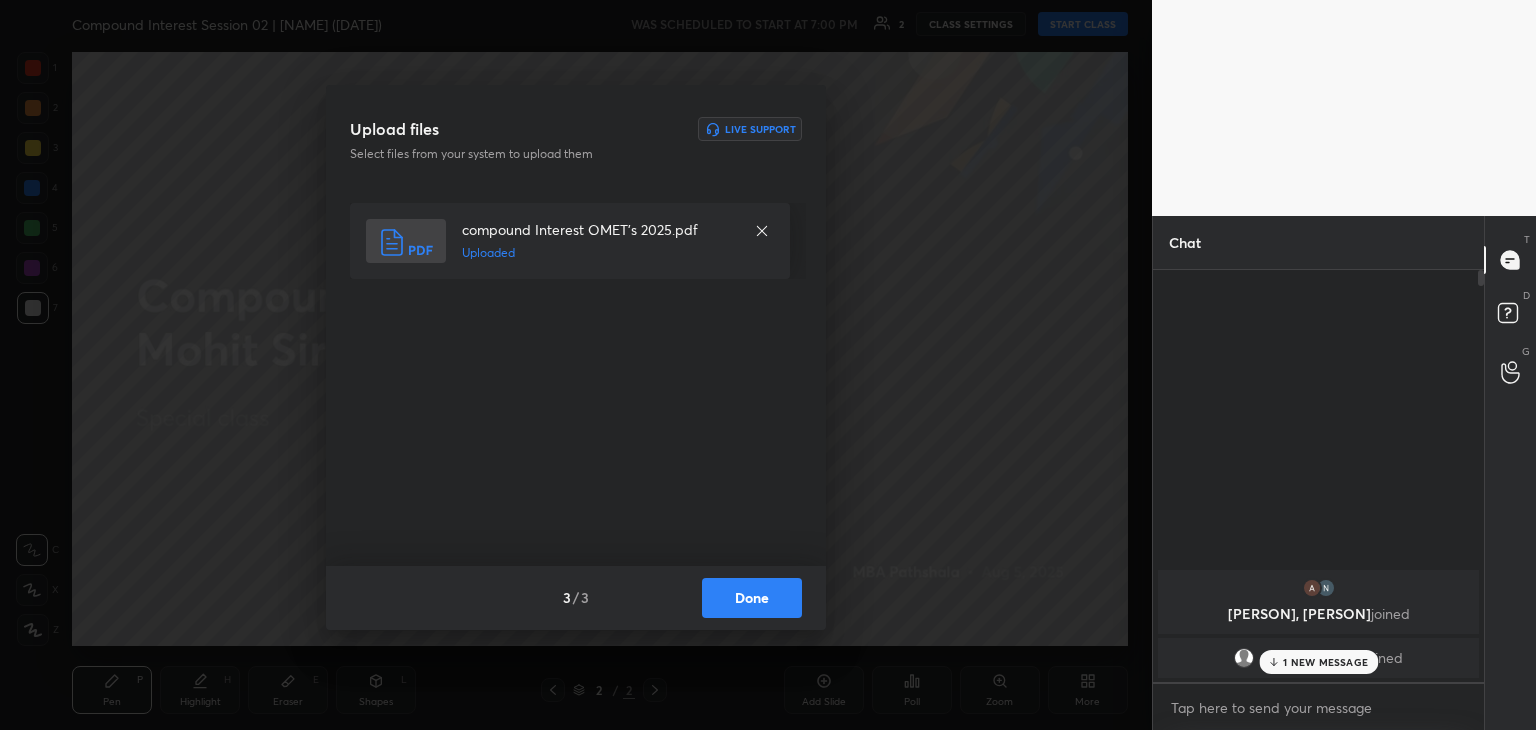 click on "Done" at bounding box center (752, 598) 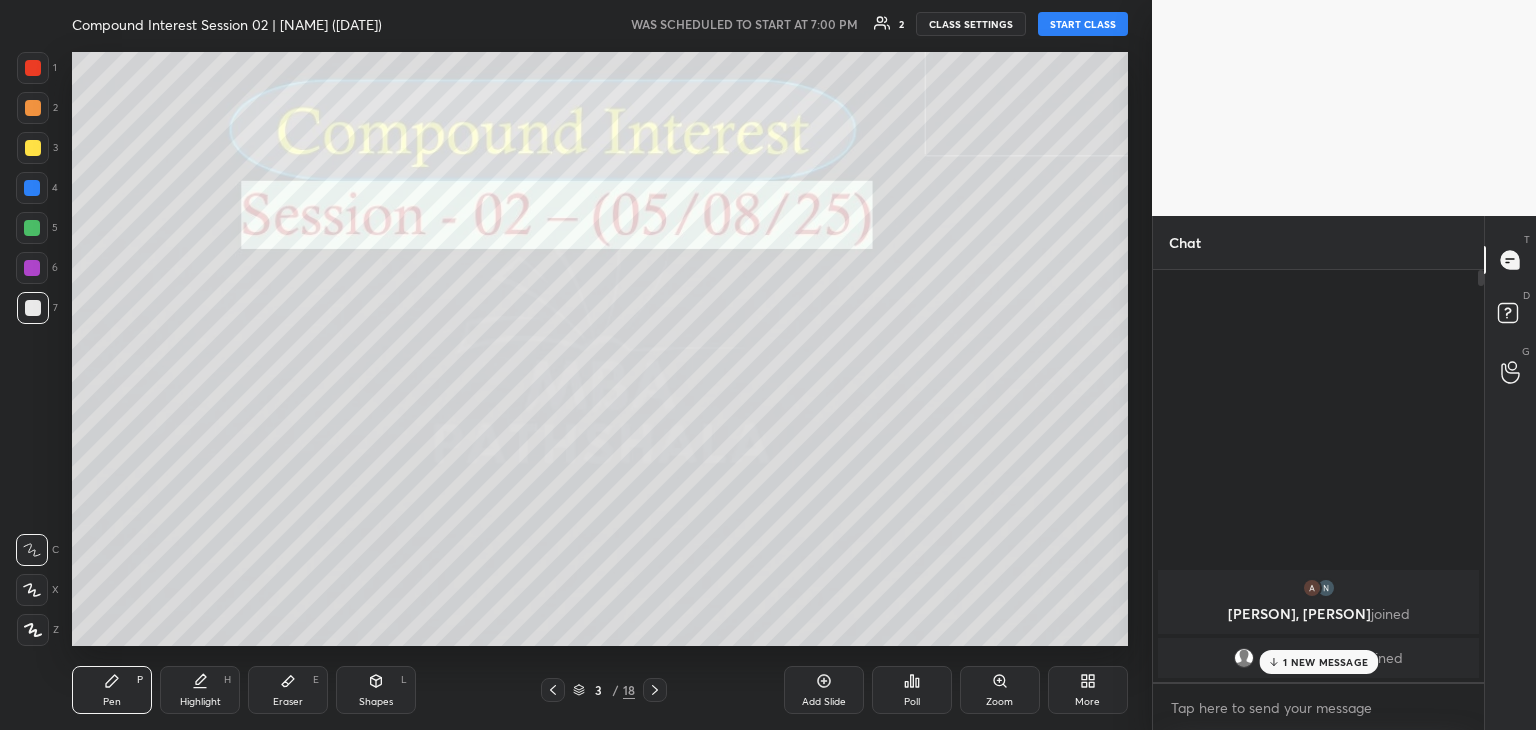 click on "START CLASS" at bounding box center (1083, 24) 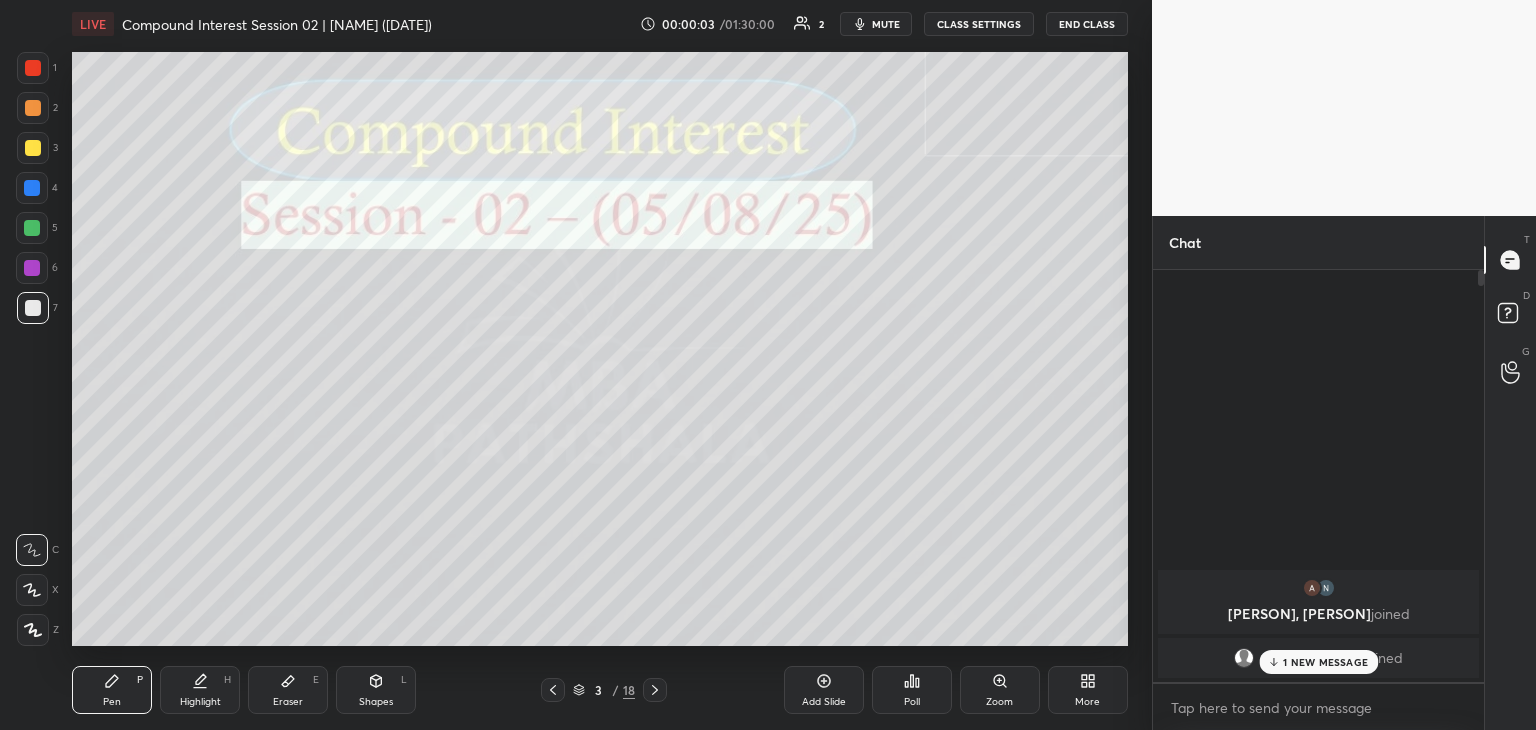 click on "1 NEW MESSAGE" at bounding box center [1325, 662] 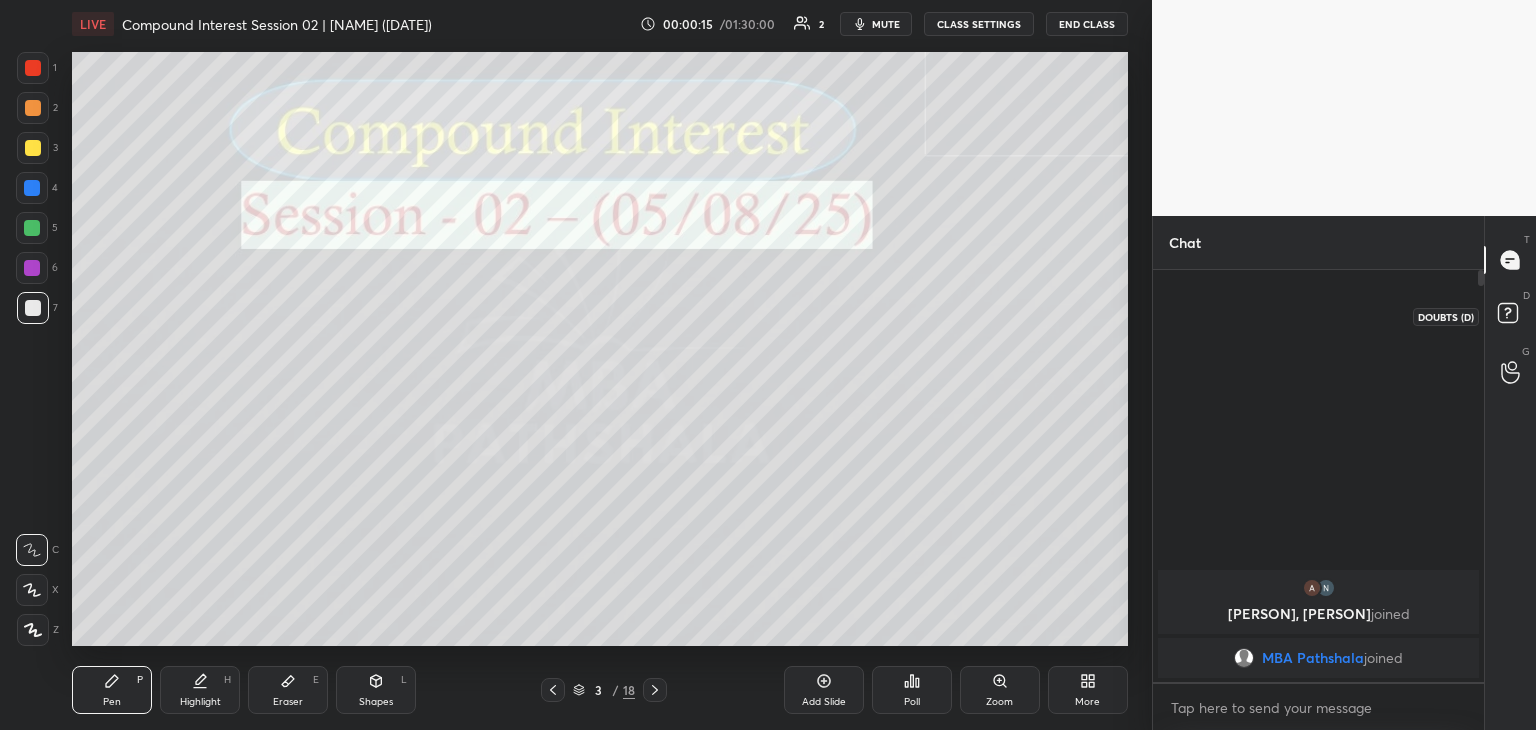 click 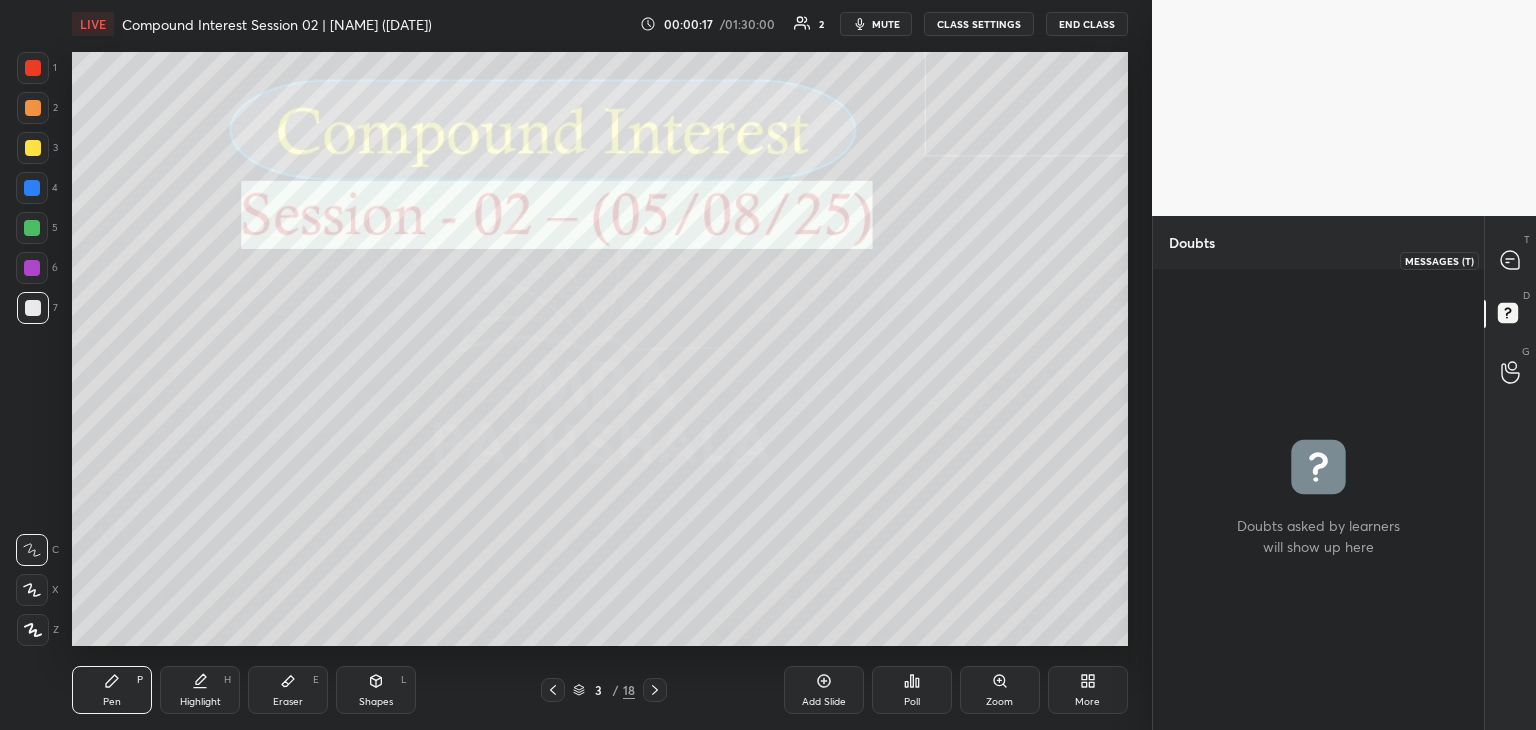 click 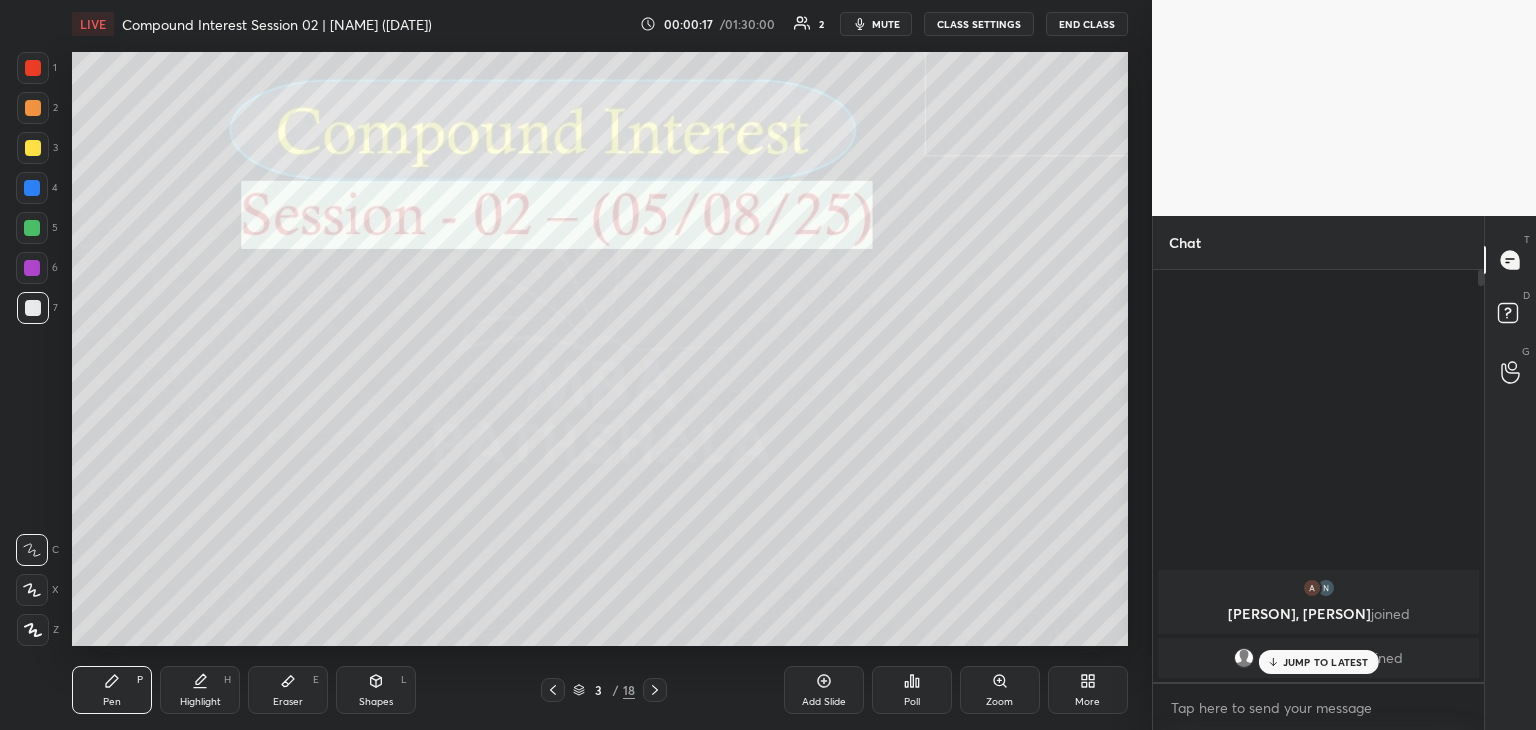 scroll, scrollTop: 5, scrollLeft: 6, axis: both 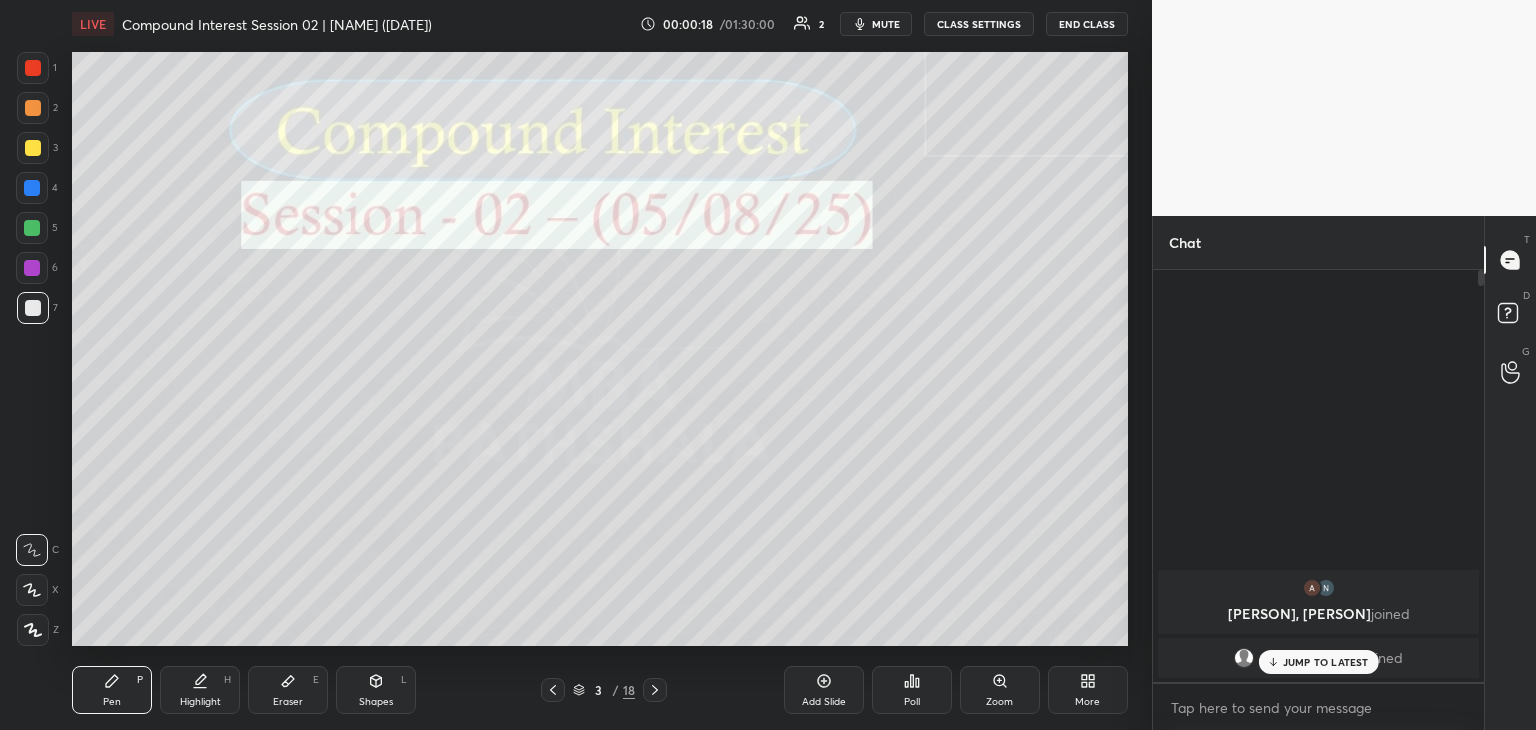 click on "JUMP TO LATEST" at bounding box center (1326, 662) 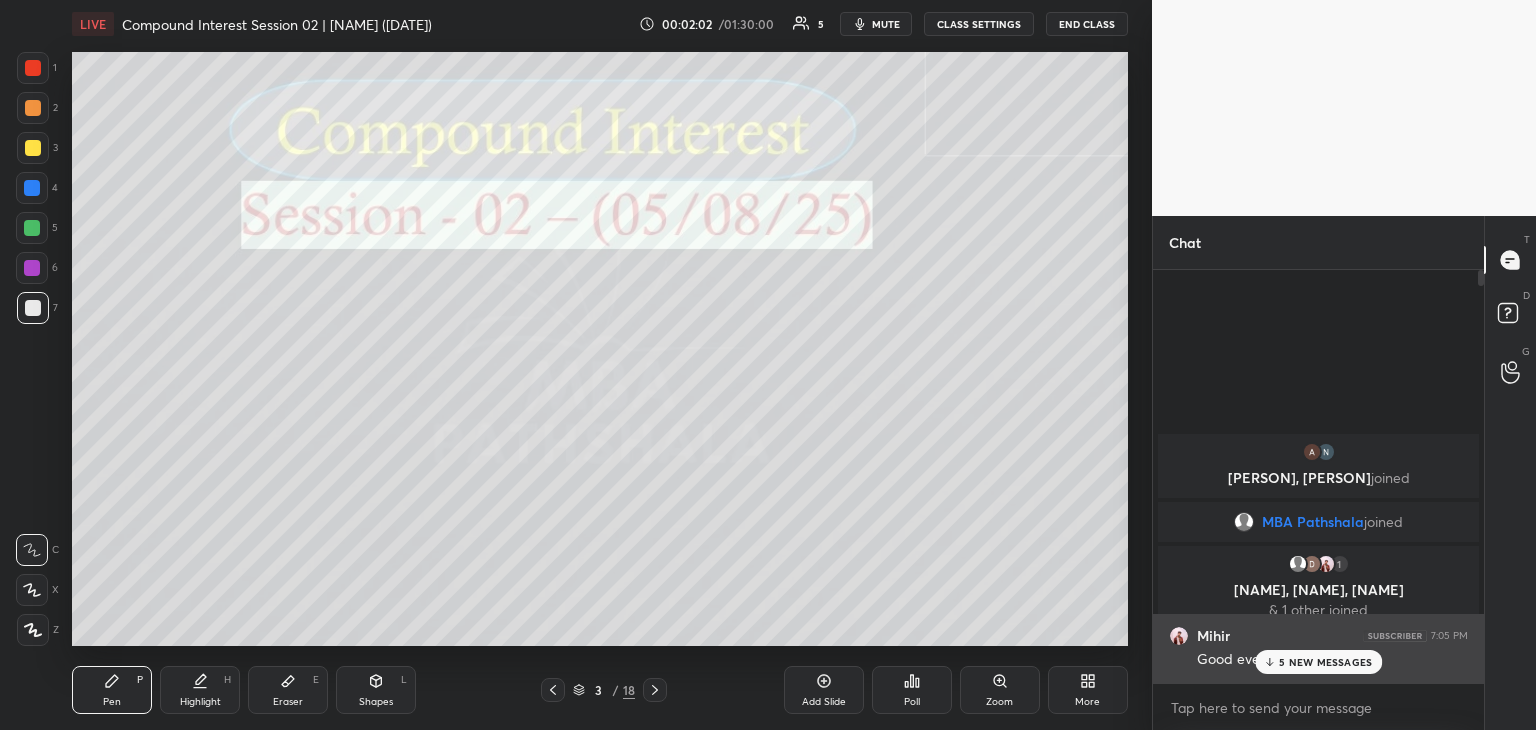 click on "5 NEW MESSAGES" at bounding box center [1325, 662] 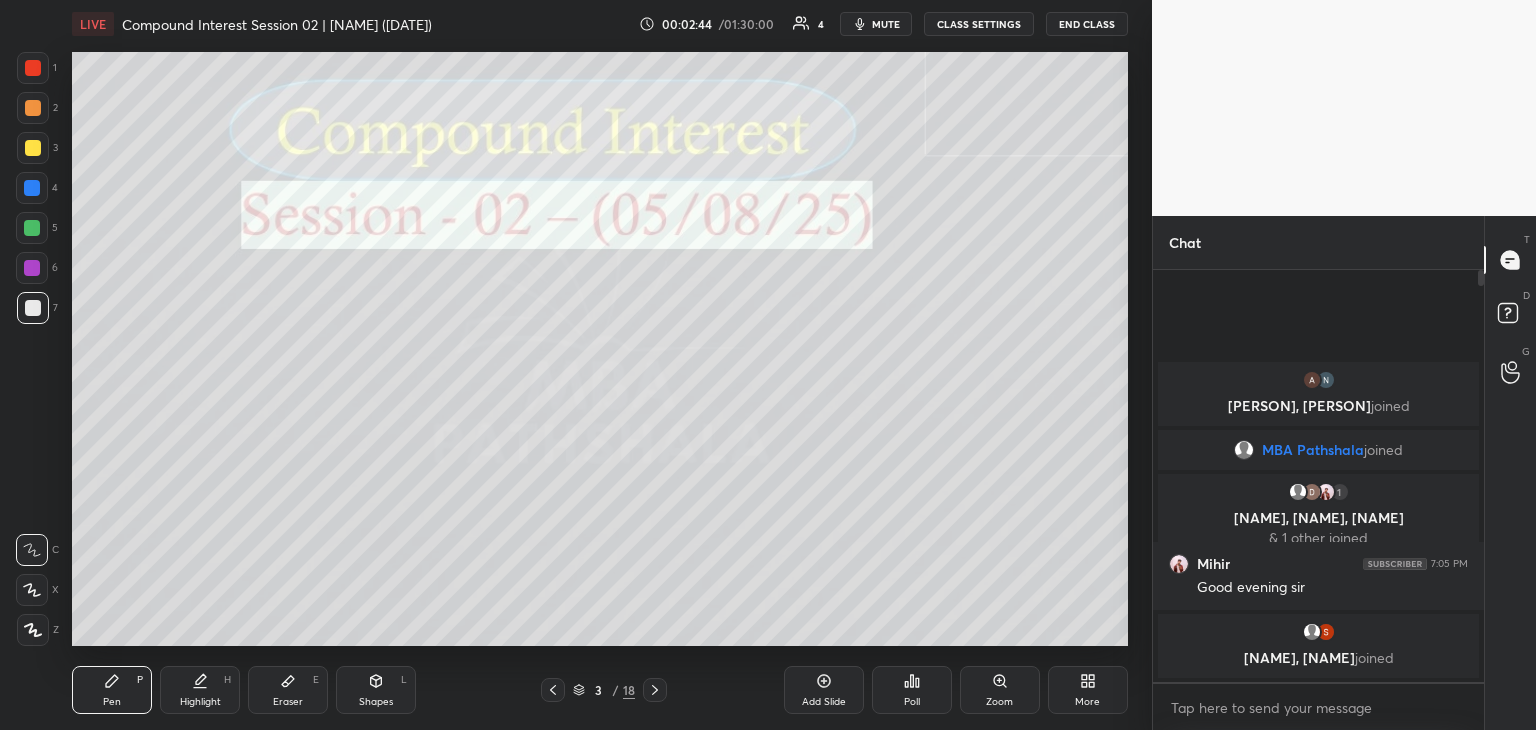click 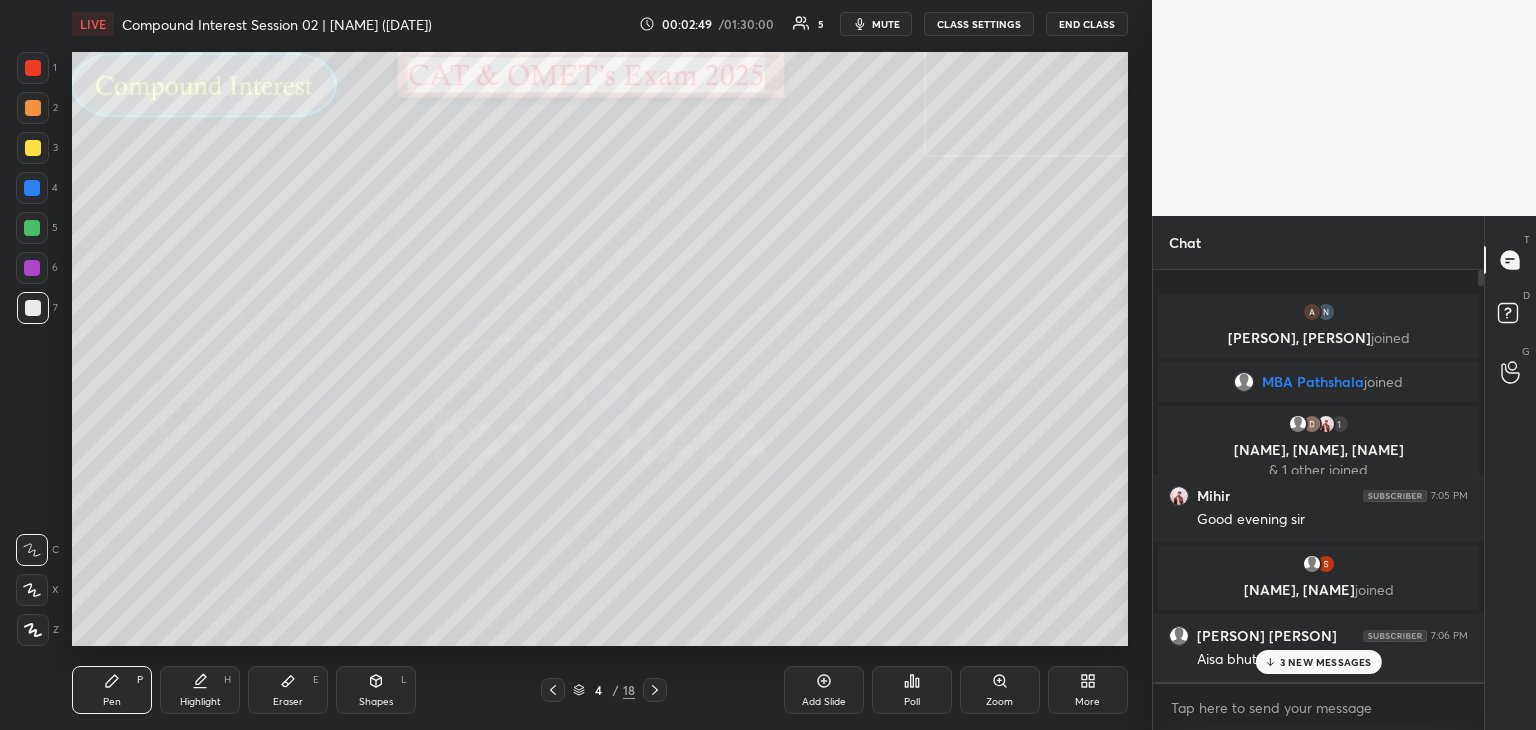 click 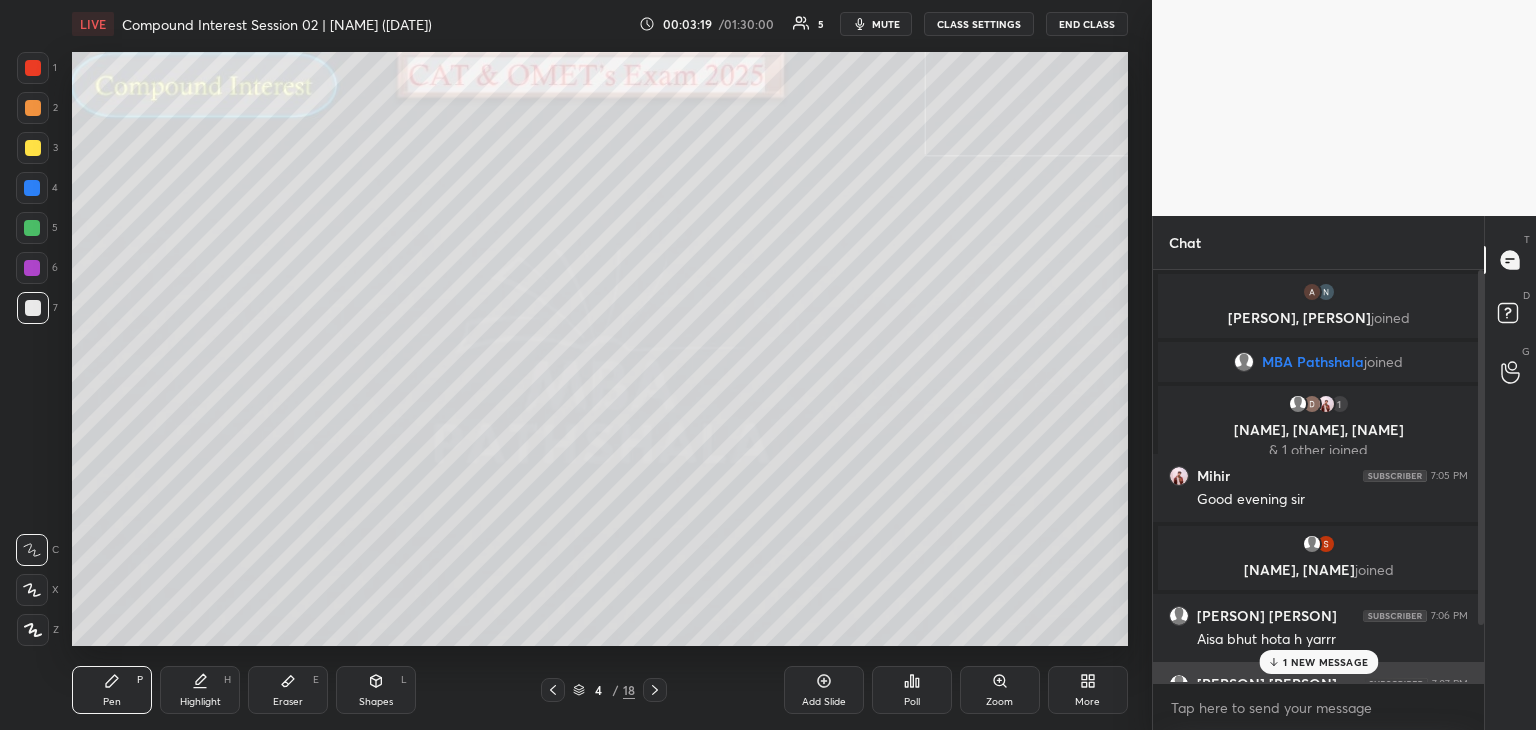 click on "1 NEW MESSAGE" at bounding box center [1325, 662] 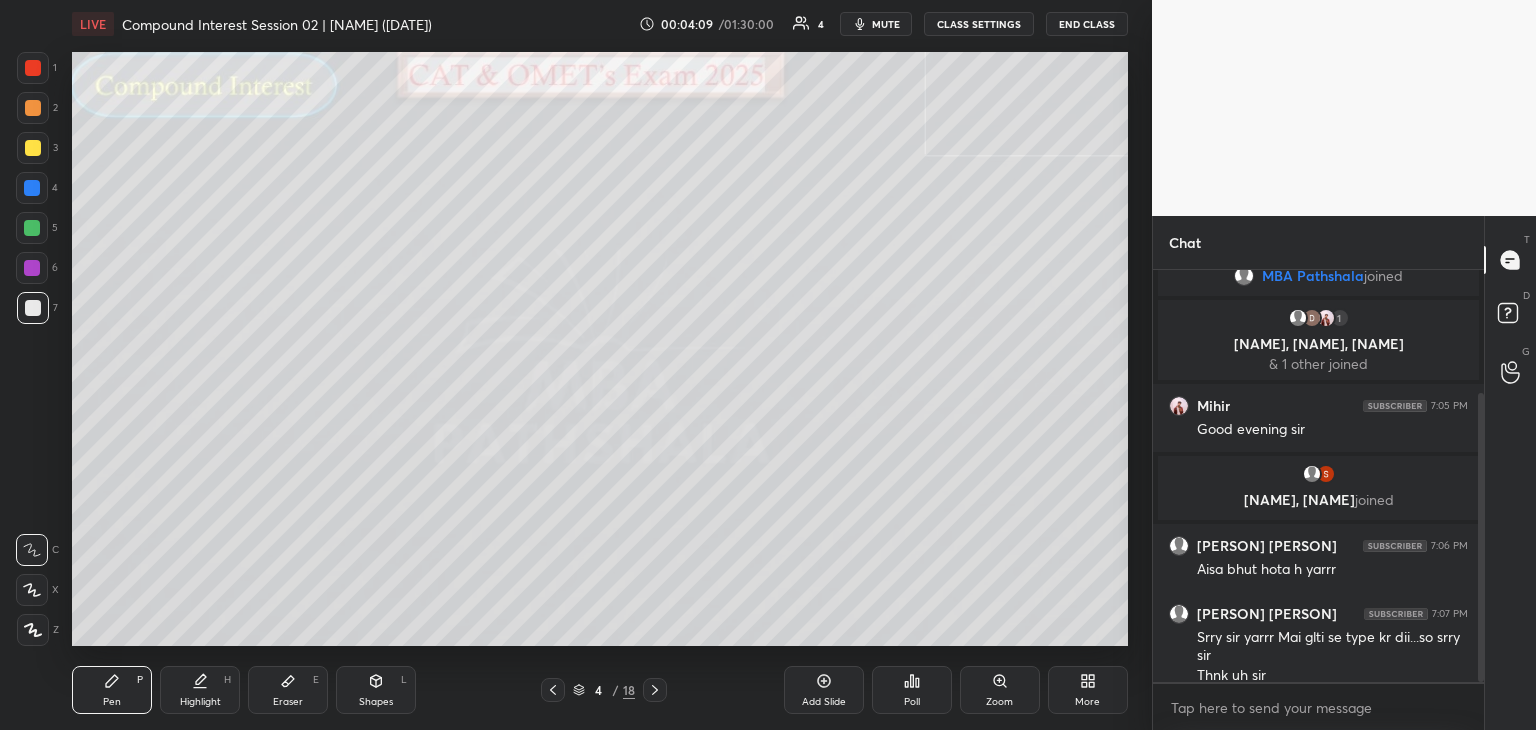 scroll, scrollTop: 174, scrollLeft: 0, axis: vertical 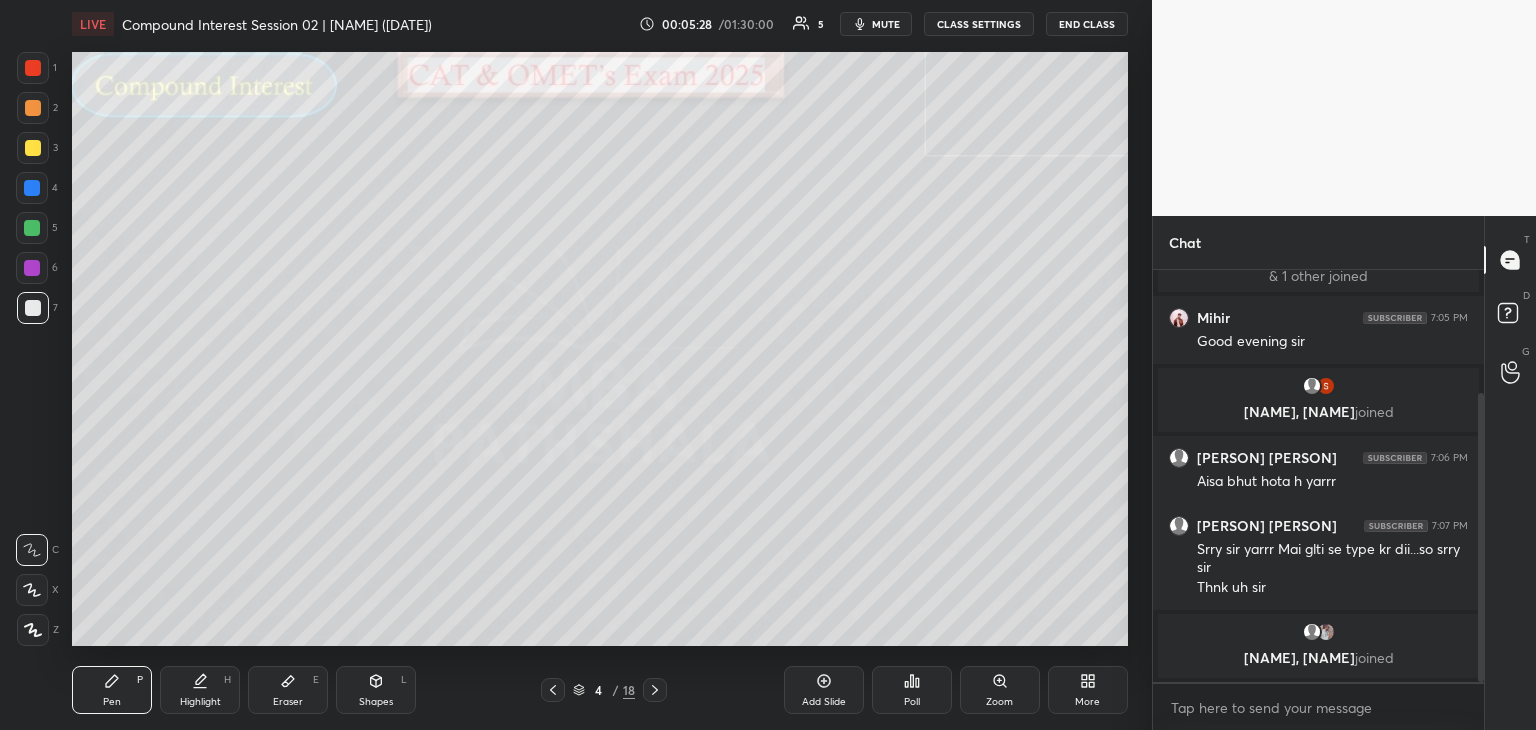 click 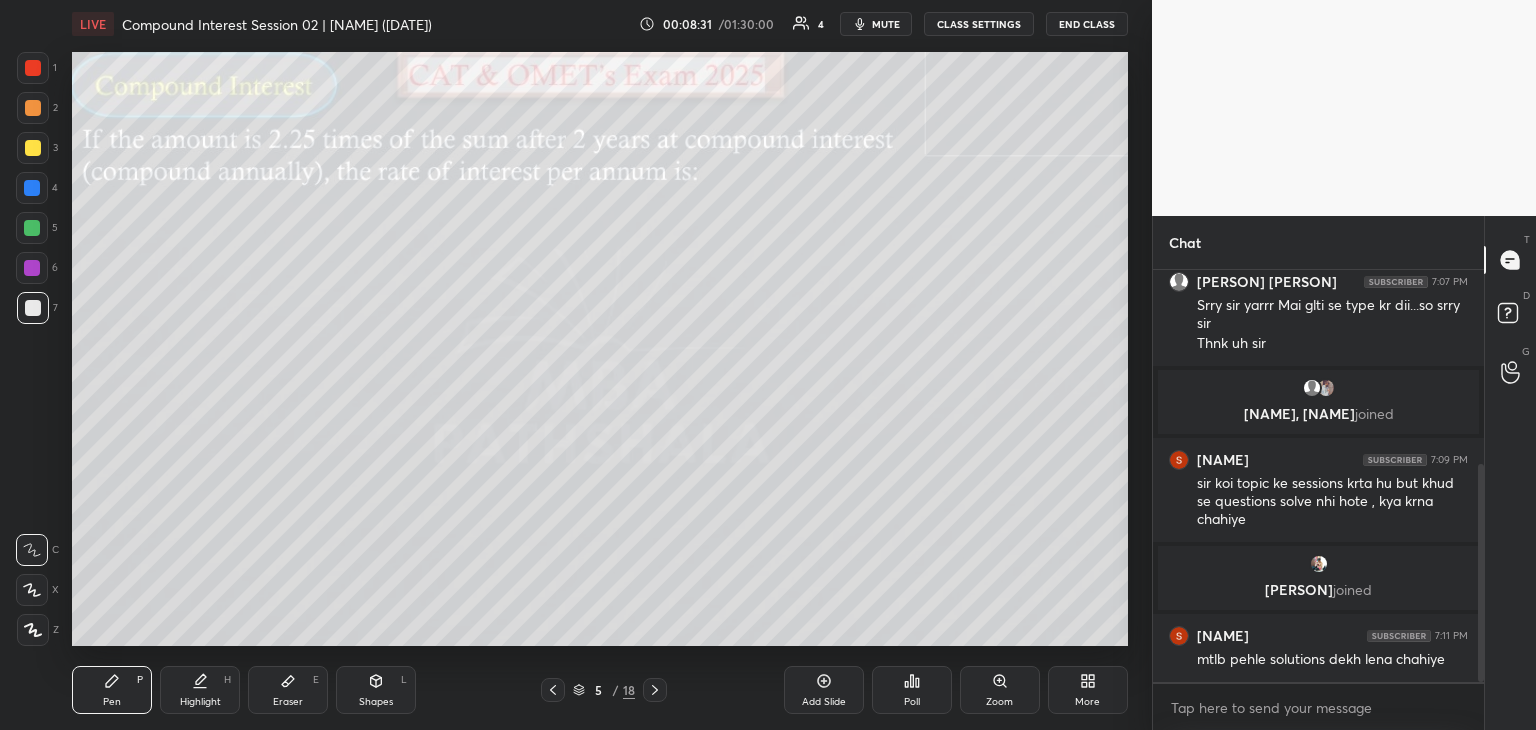 scroll, scrollTop: 436, scrollLeft: 0, axis: vertical 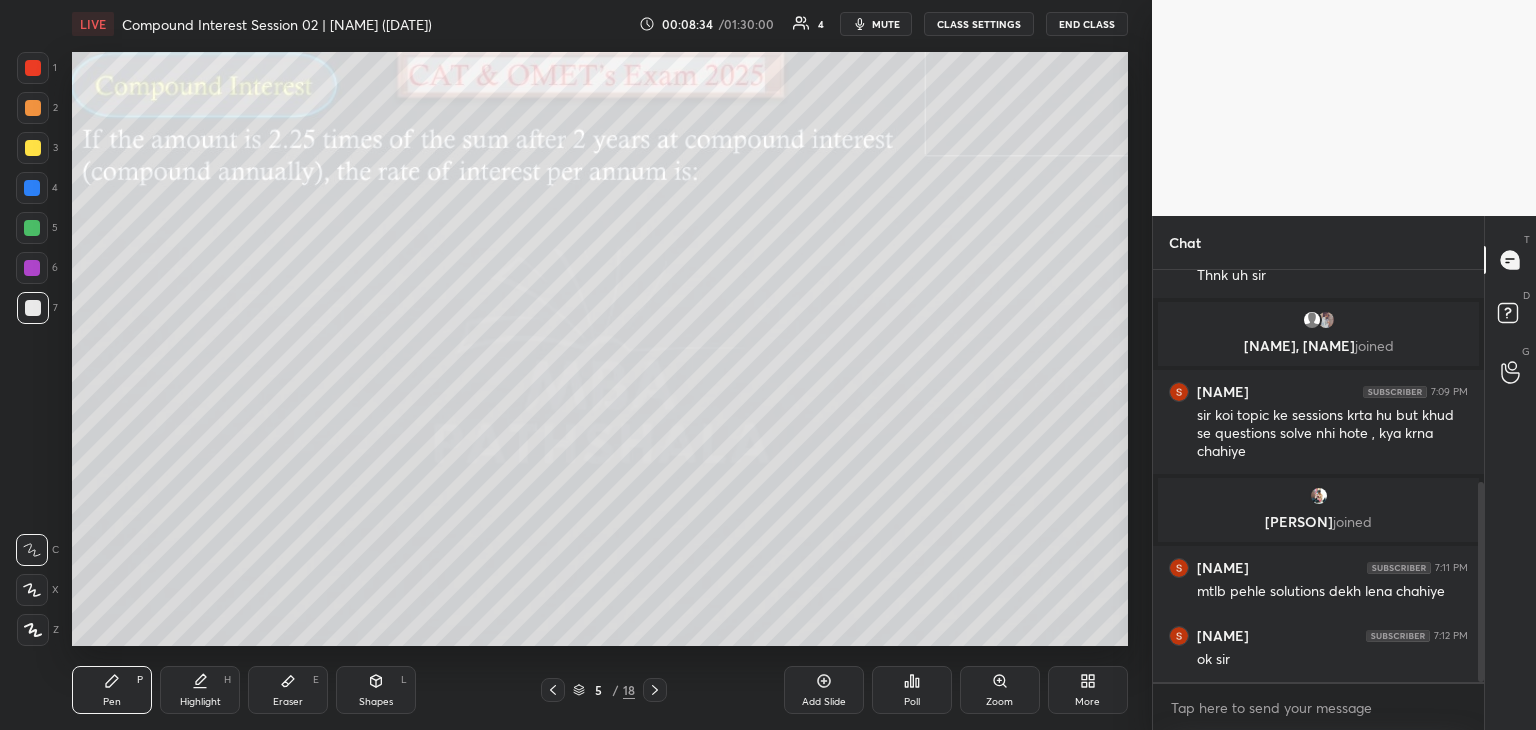 click 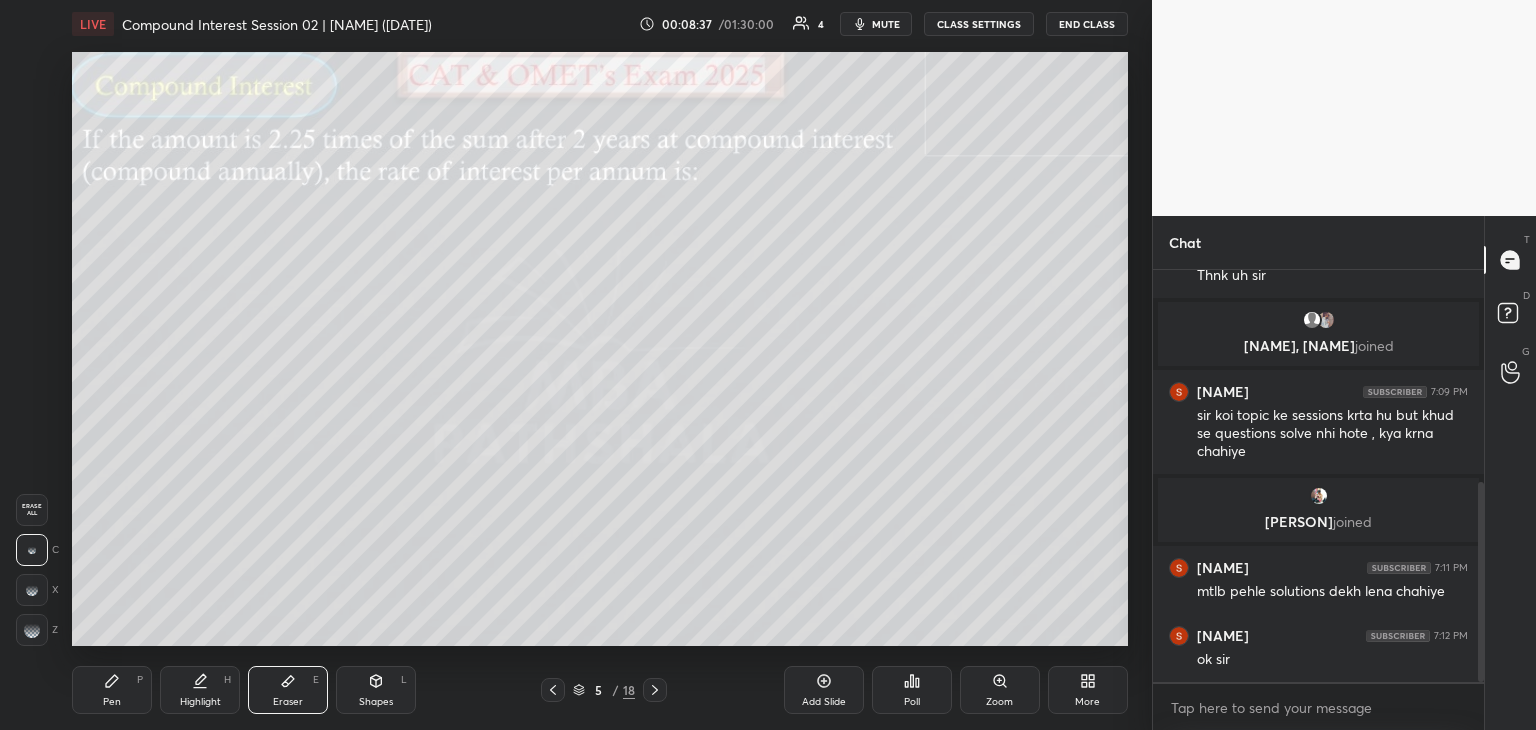 click 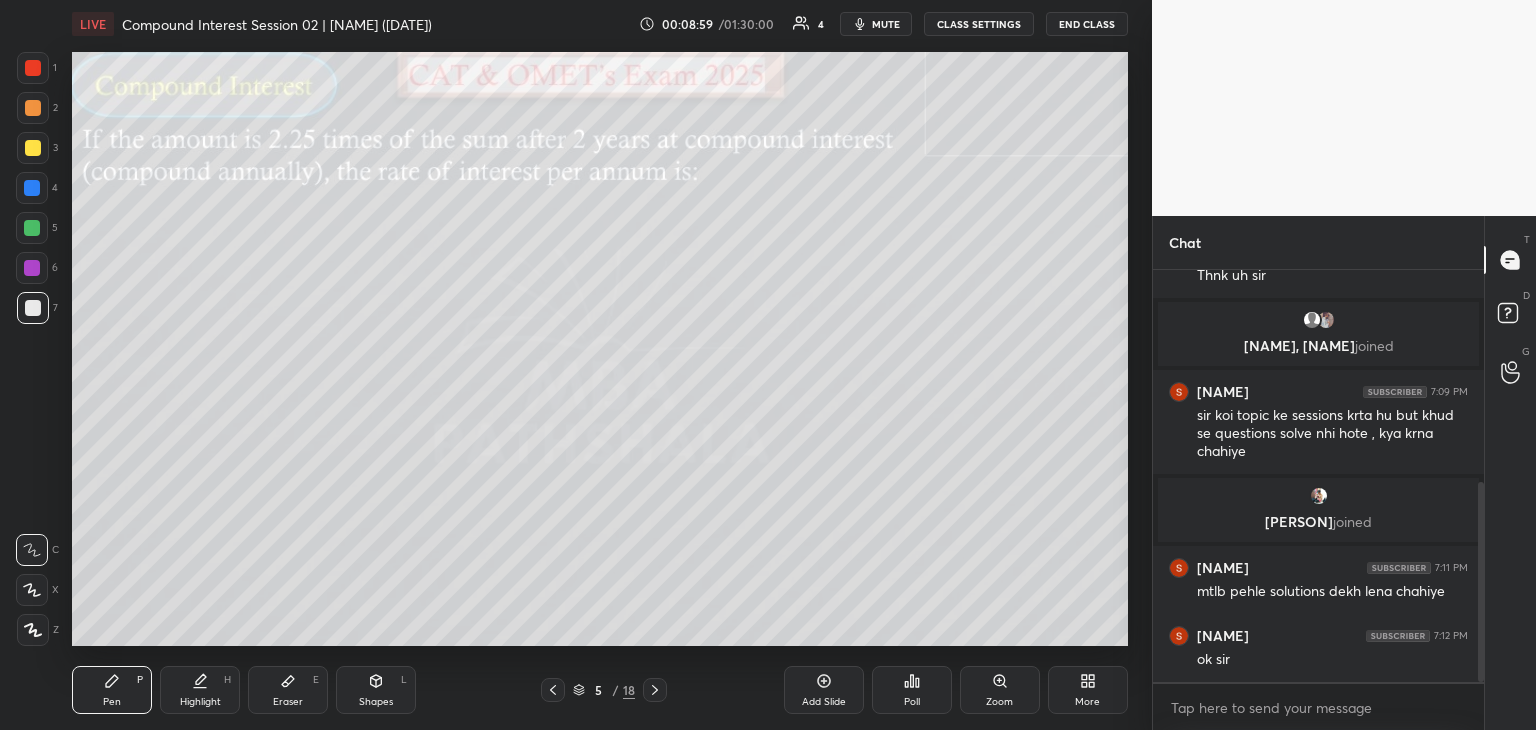 scroll, scrollTop: 508, scrollLeft: 0, axis: vertical 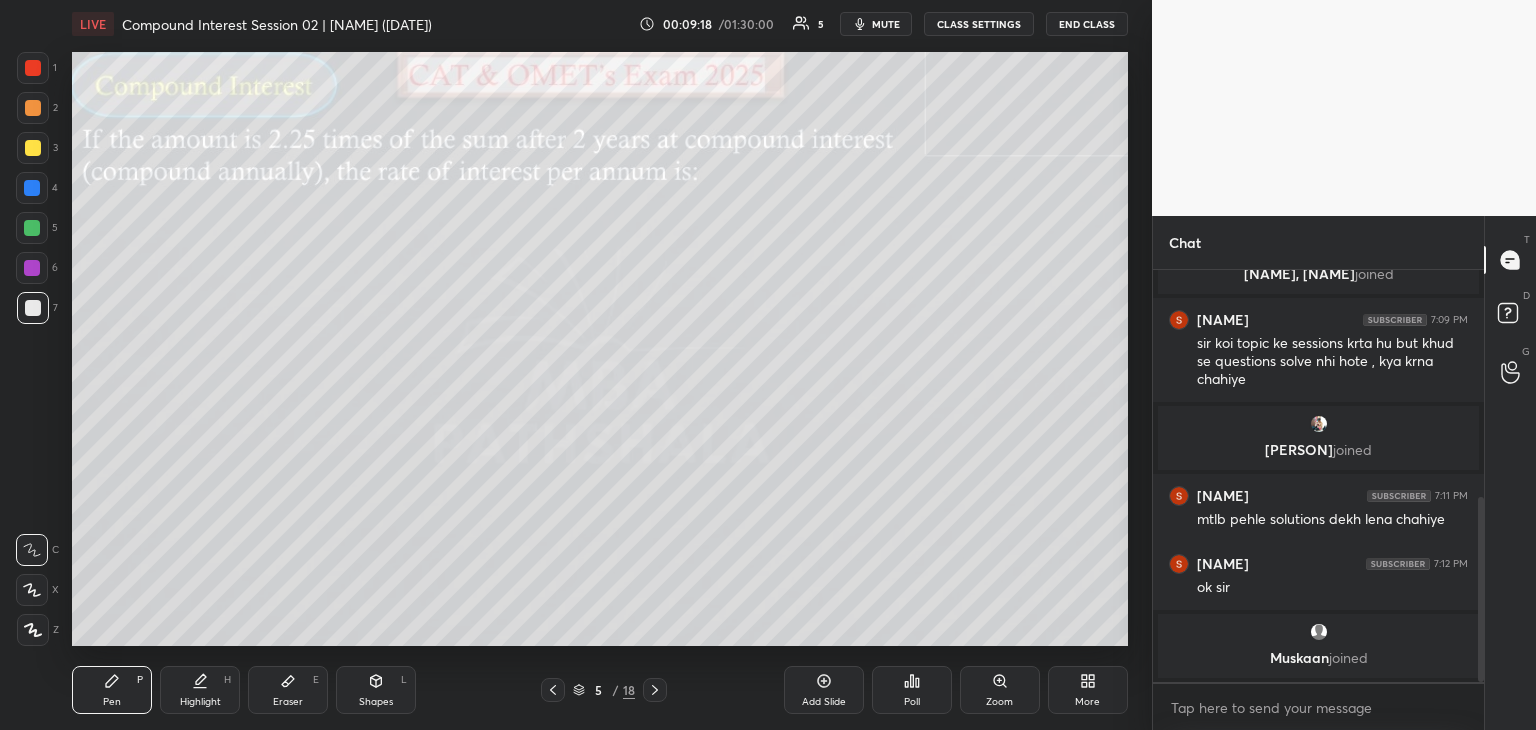 click at bounding box center [33, 108] 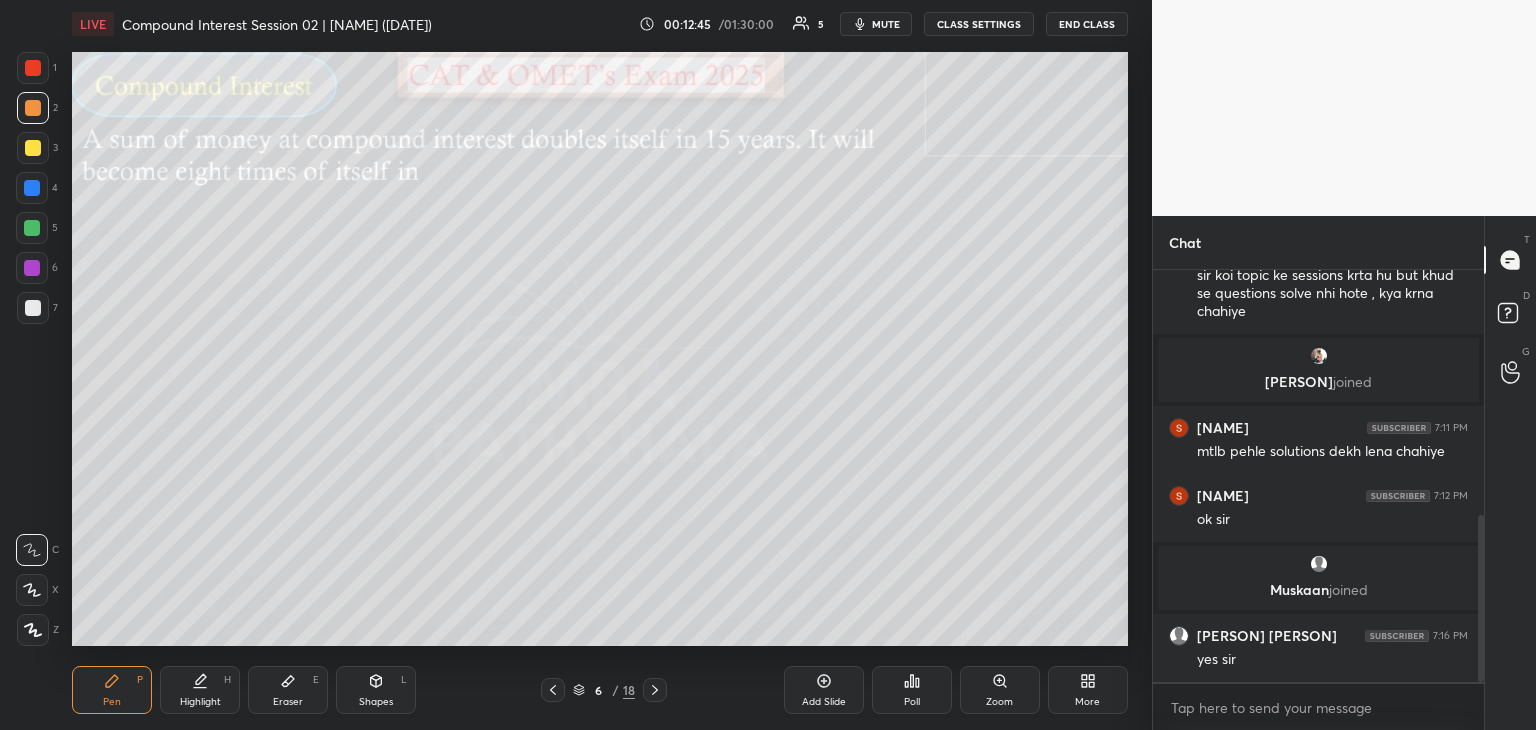 scroll, scrollTop: 604, scrollLeft: 0, axis: vertical 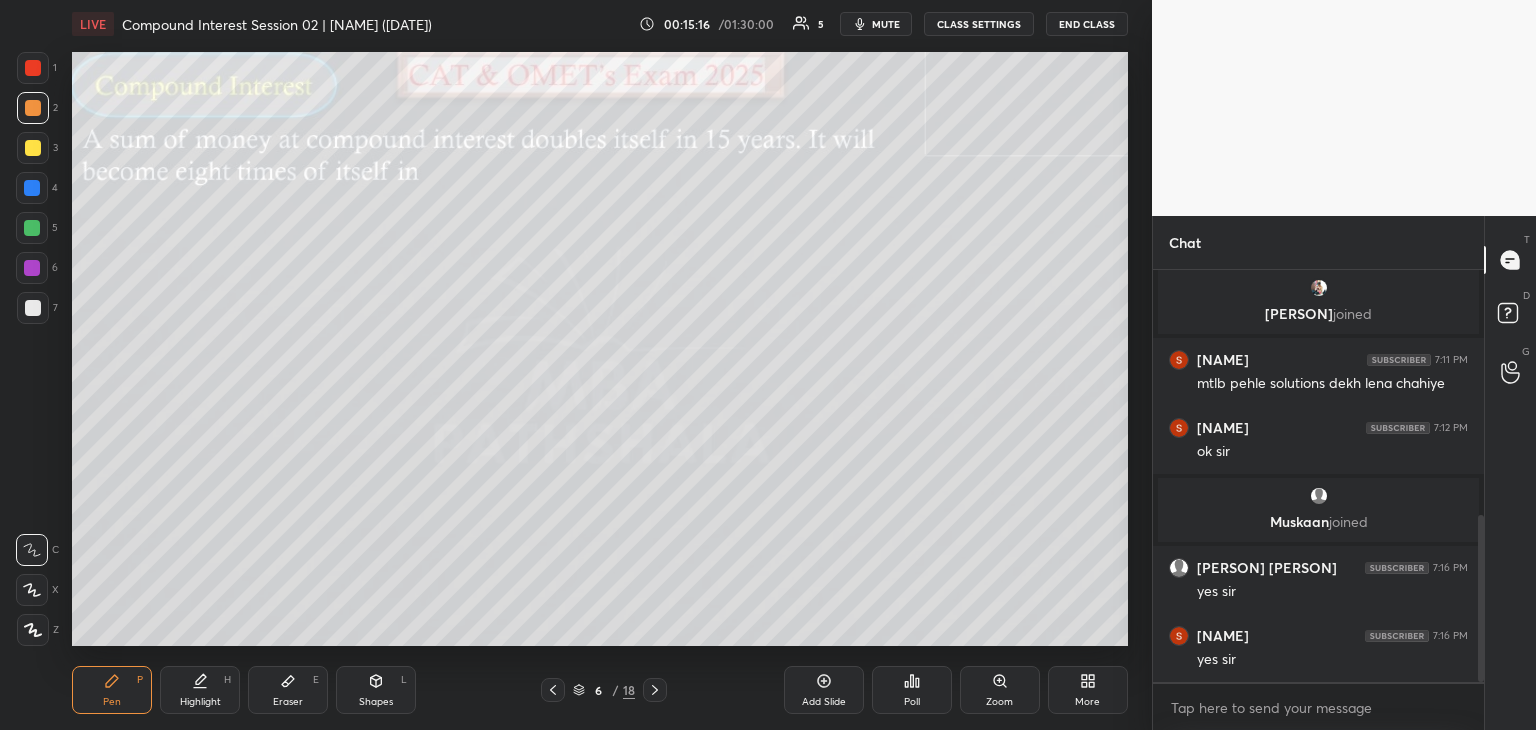 click on "Setting up your live class Poll for   secs No correct answer Start poll" at bounding box center (600, 349) 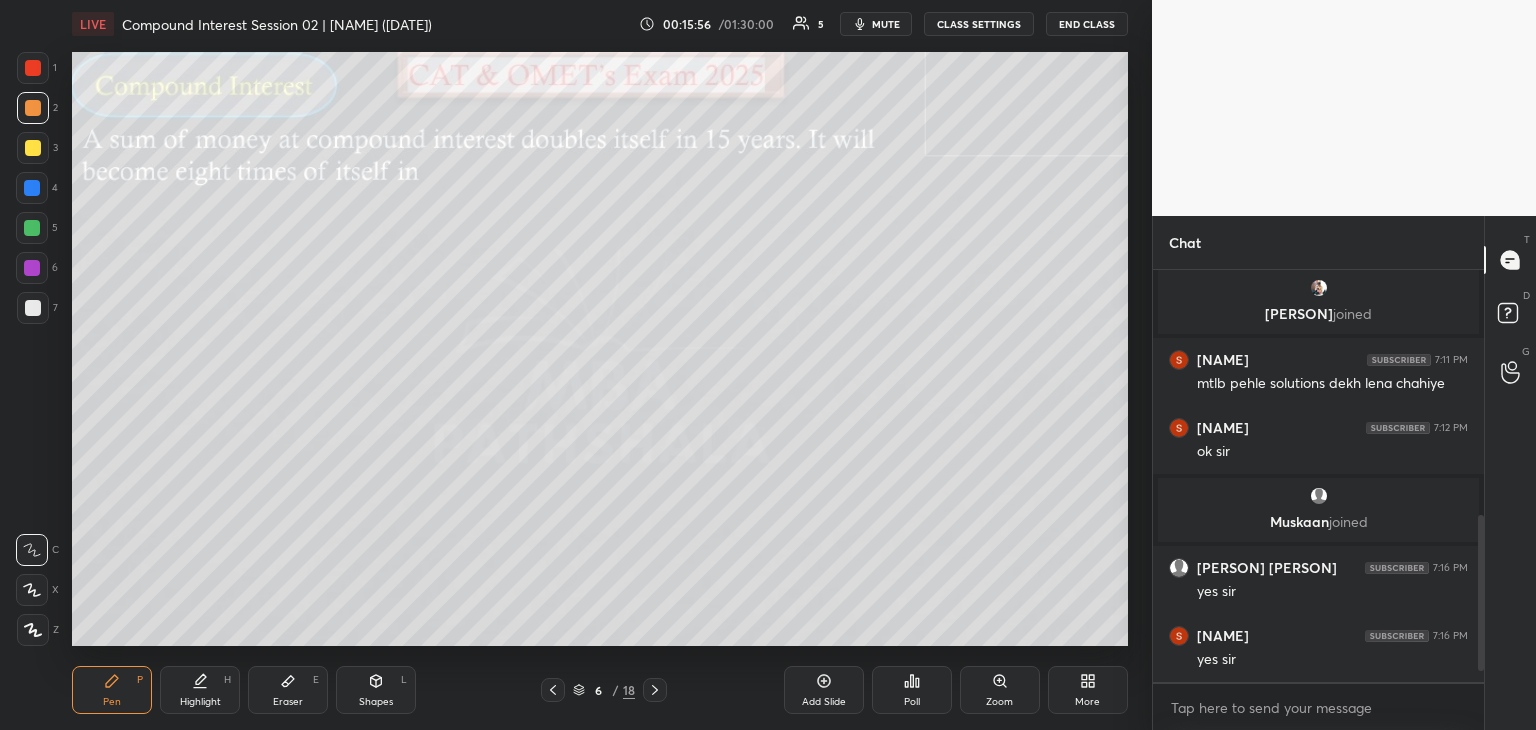 scroll, scrollTop: 676, scrollLeft: 0, axis: vertical 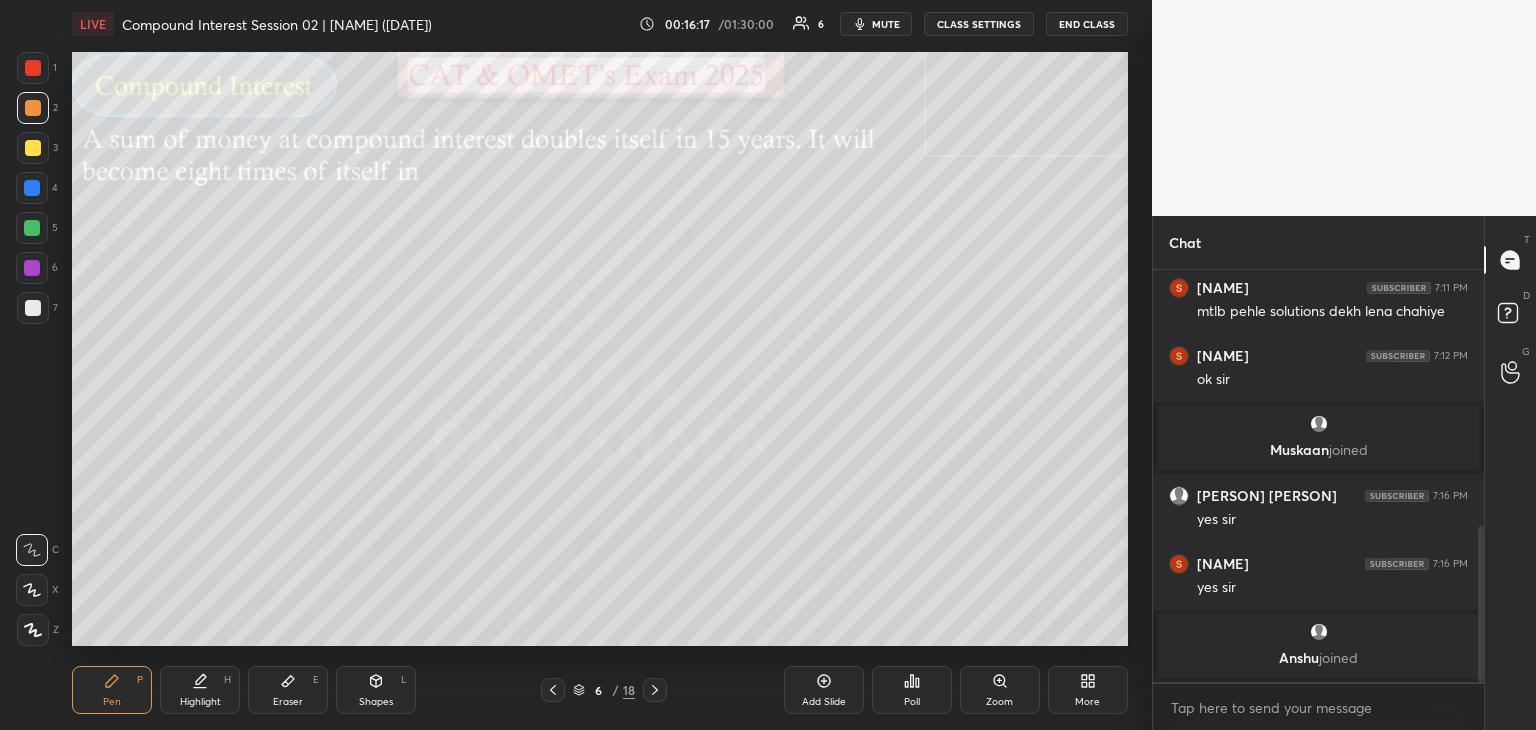 click on "Eraser E" at bounding box center (288, 690) 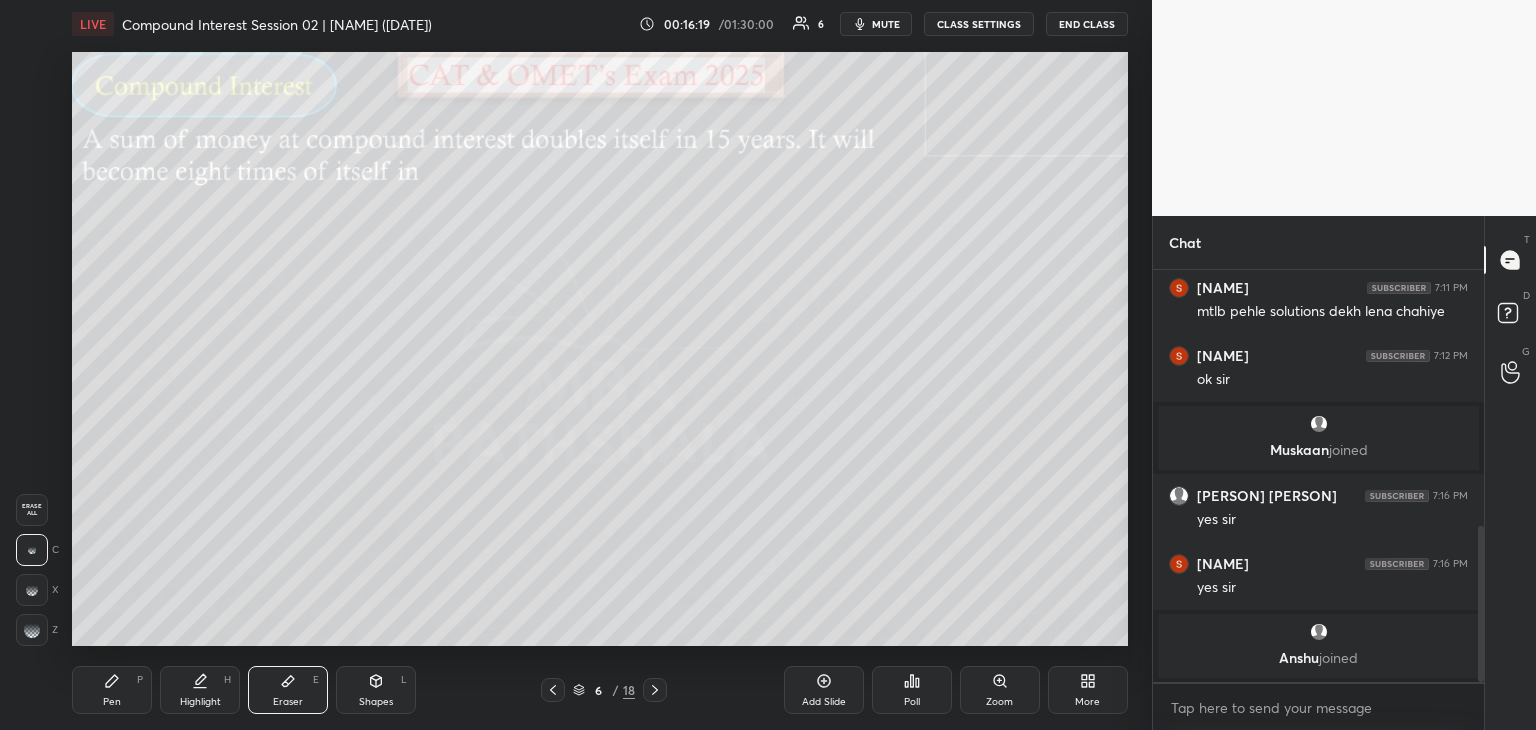 click at bounding box center [32, 630] 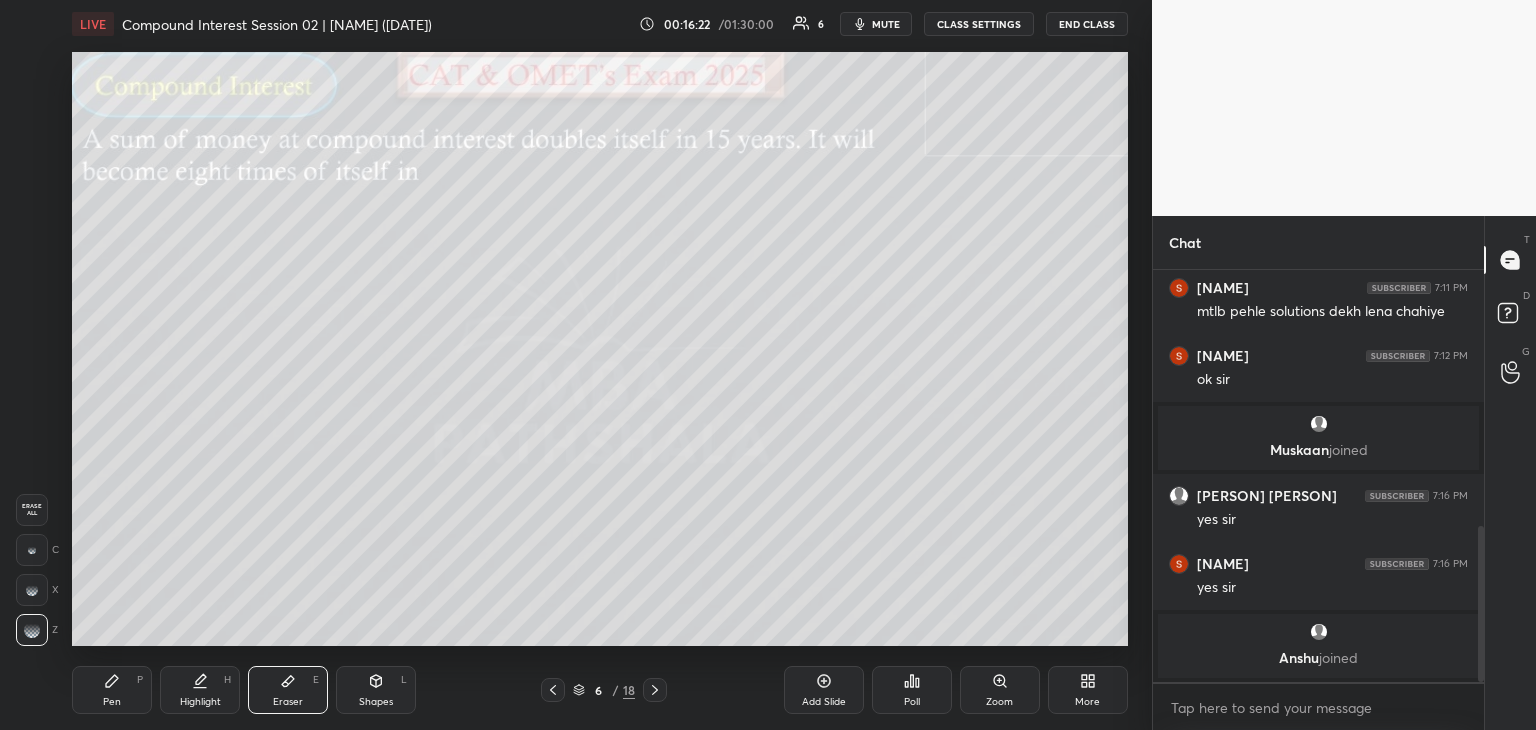 click 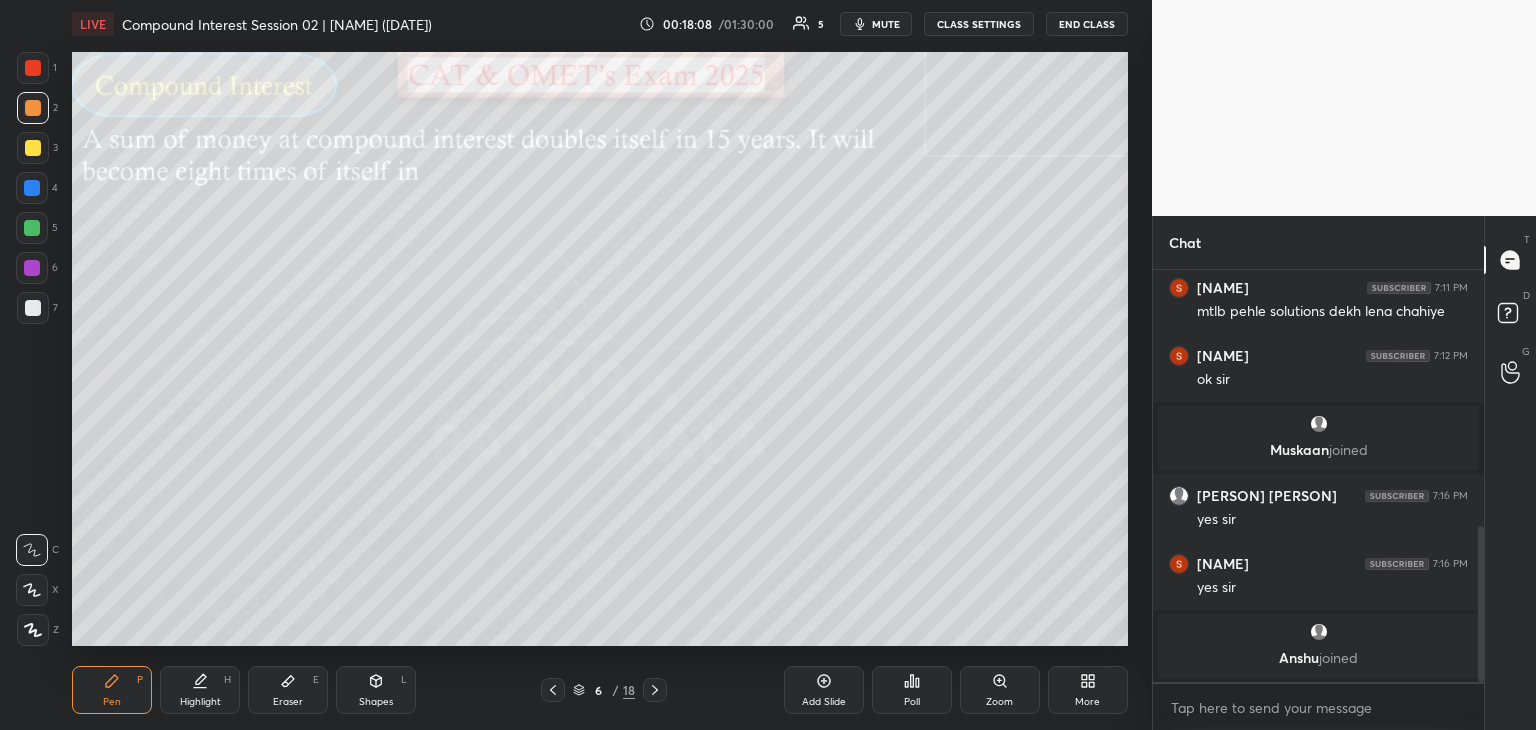 click at bounding box center (32, 228) 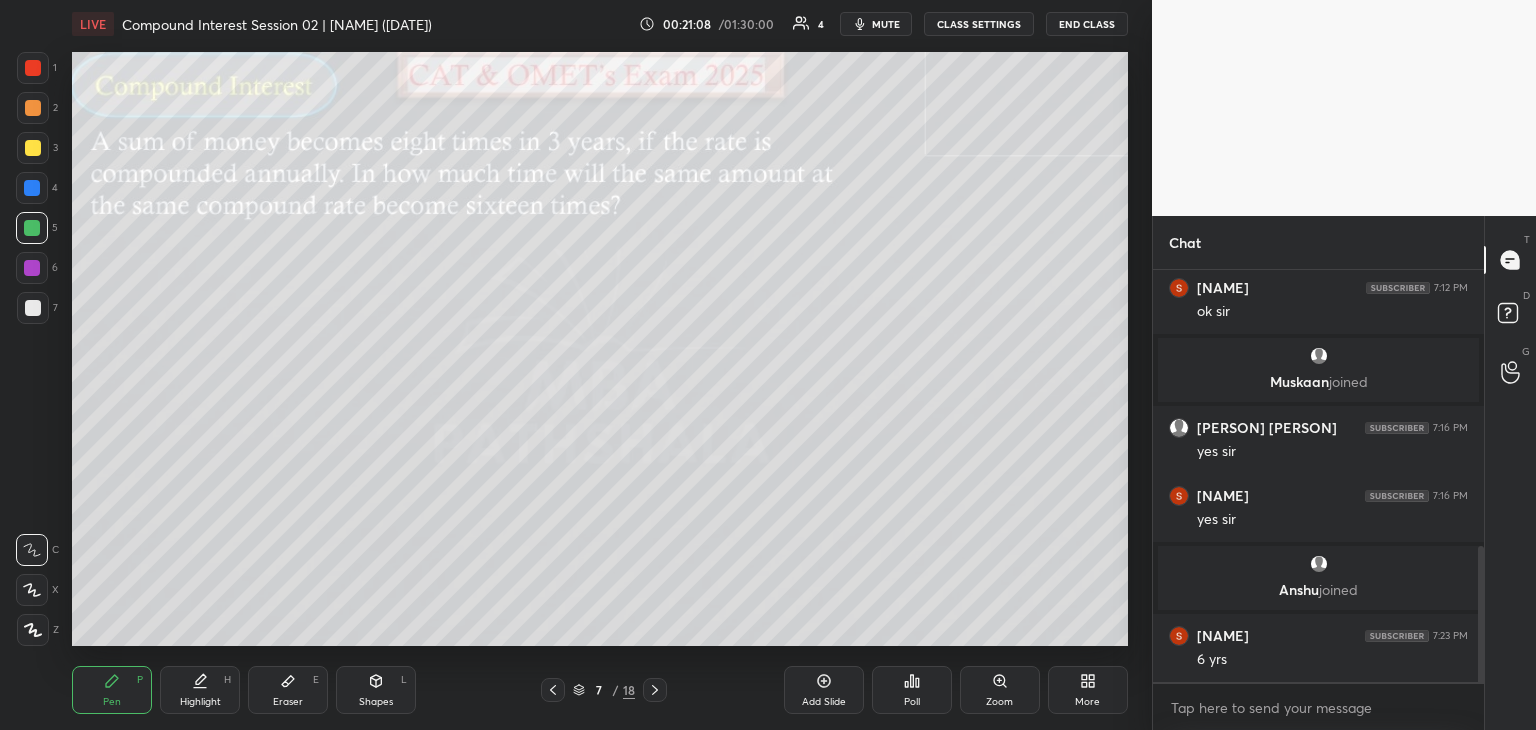 scroll, scrollTop: 902, scrollLeft: 0, axis: vertical 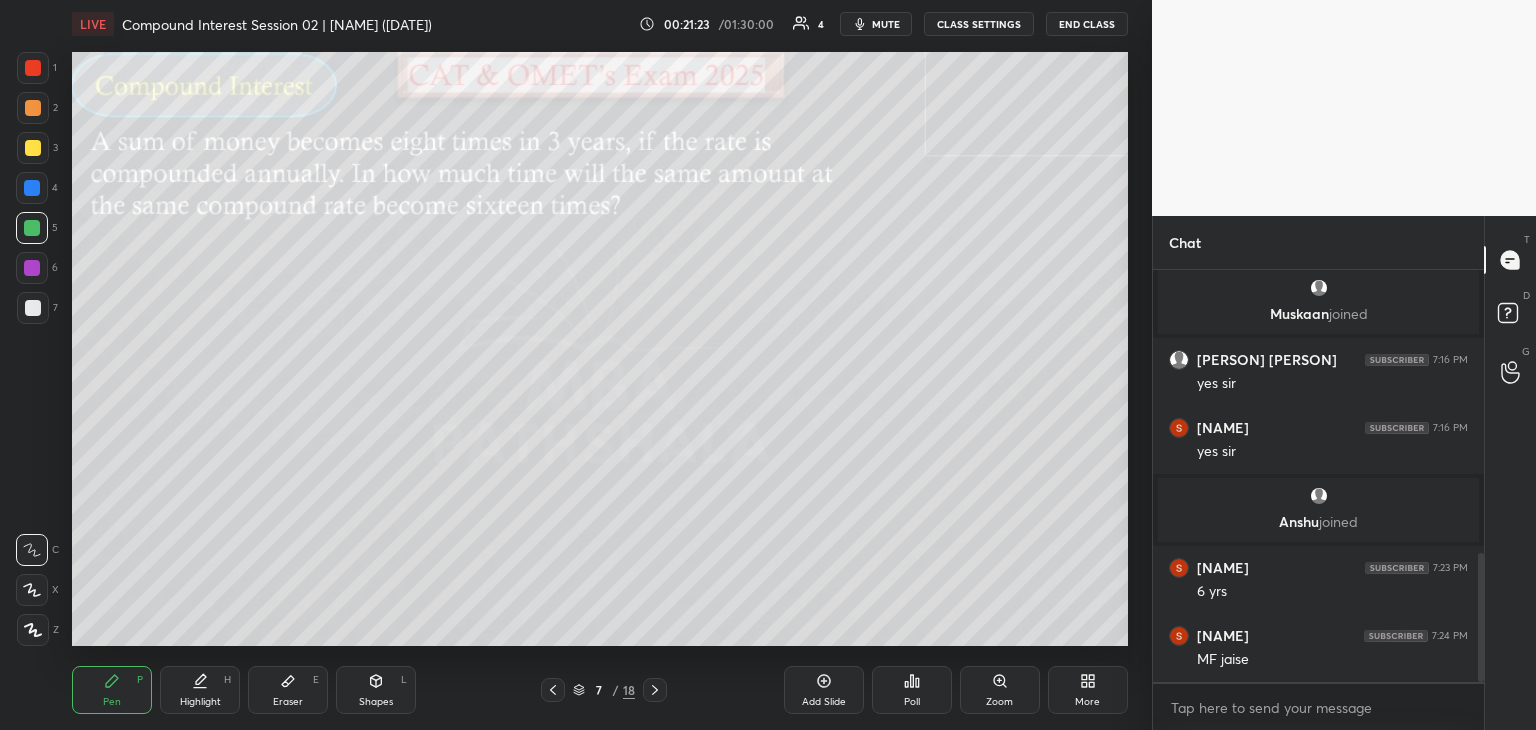 click 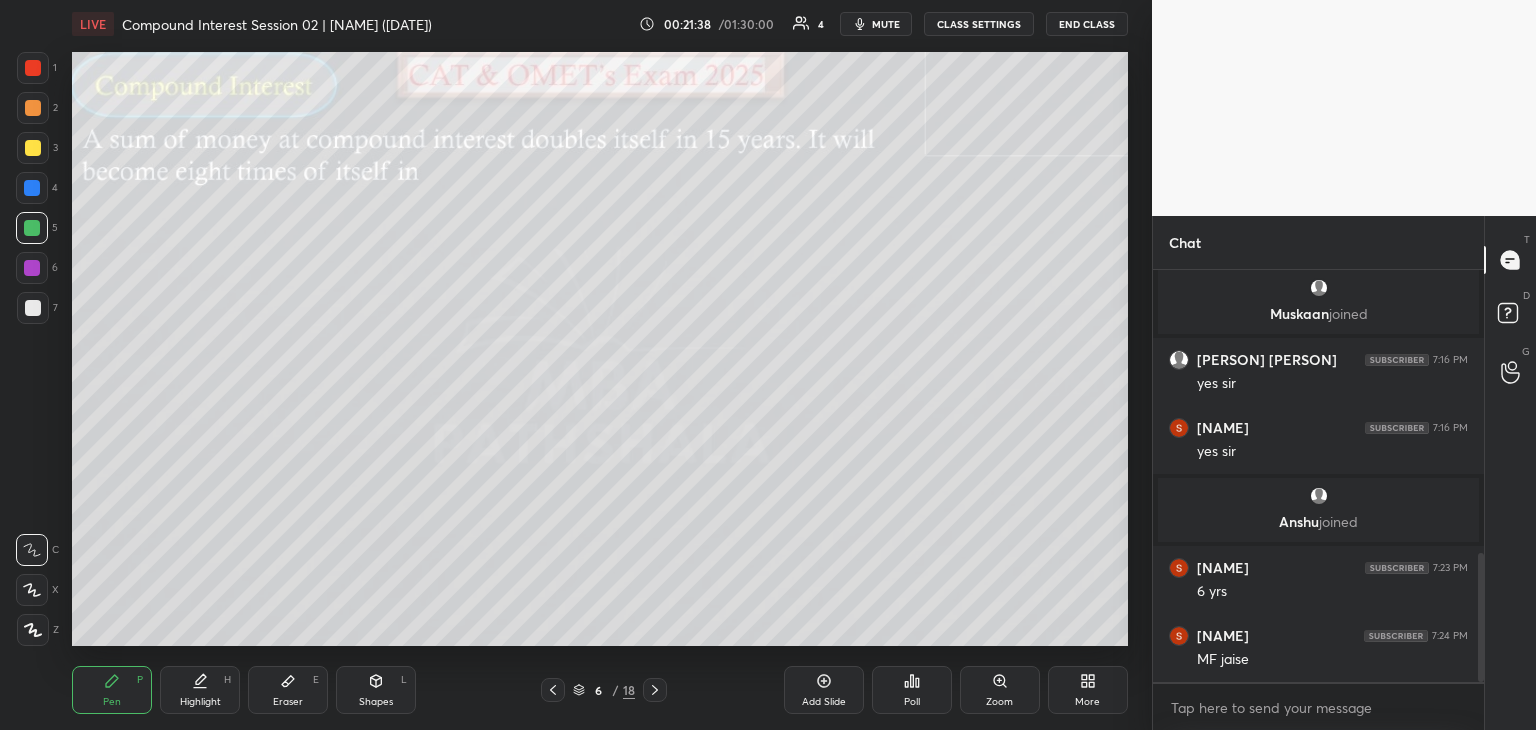 click at bounding box center (655, 690) 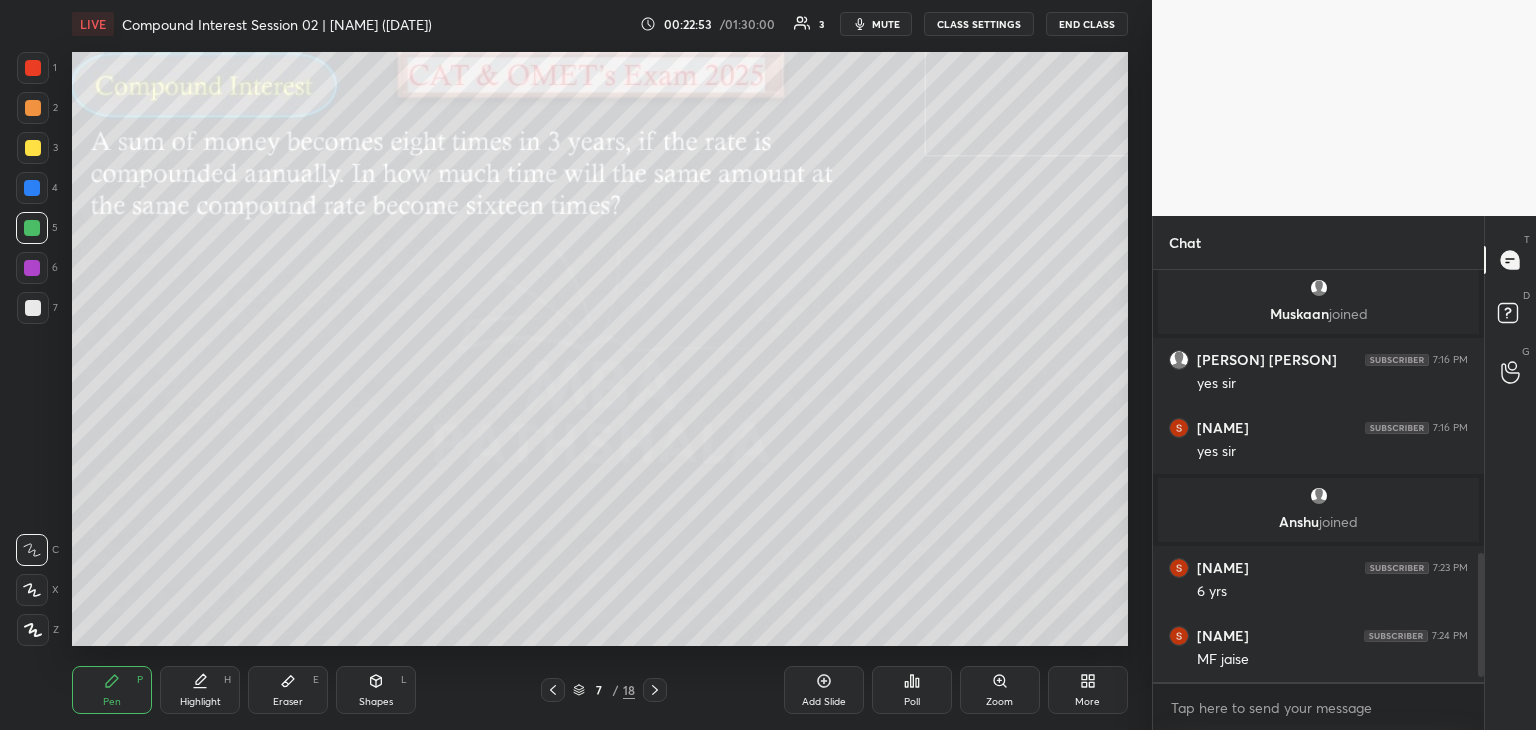 scroll, scrollTop: 974, scrollLeft: 0, axis: vertical 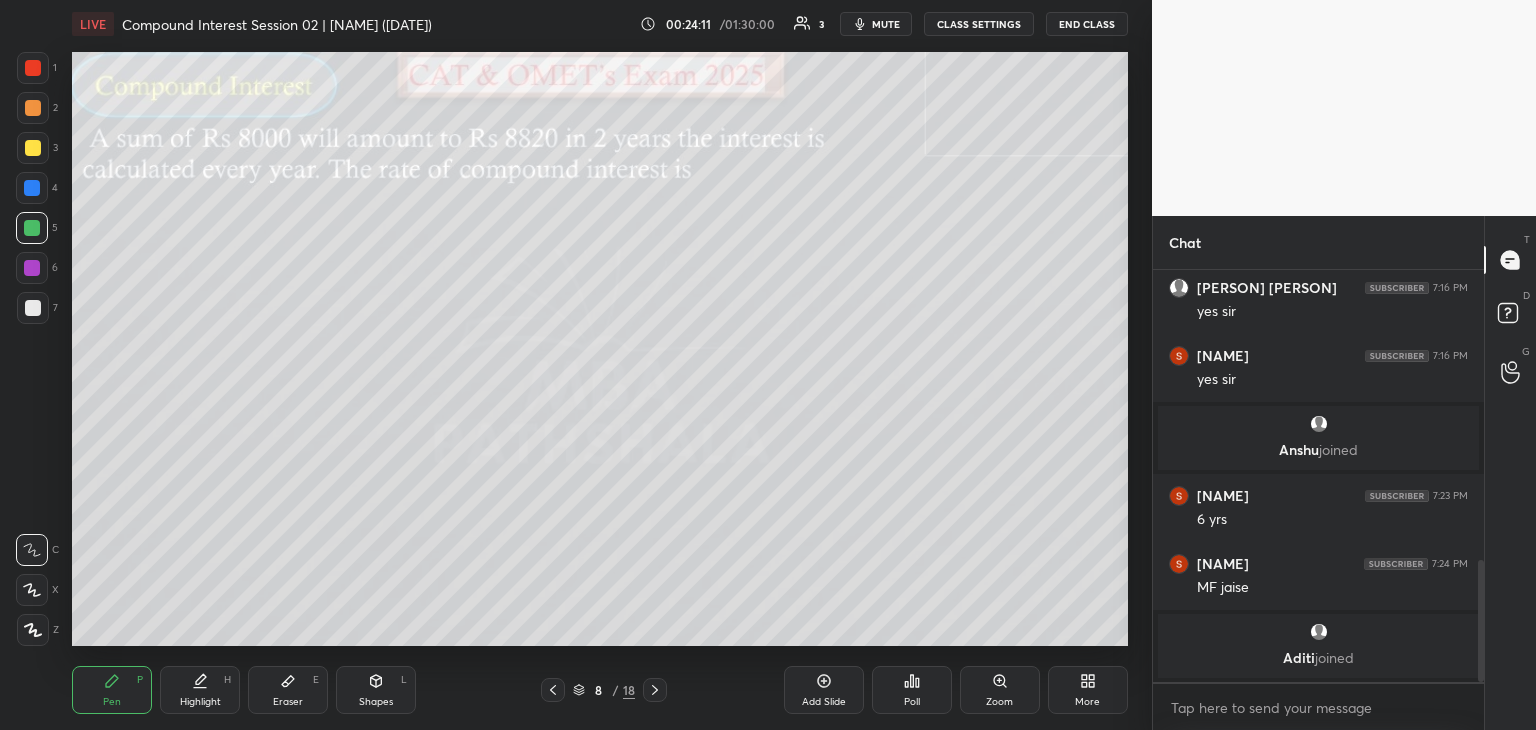 click at bounding box center [33, 148] 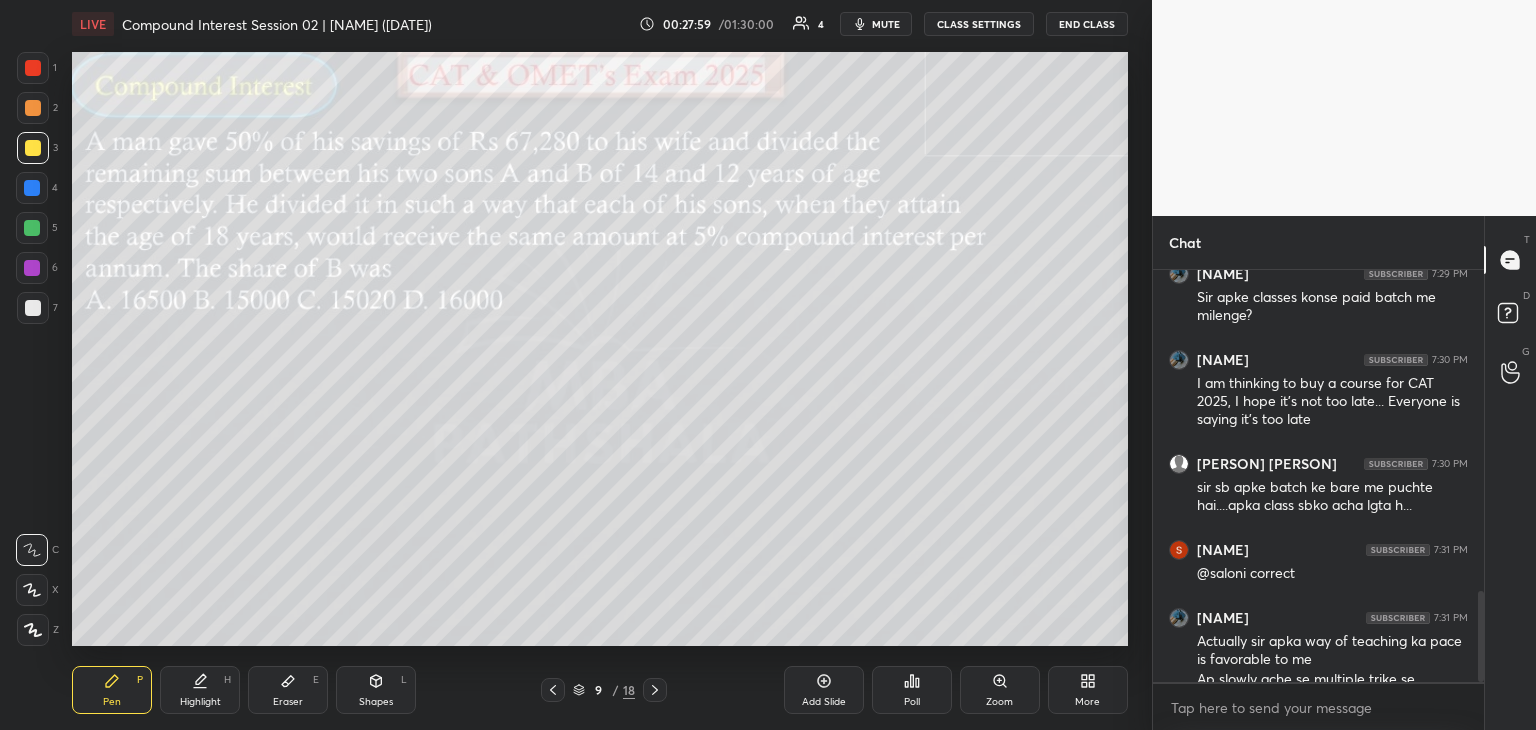 scroll, scrollTop: 1442, scrollLeft: 0, axis: vertical 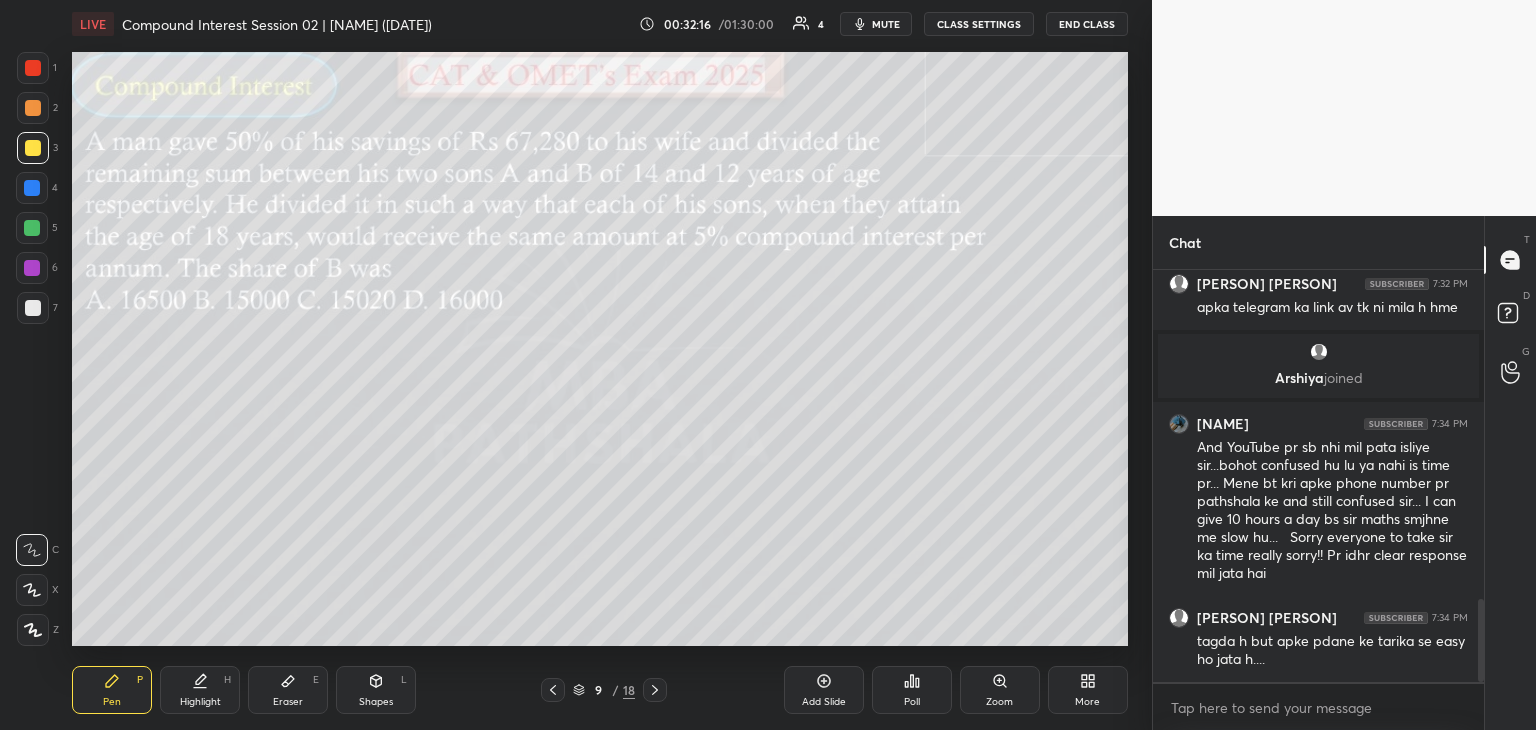 click 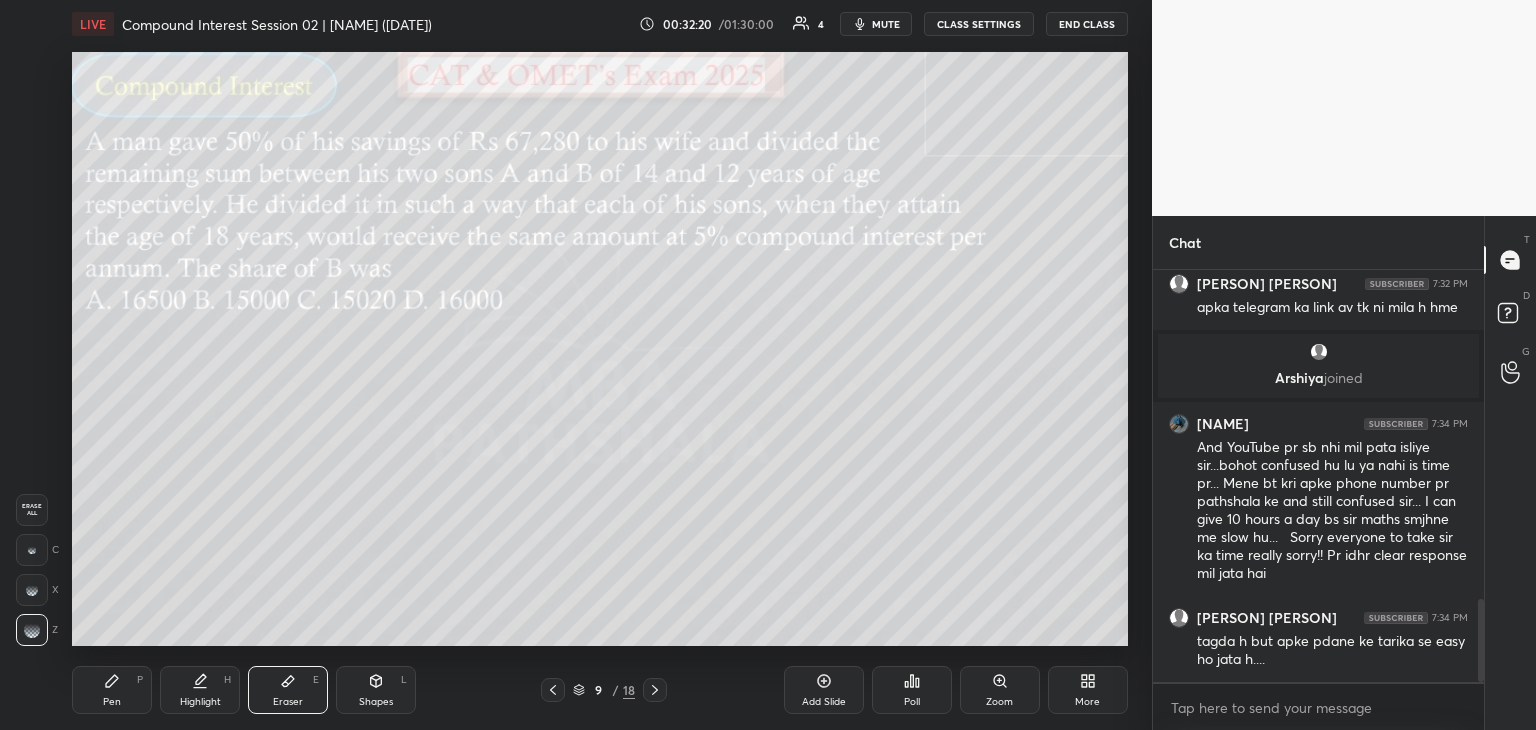 click on "Erase all" at bounding box center [32, 510] 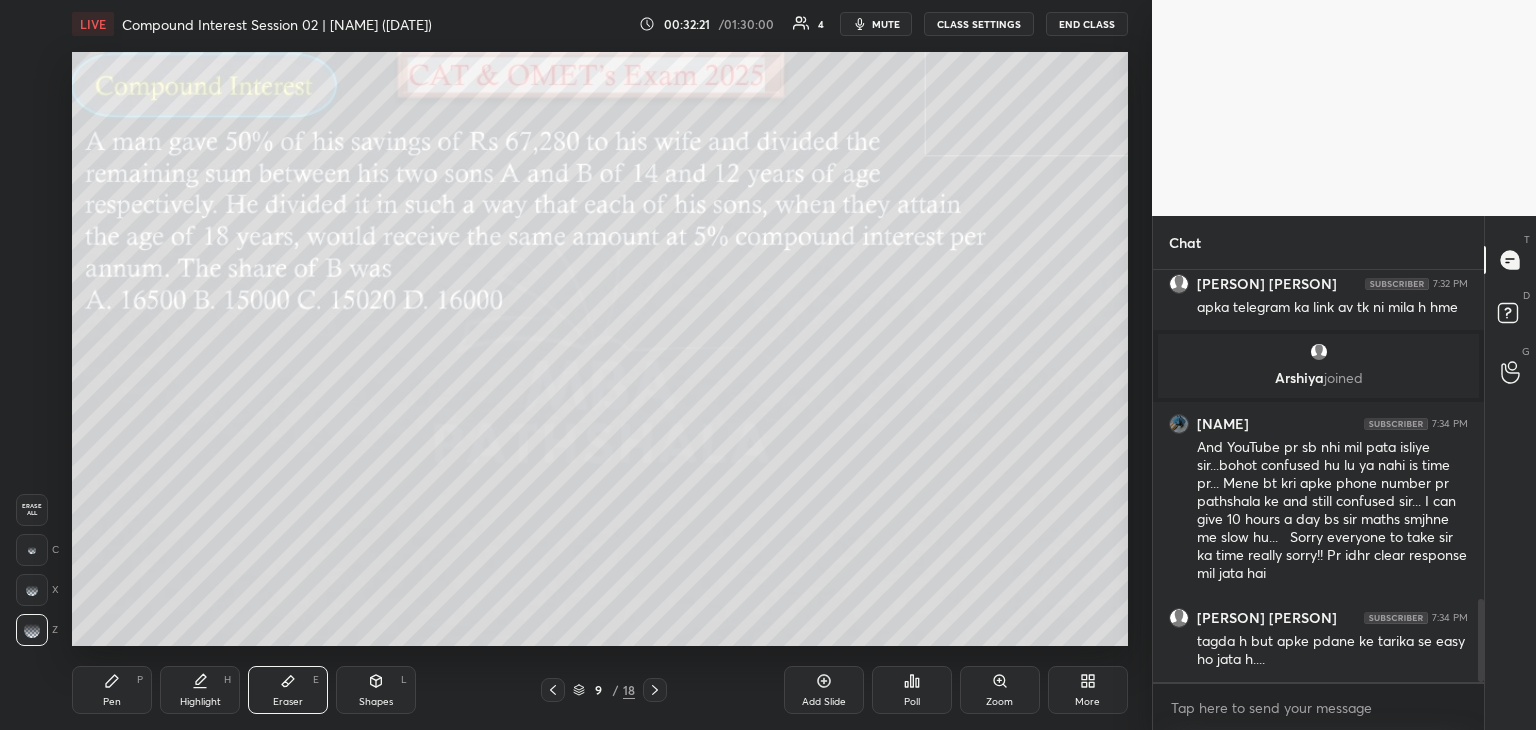 click on "Pen P" at bounding box center (112, 690) 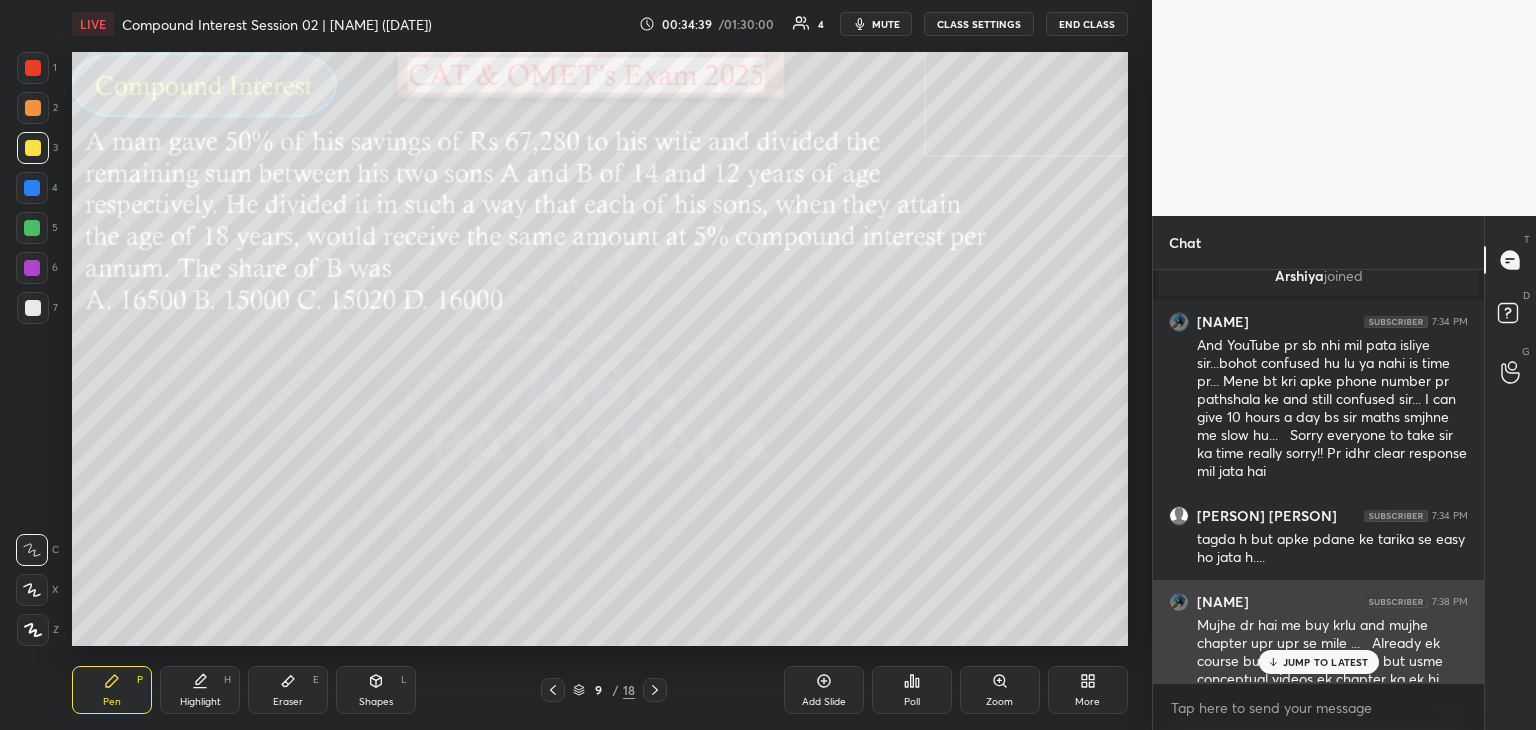 scroll, scrollTop: 1726, scrollLeft: 0, axis: vertical 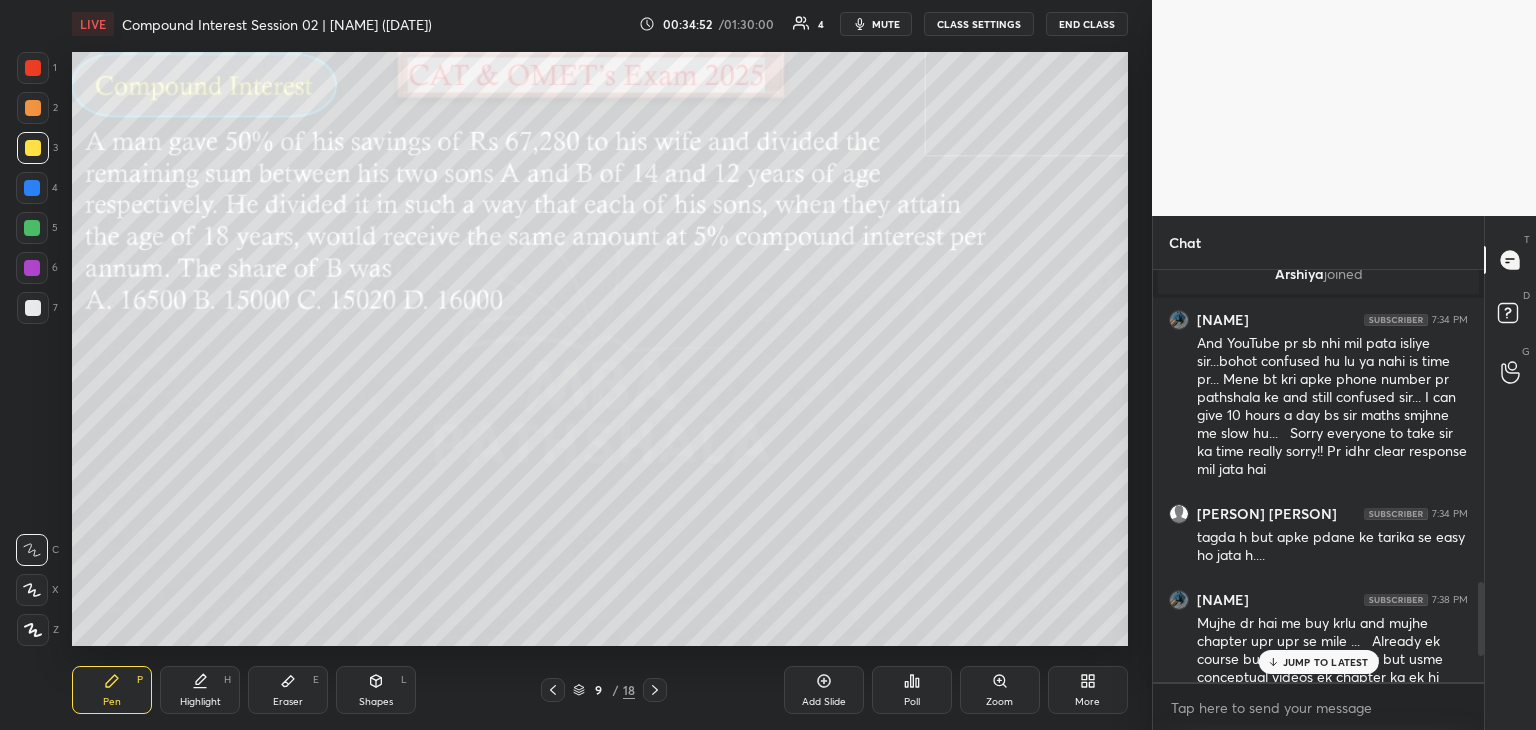 click on "JUMP TO LATEST" at bounding box center [1326, 662] 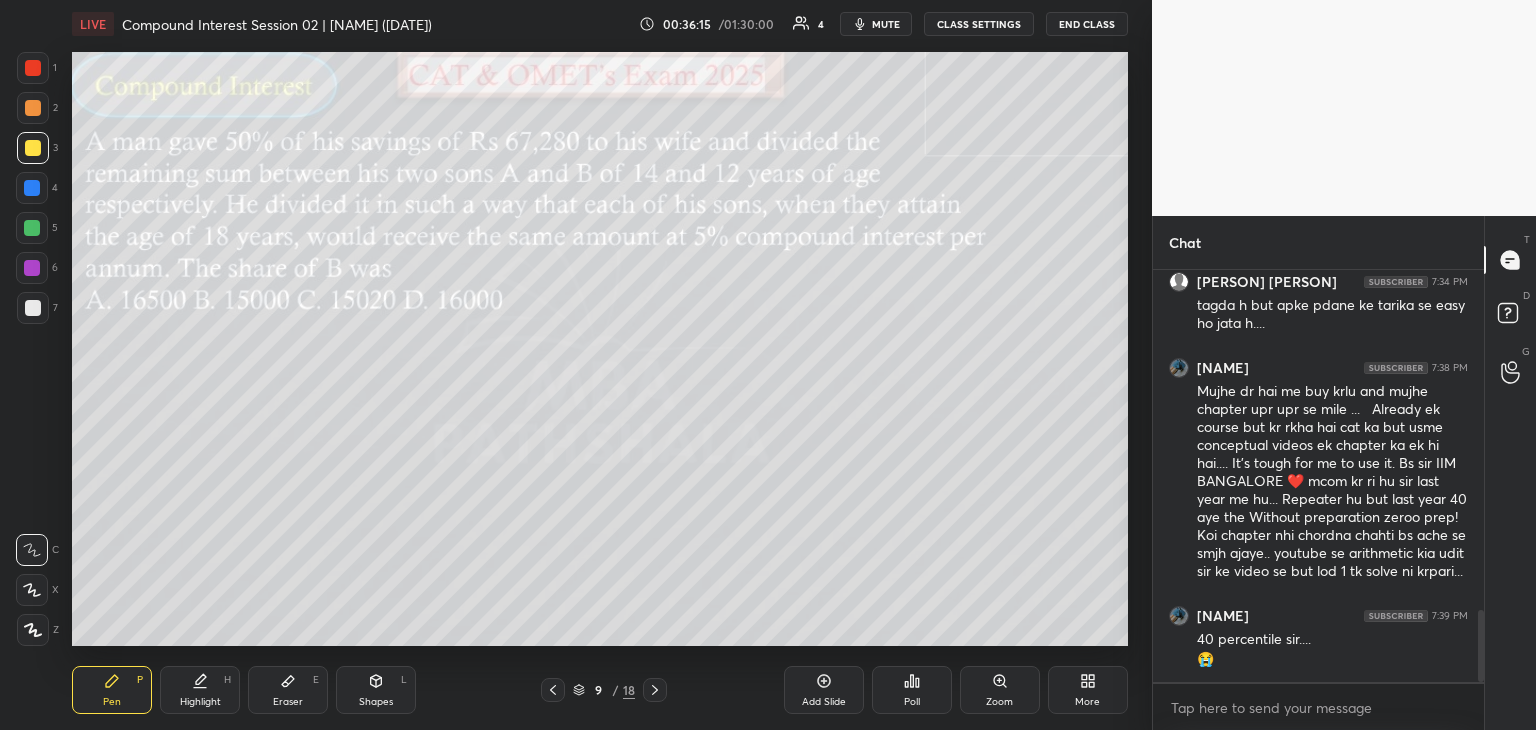 scroll, scrollTop: 1978, scrollLeft: 0, axis: vertical 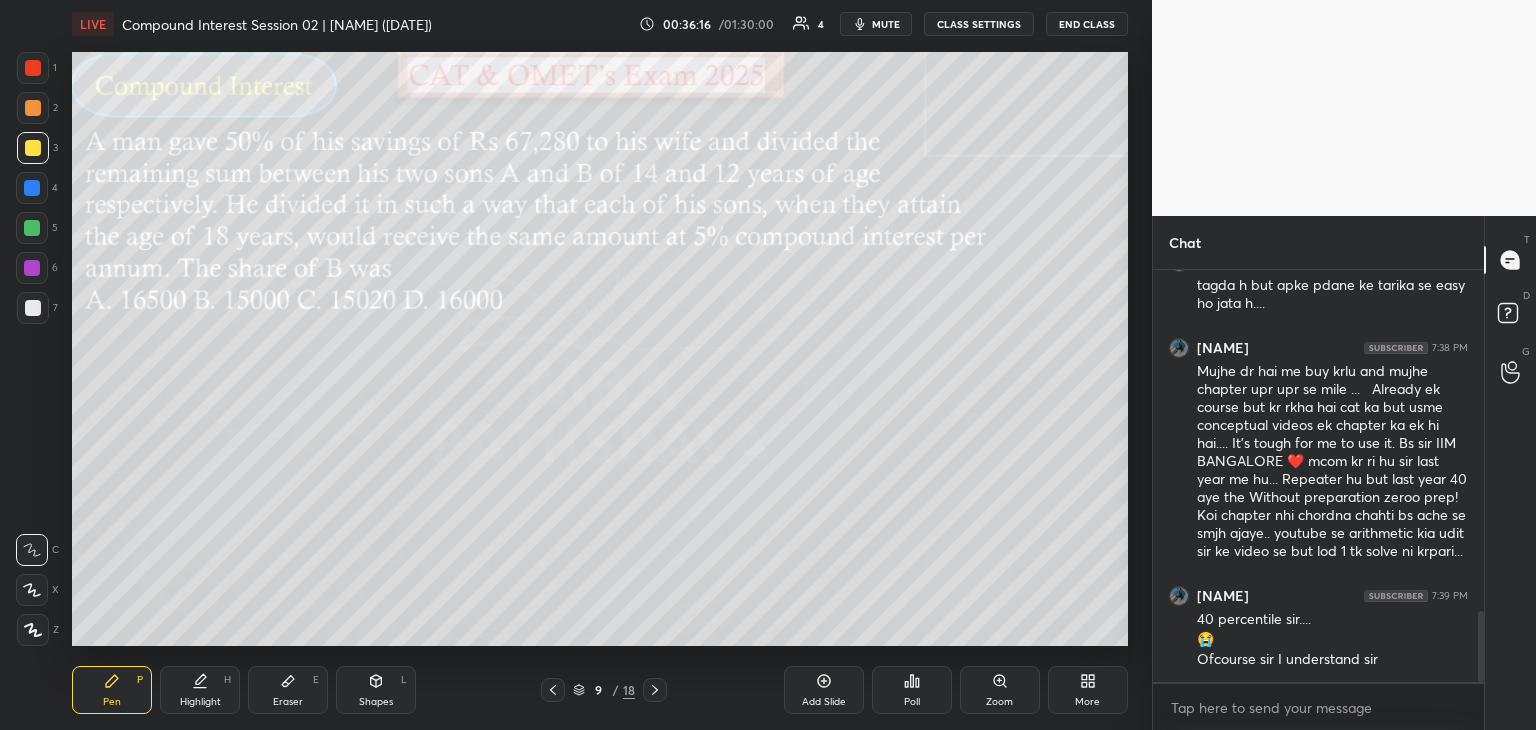 click on "Eraser E" at bounding box center [288, 690] 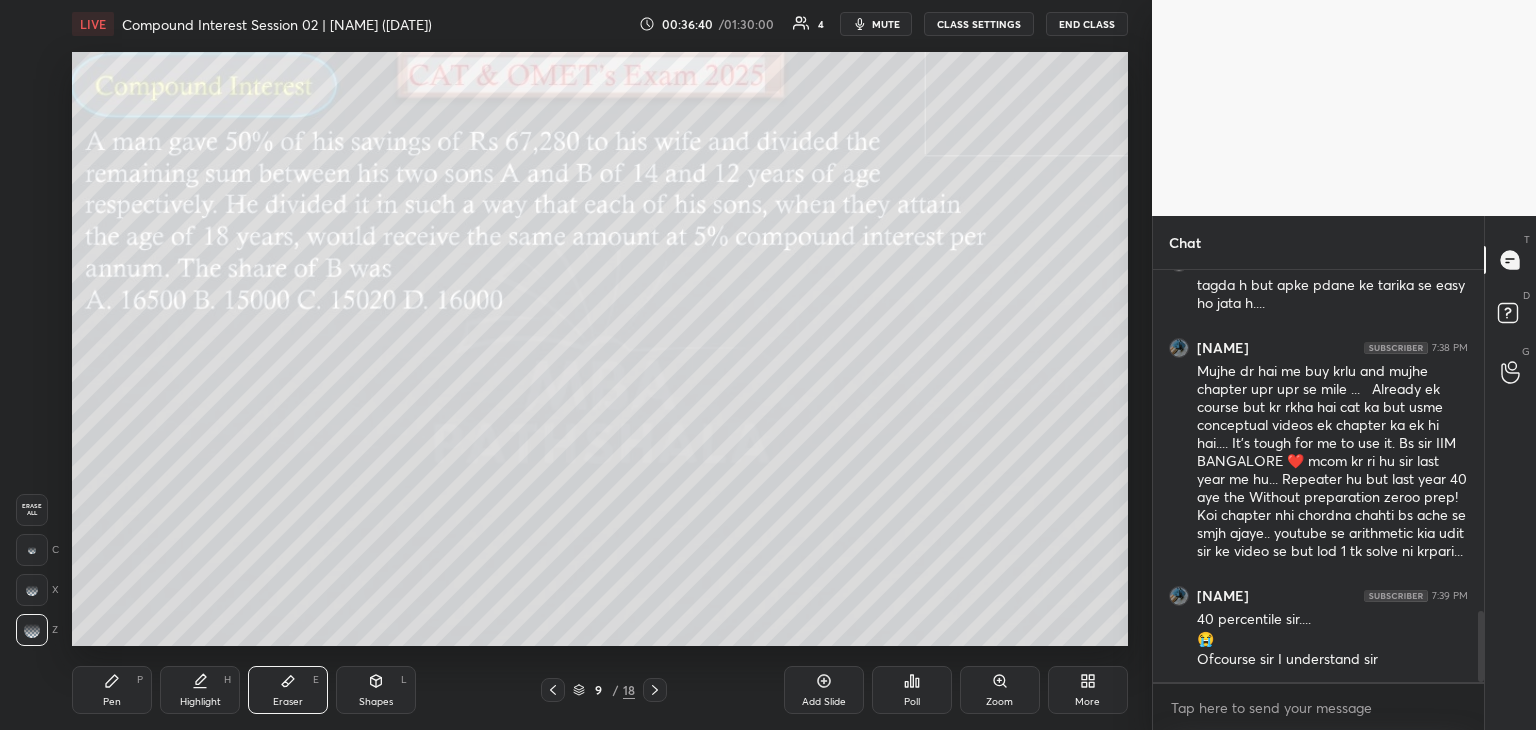 click on "Pen P" at bounding box center [112, 690] 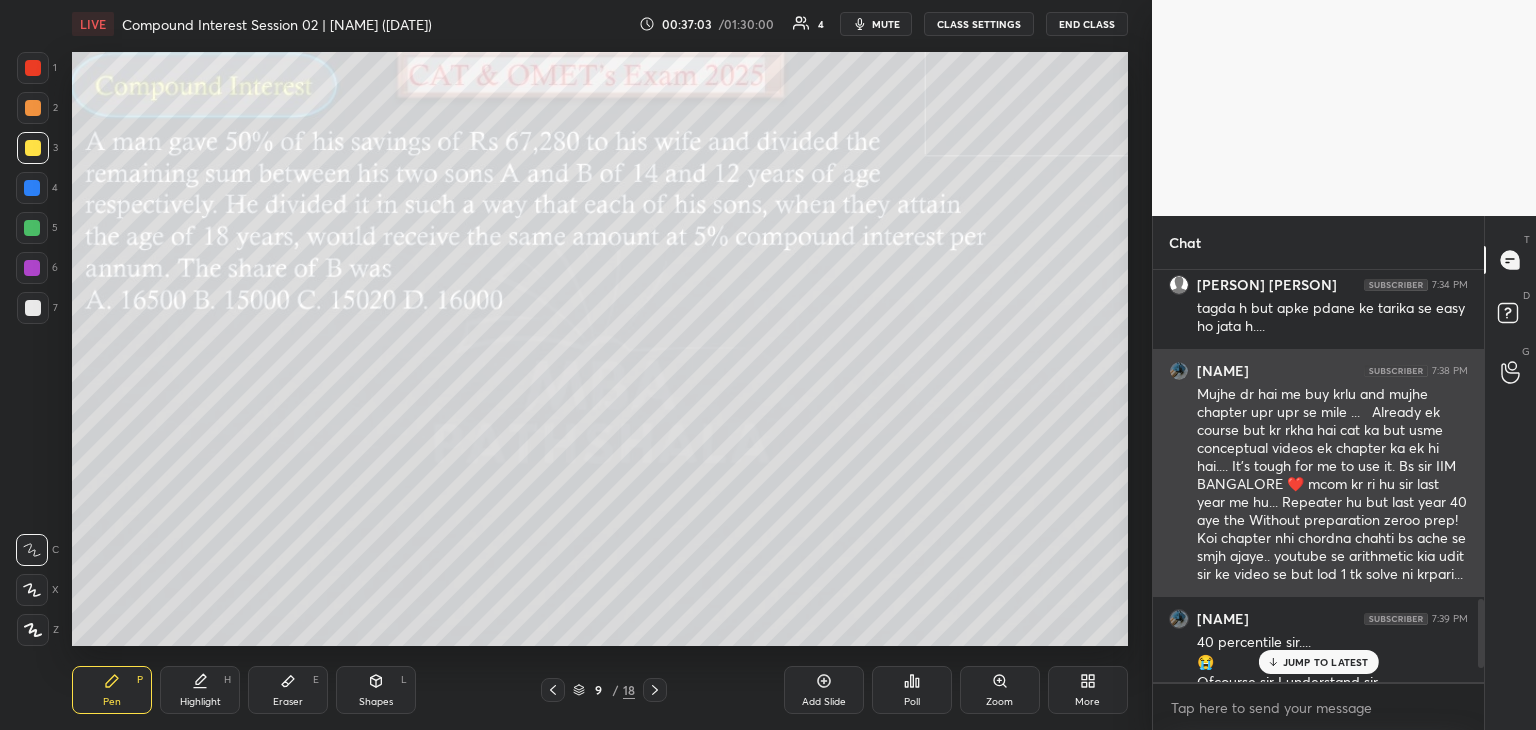 scroll, scrollTop: 1963, scrollLeft: 0, axis: vertical 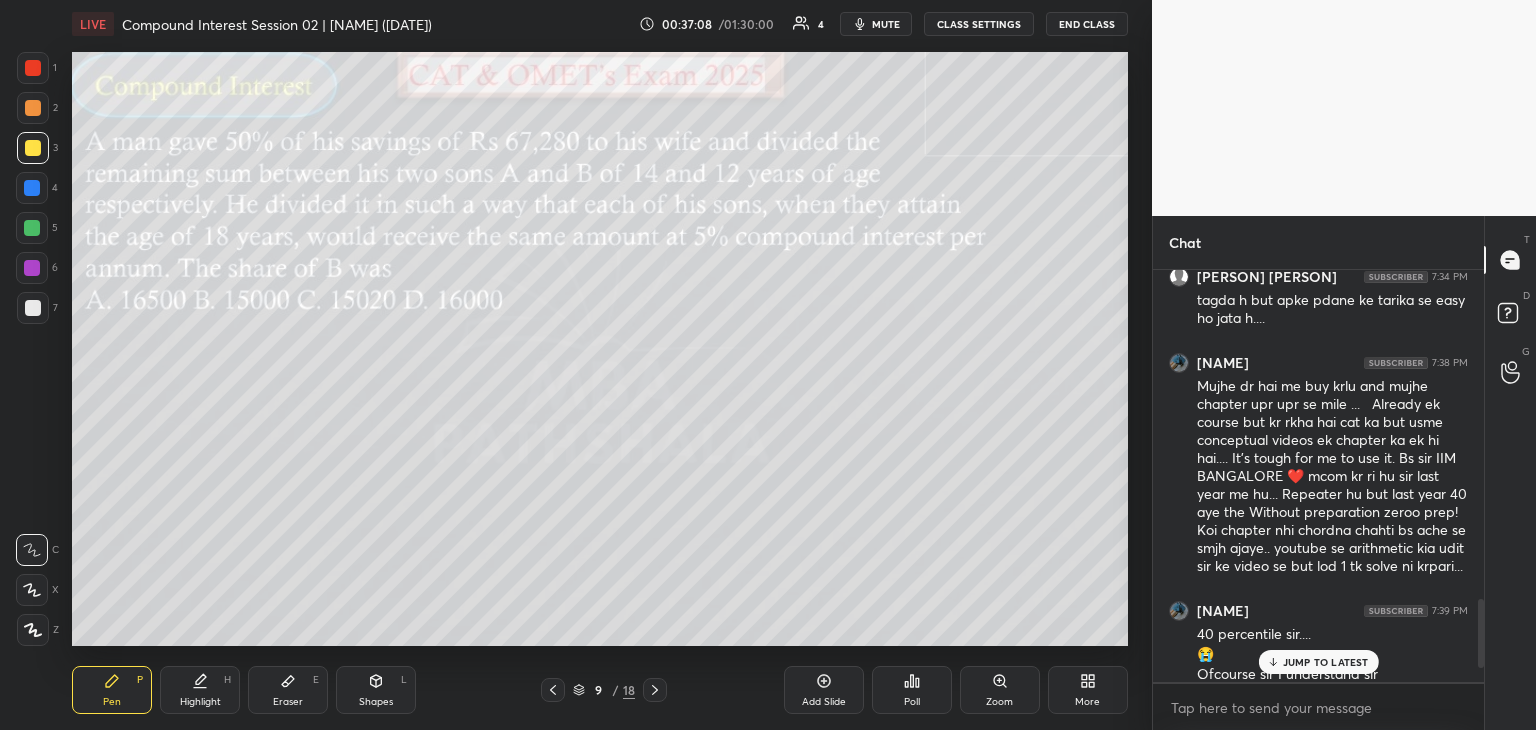 click on "JUMP TO LATEST" at bounding box center (1326, 662) 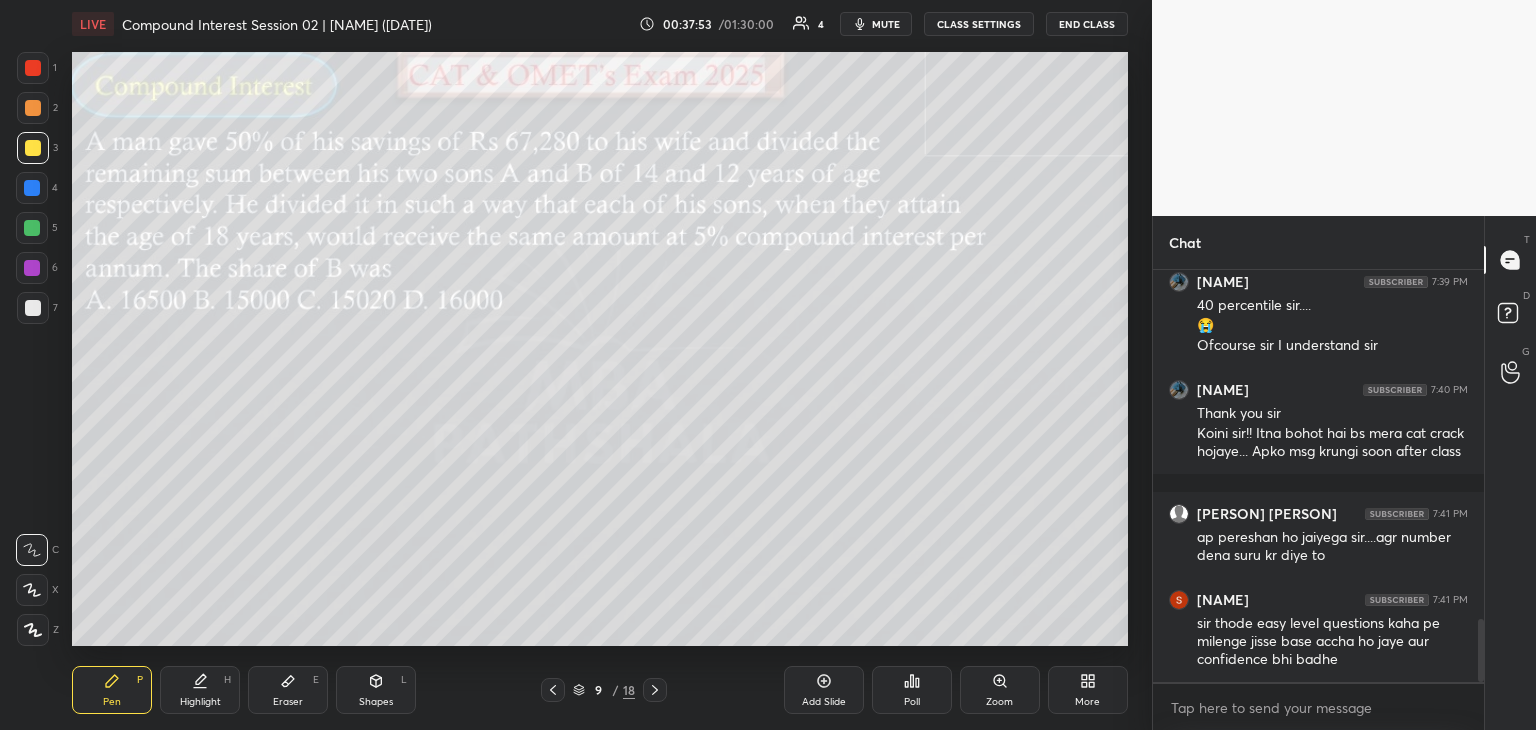 scroll, scrollTop: 2312, scrollLeft: 0, axis: vertical 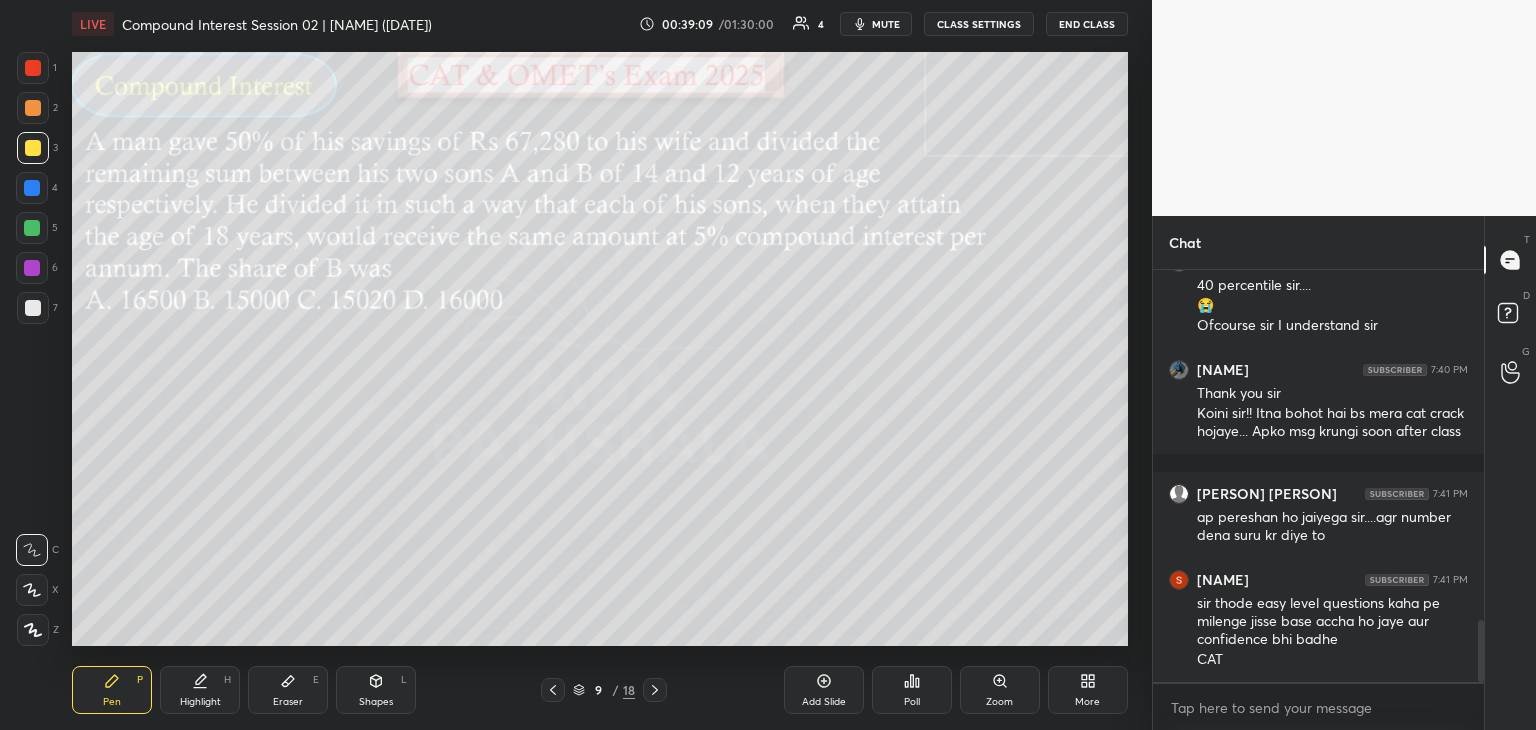 click on "Eraser E" at bounding box center [288, 690] 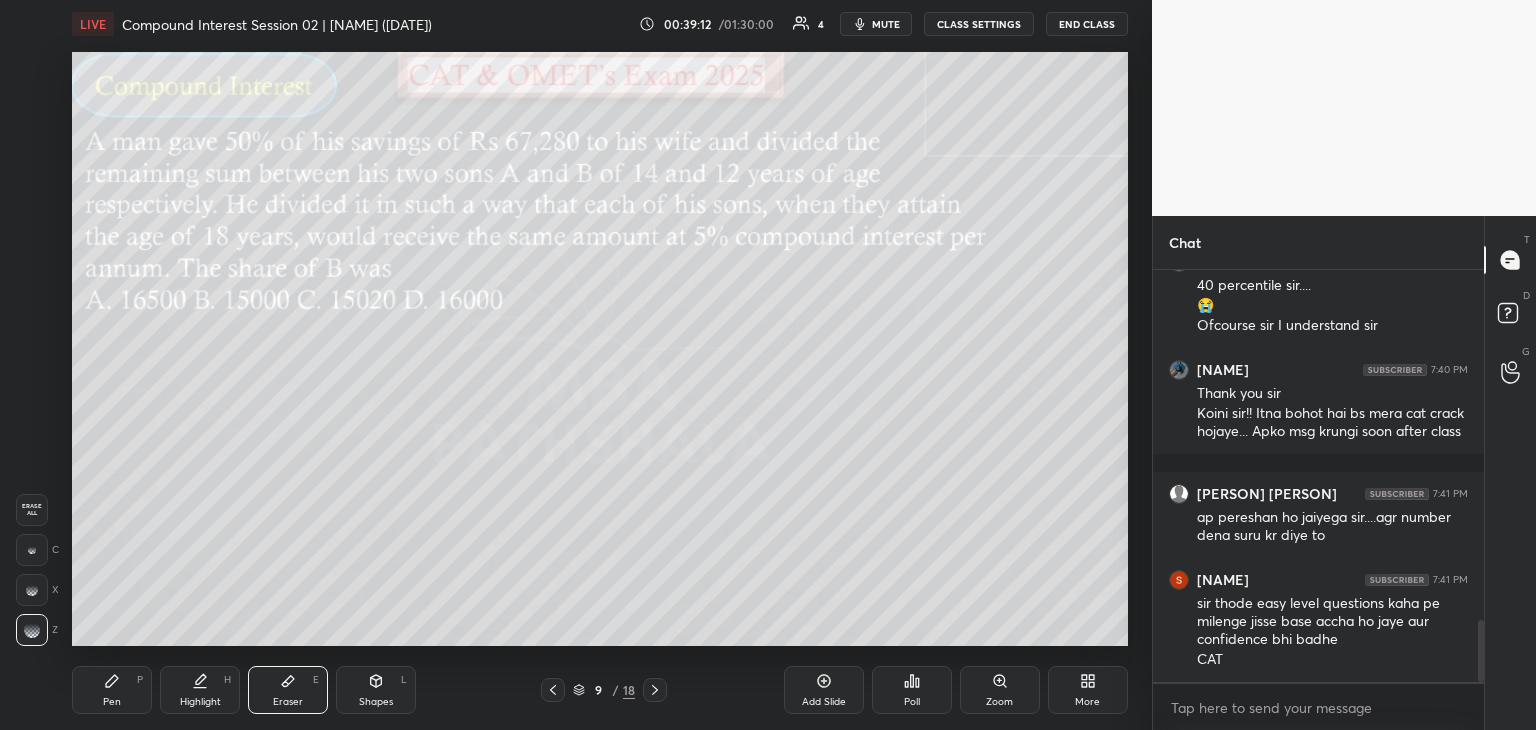 click on "Pen P" at bounding box center (112, 690) 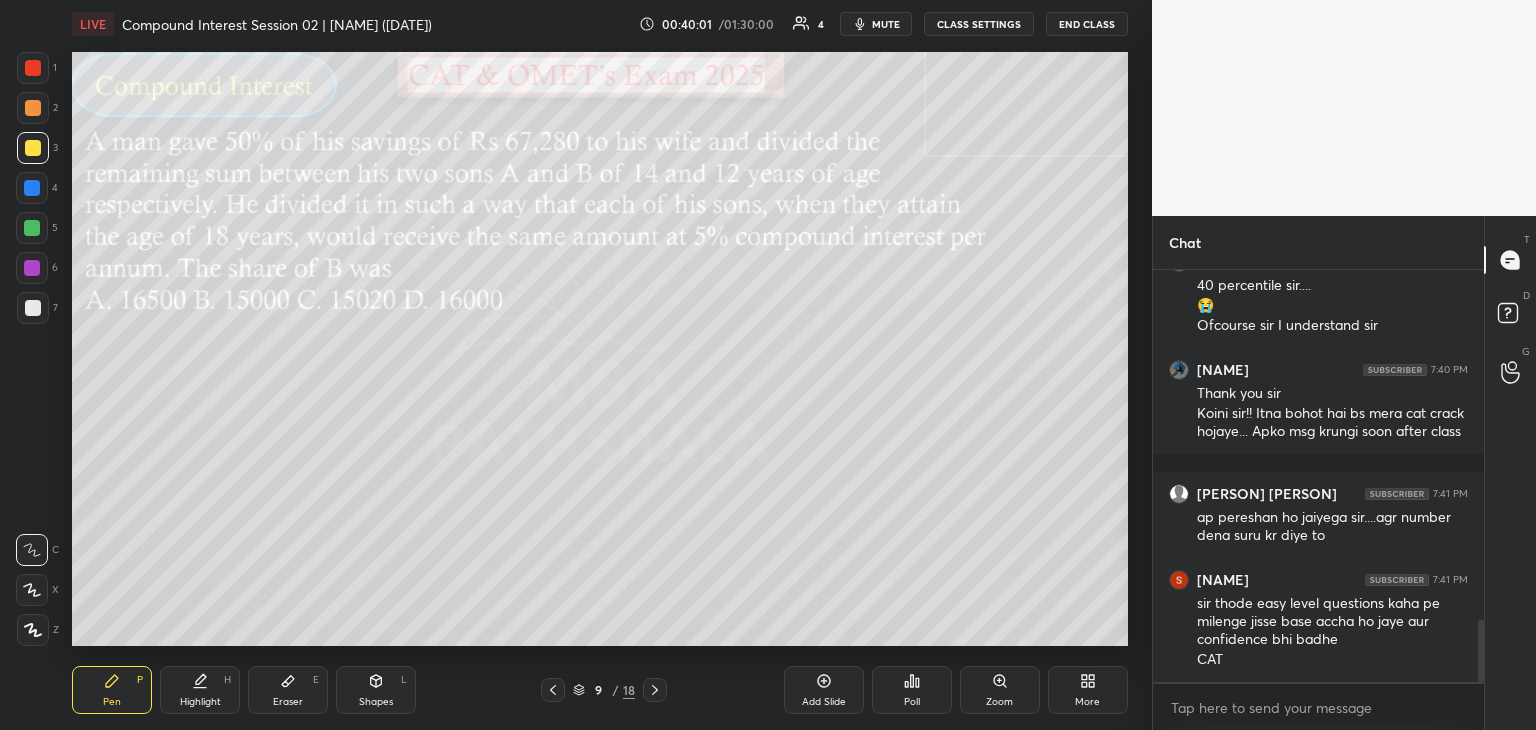 scroll, scrollTop: 366, scrollLeft: 325, axis: both 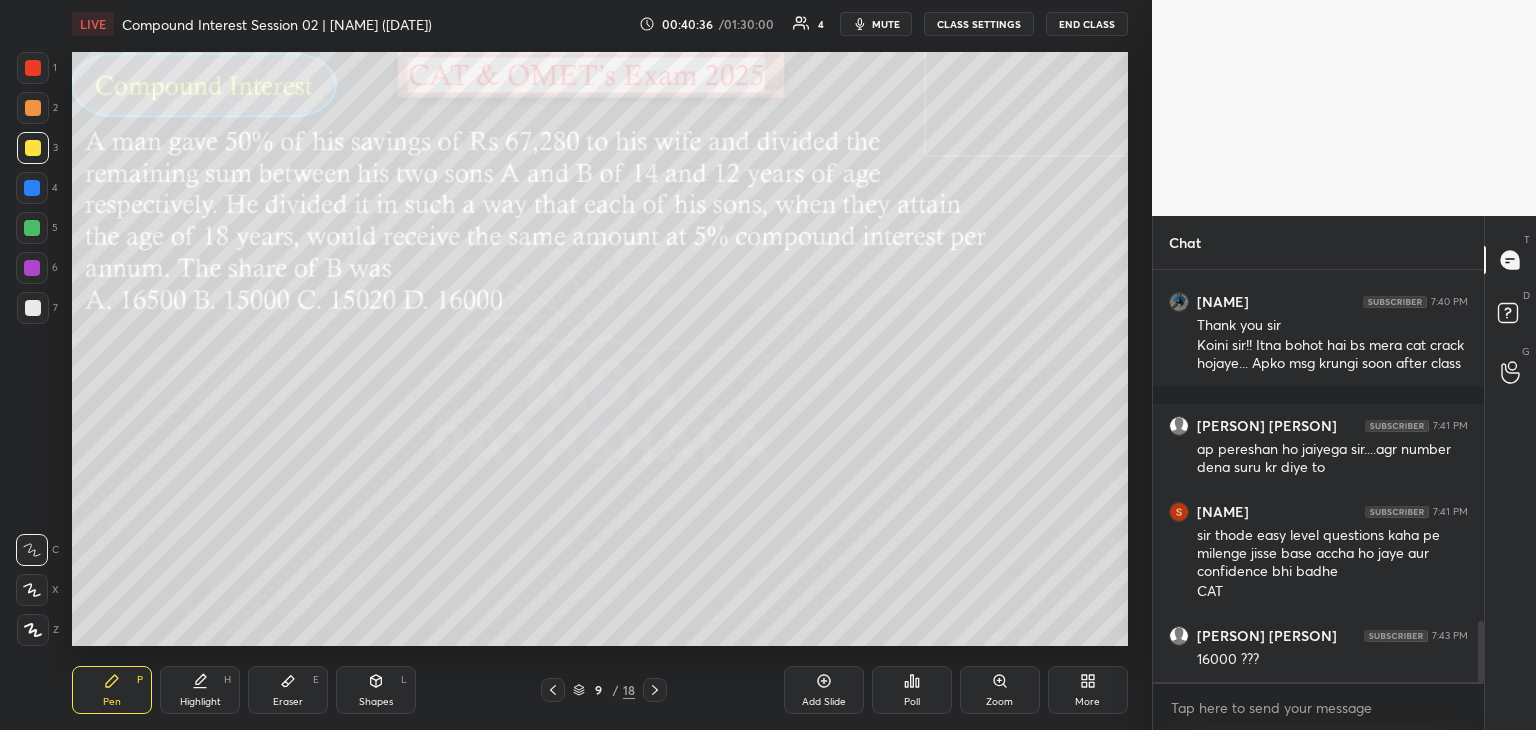 click 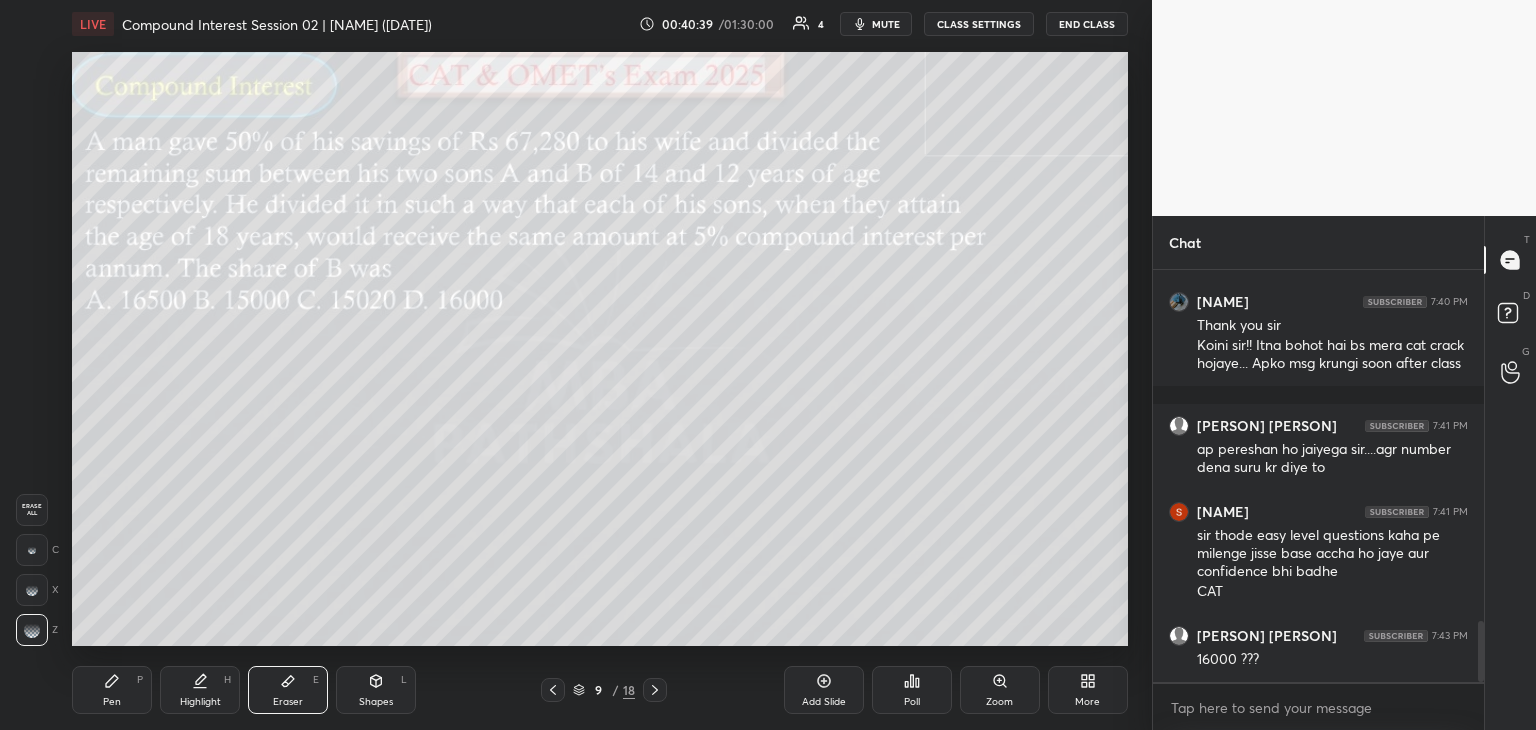 click on "Pen P" at bounding box center [112, 690] 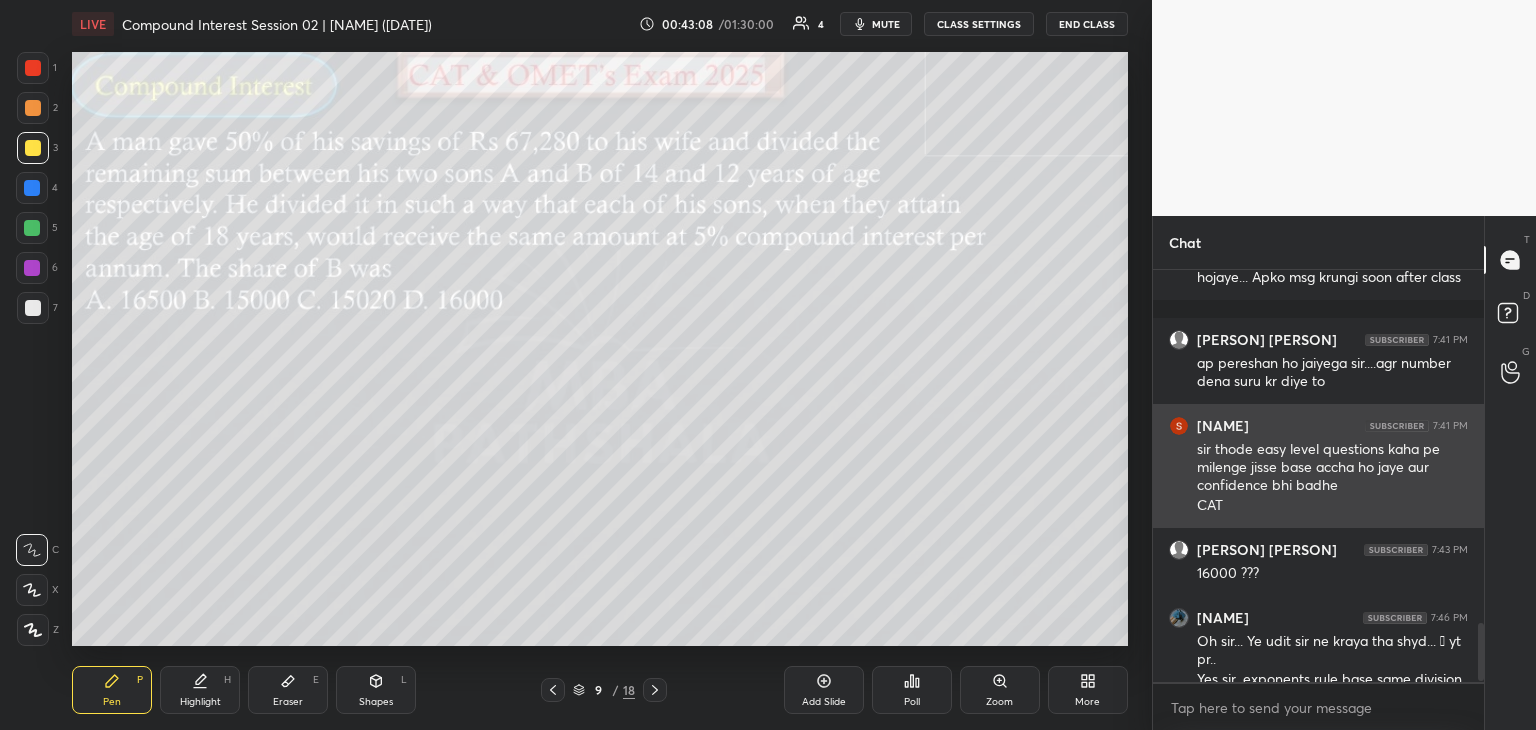 scroll, scrollTop: 2504, scrollLeft: 0, axis: vertical 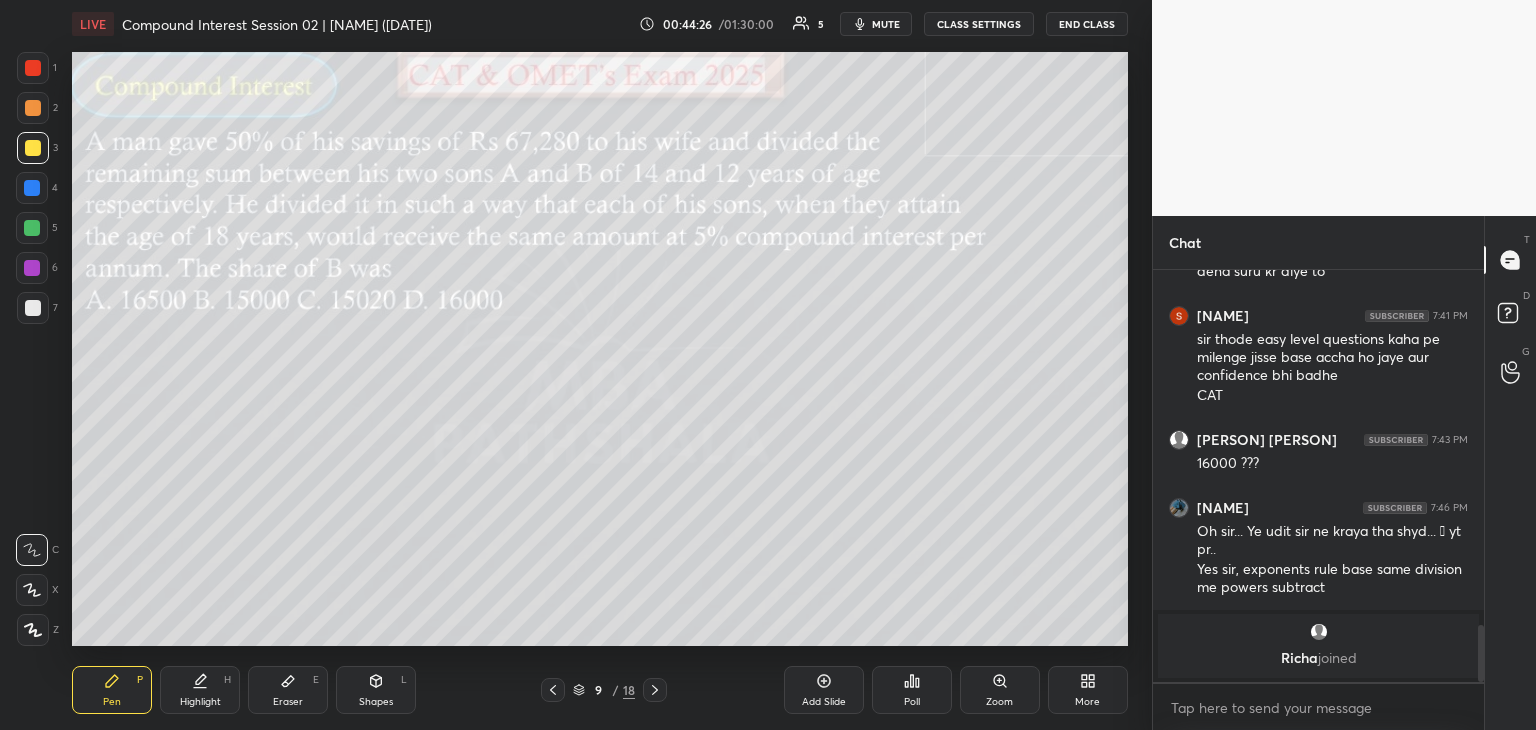 click on "Pen P Highlight H Eraser E Shapes L 9 / 18 Add Slide Poll Zoom More" at bounding box center [600, 690] 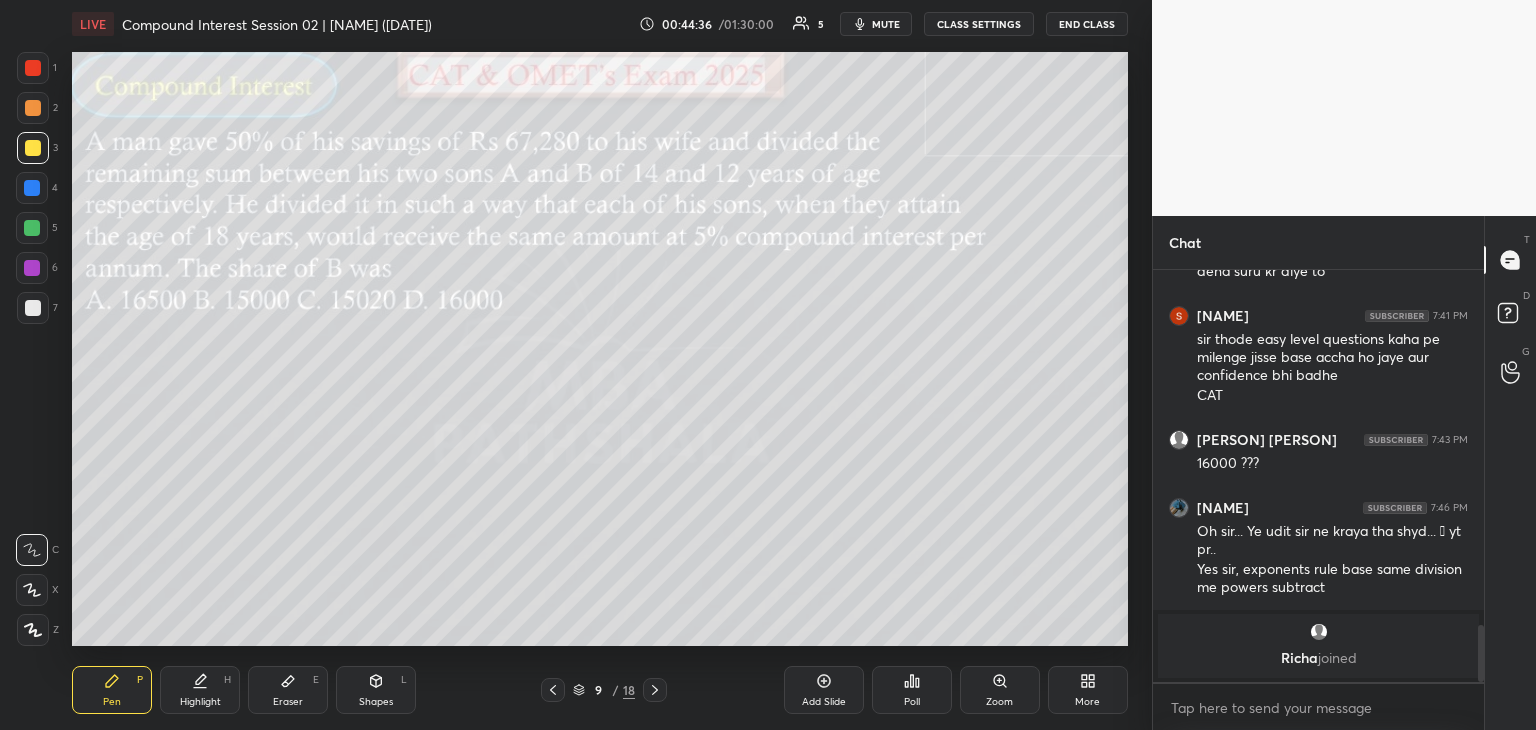 click on "Add Slide" at bounding box center [824, 690] 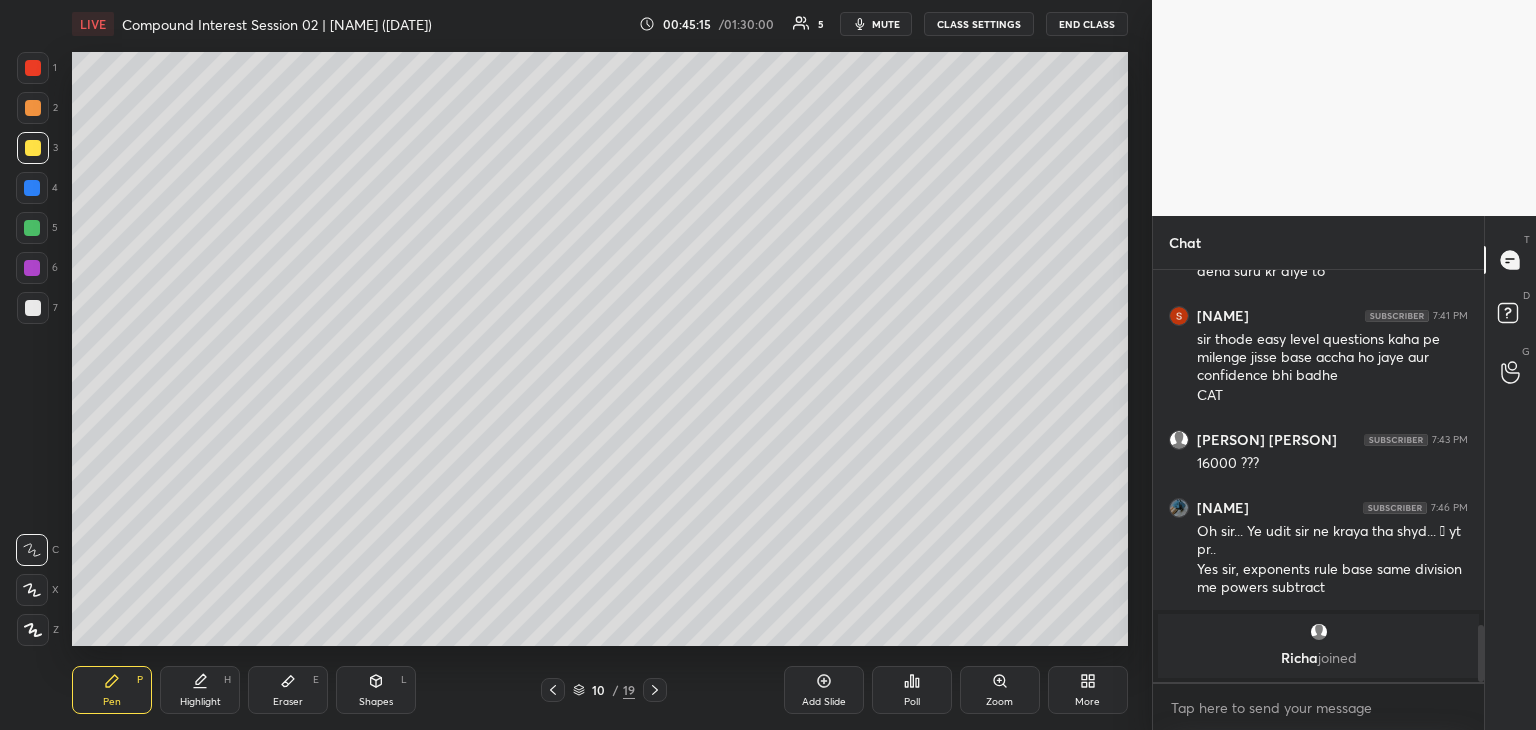 click 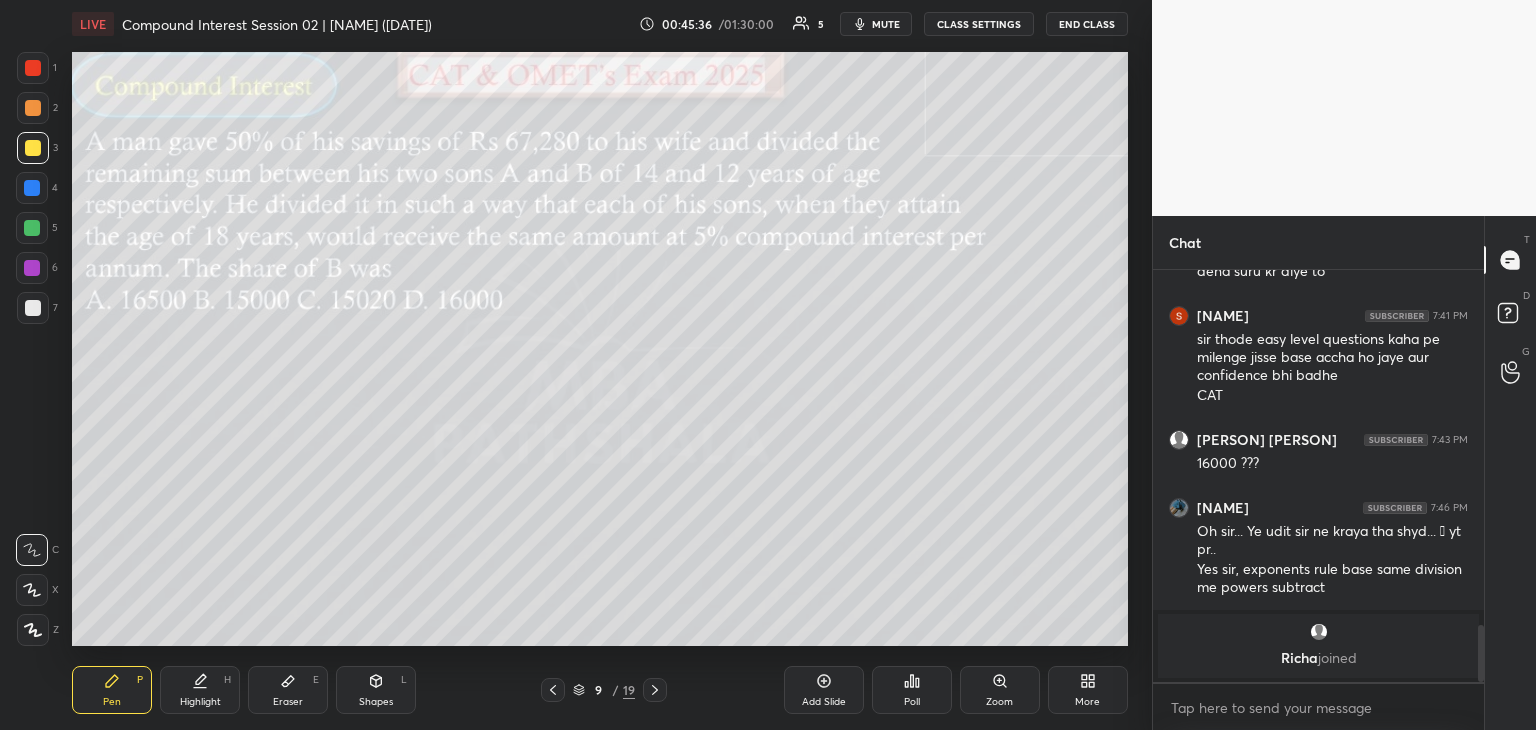 click 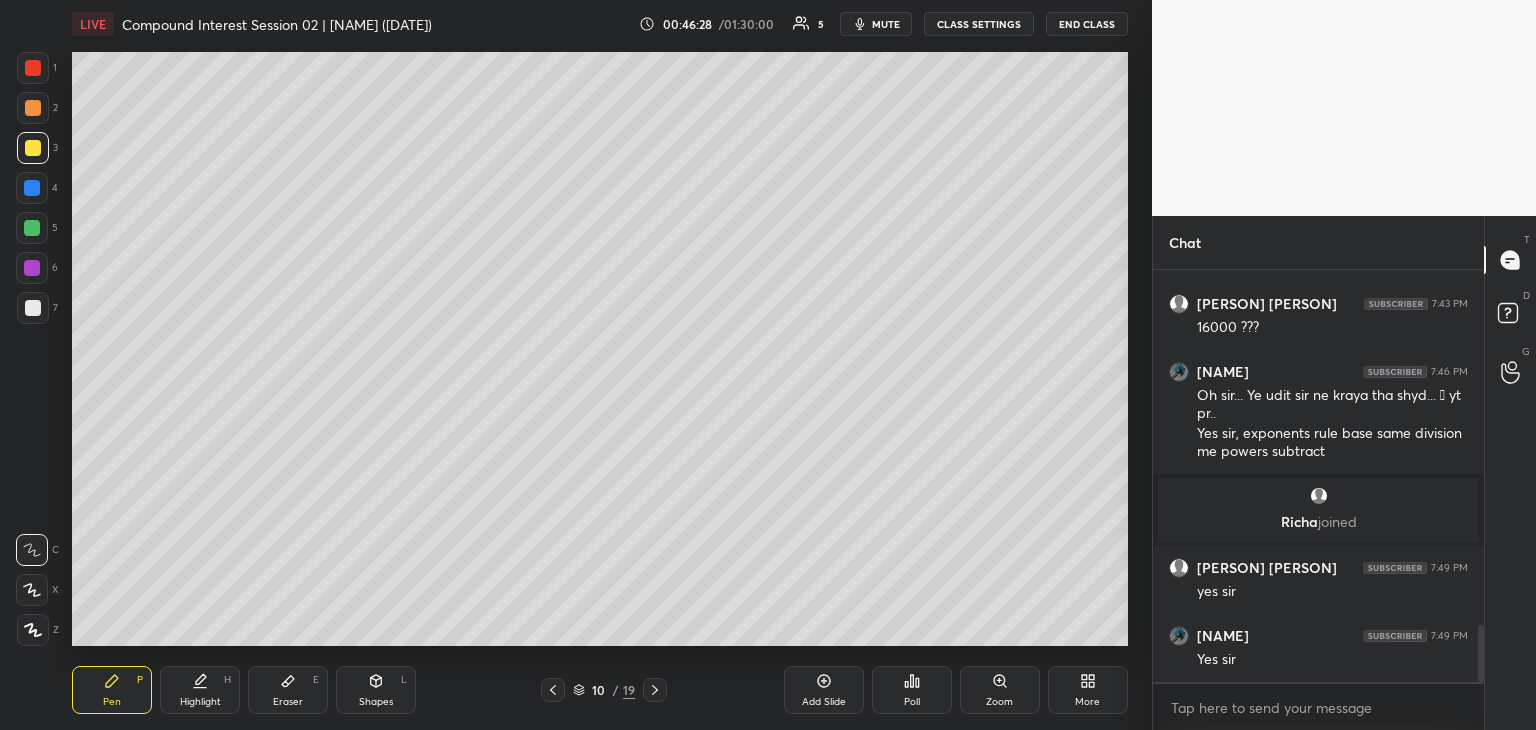 scroll, scrollTop: 2642, scrollLeft: 0, axis: vertical 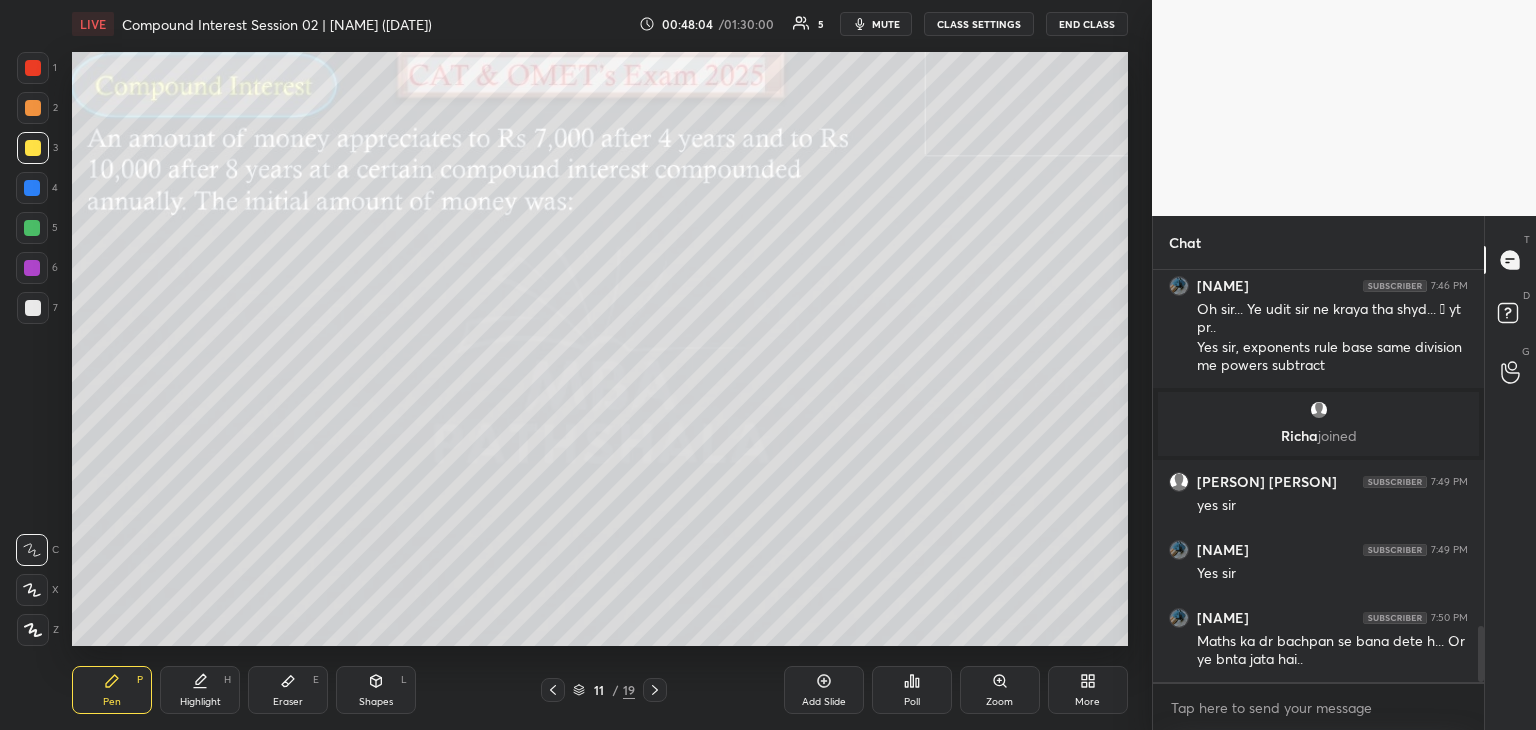 click 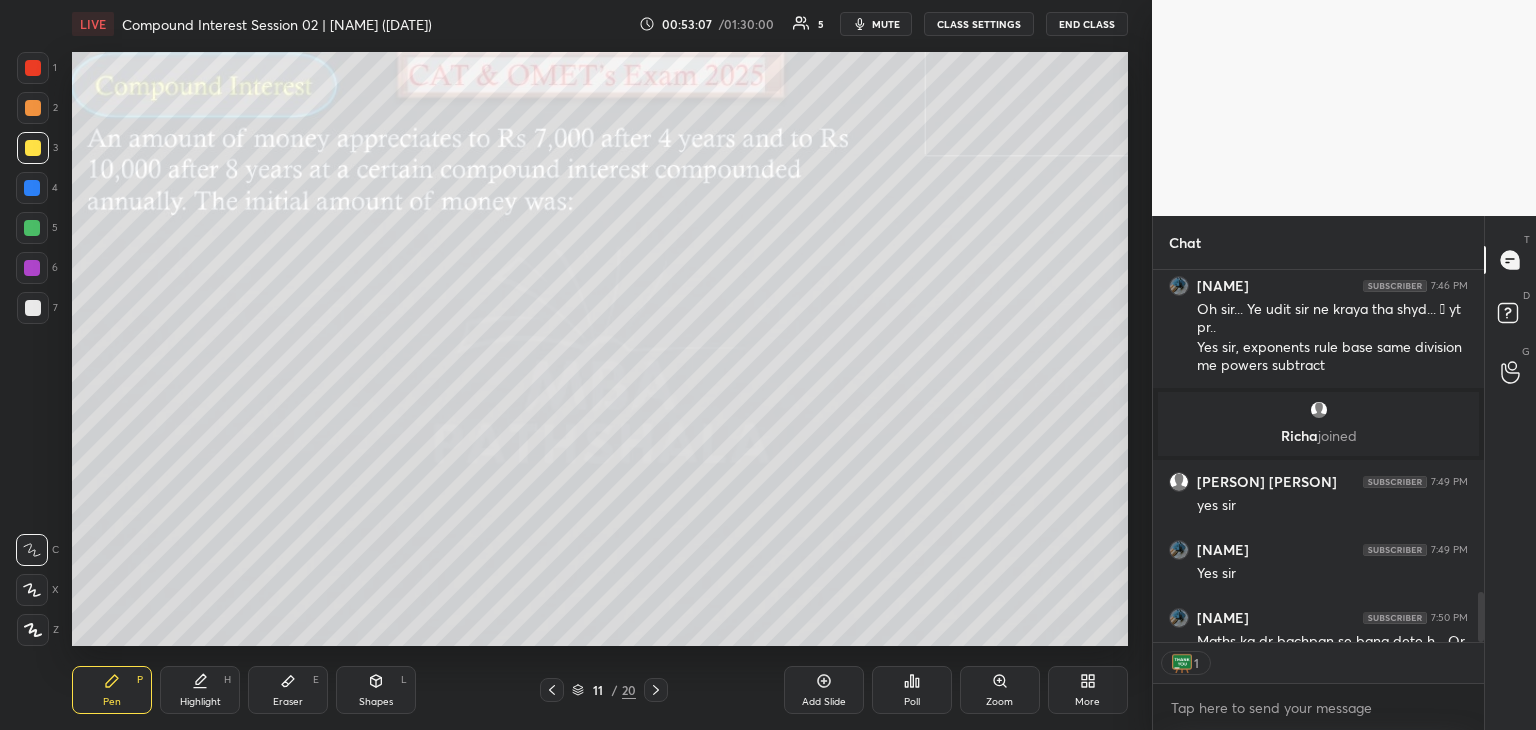 scroll, scrollTop: 366, scrollLeft: 325, axis: both 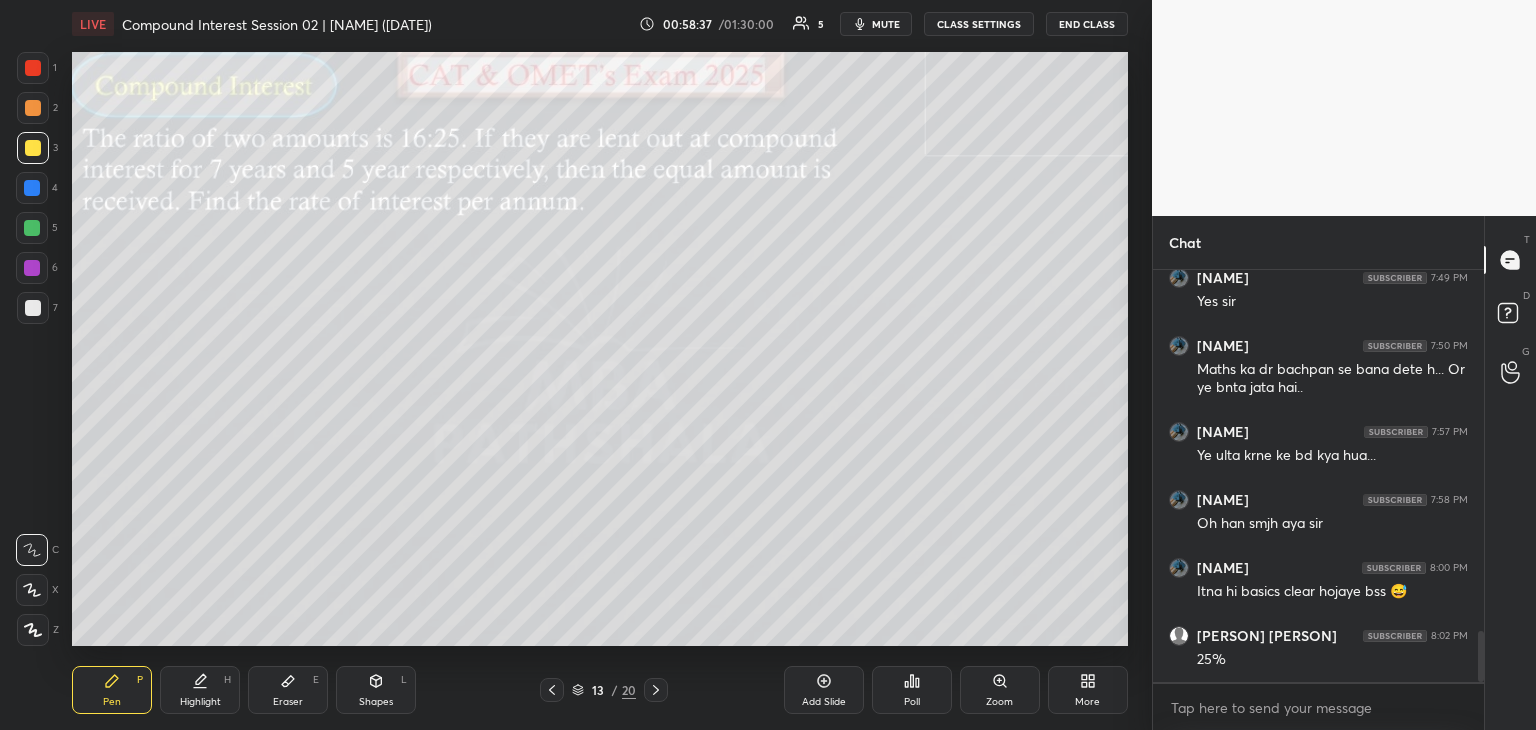 click 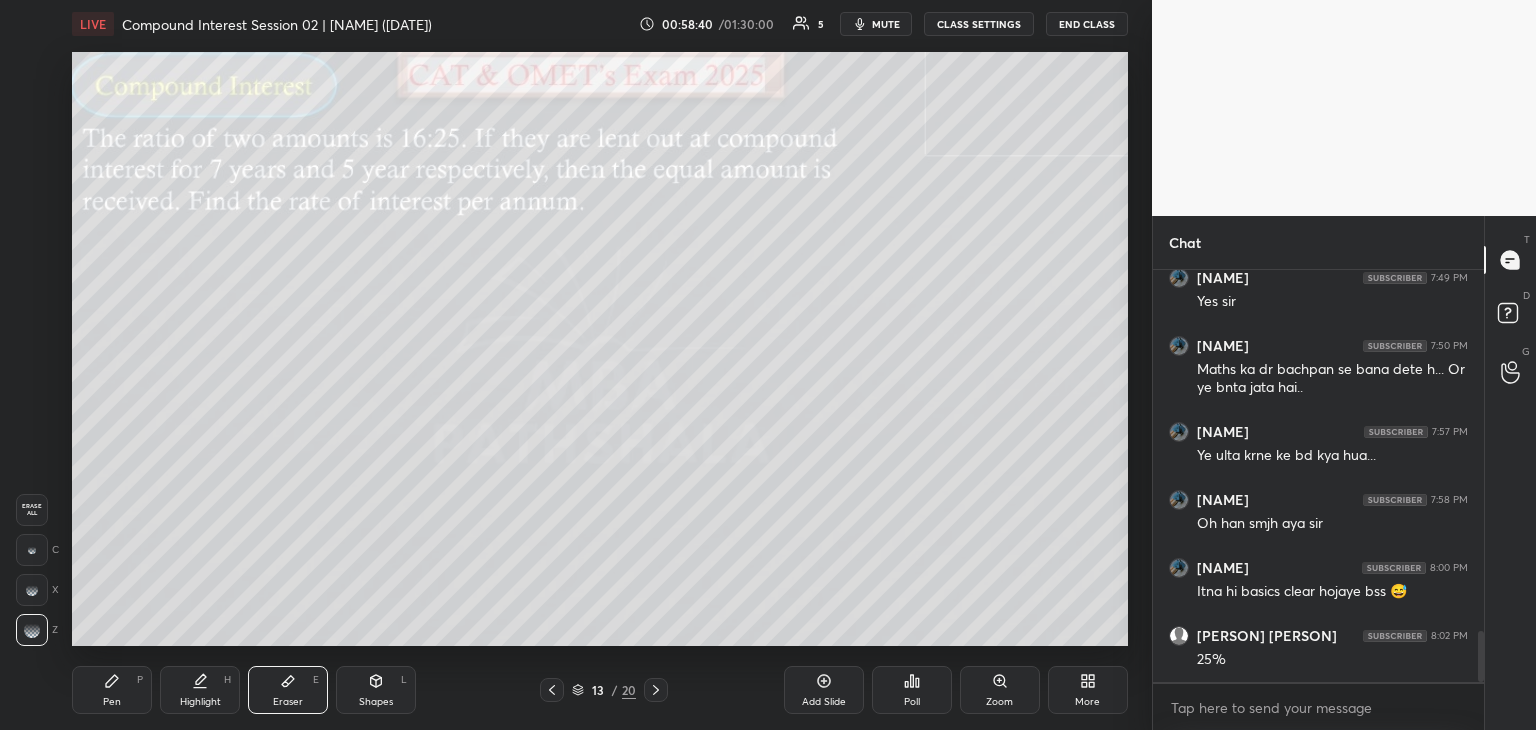 click on "Pen P" at bounding box center (112, 690) 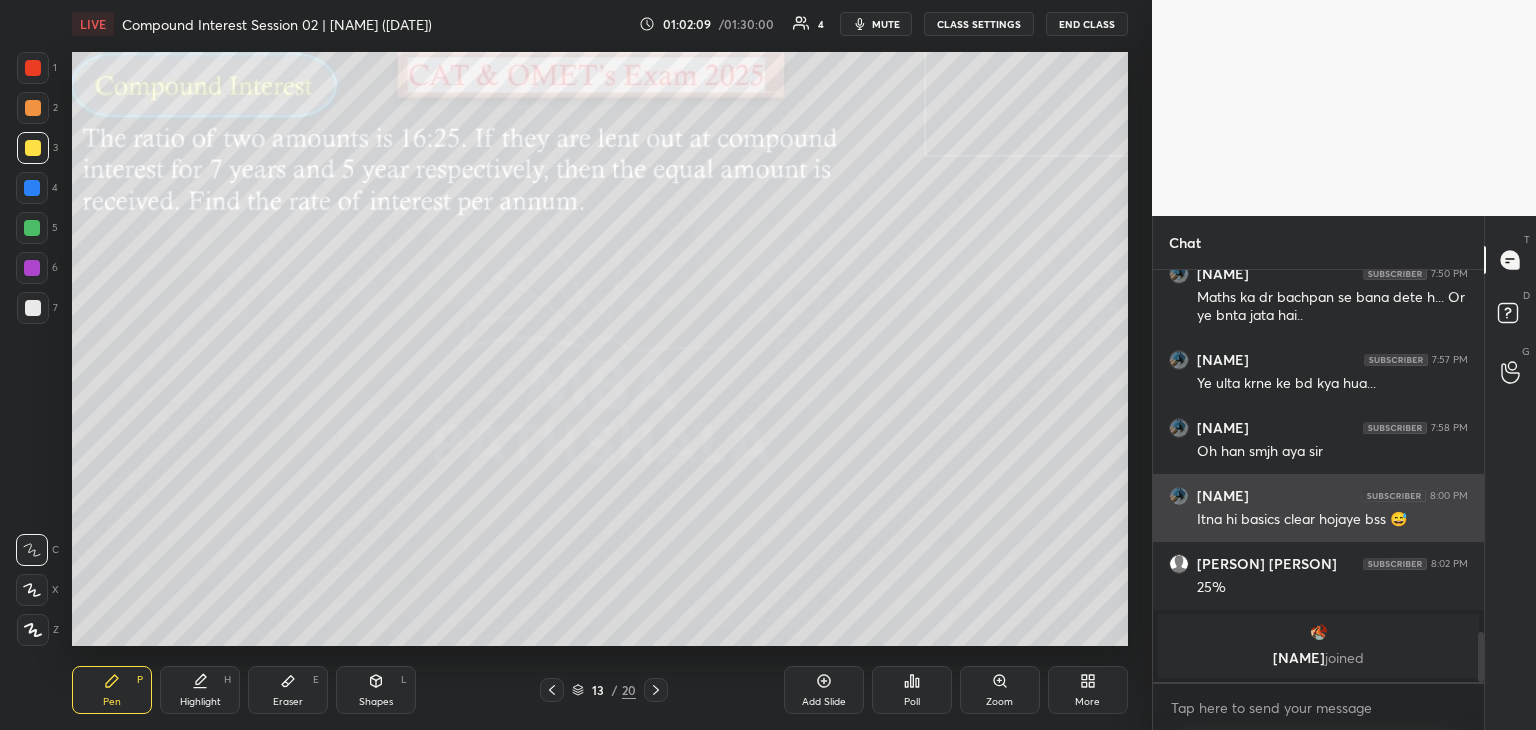 scroll, scrollTop: 3054, scrollLeft: 0, axis: vertical 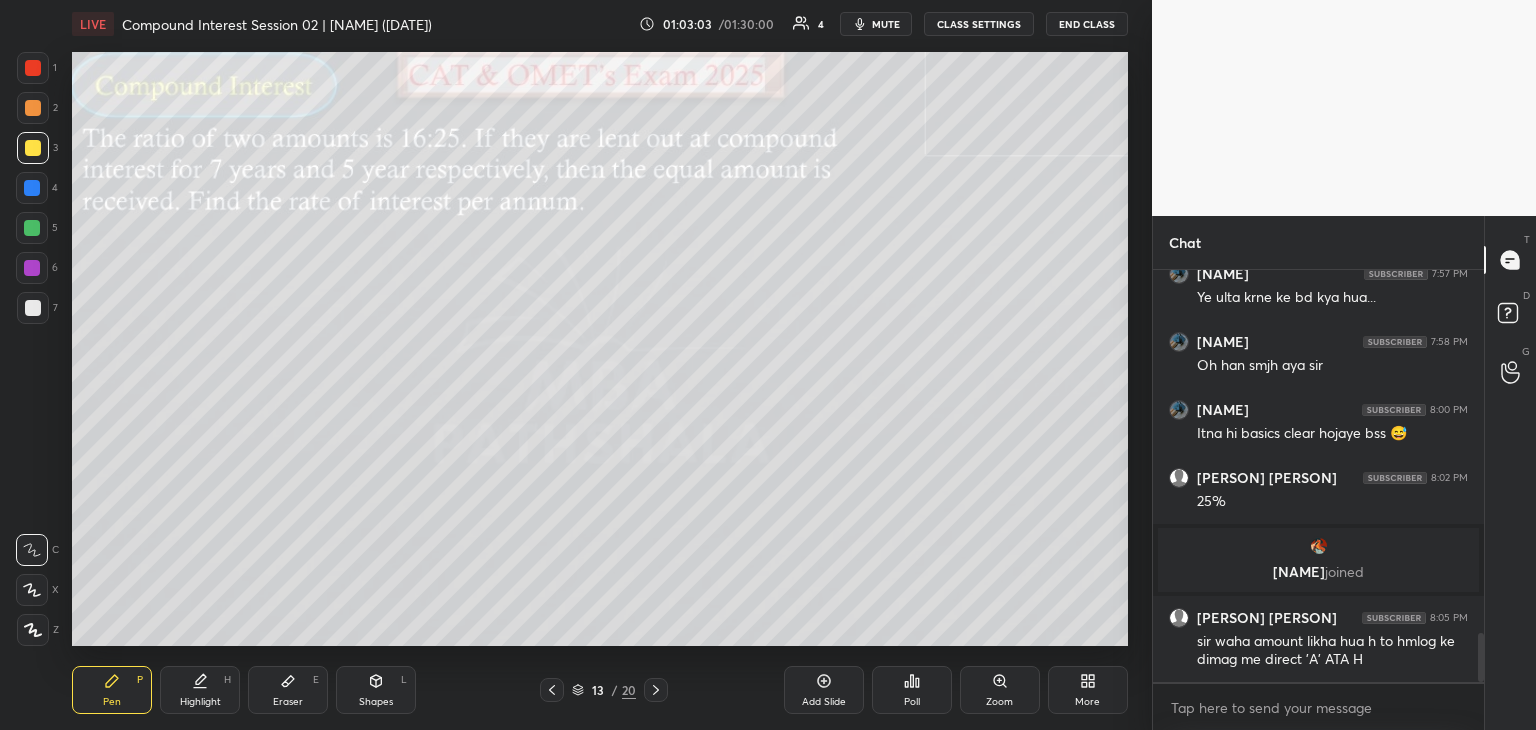 click 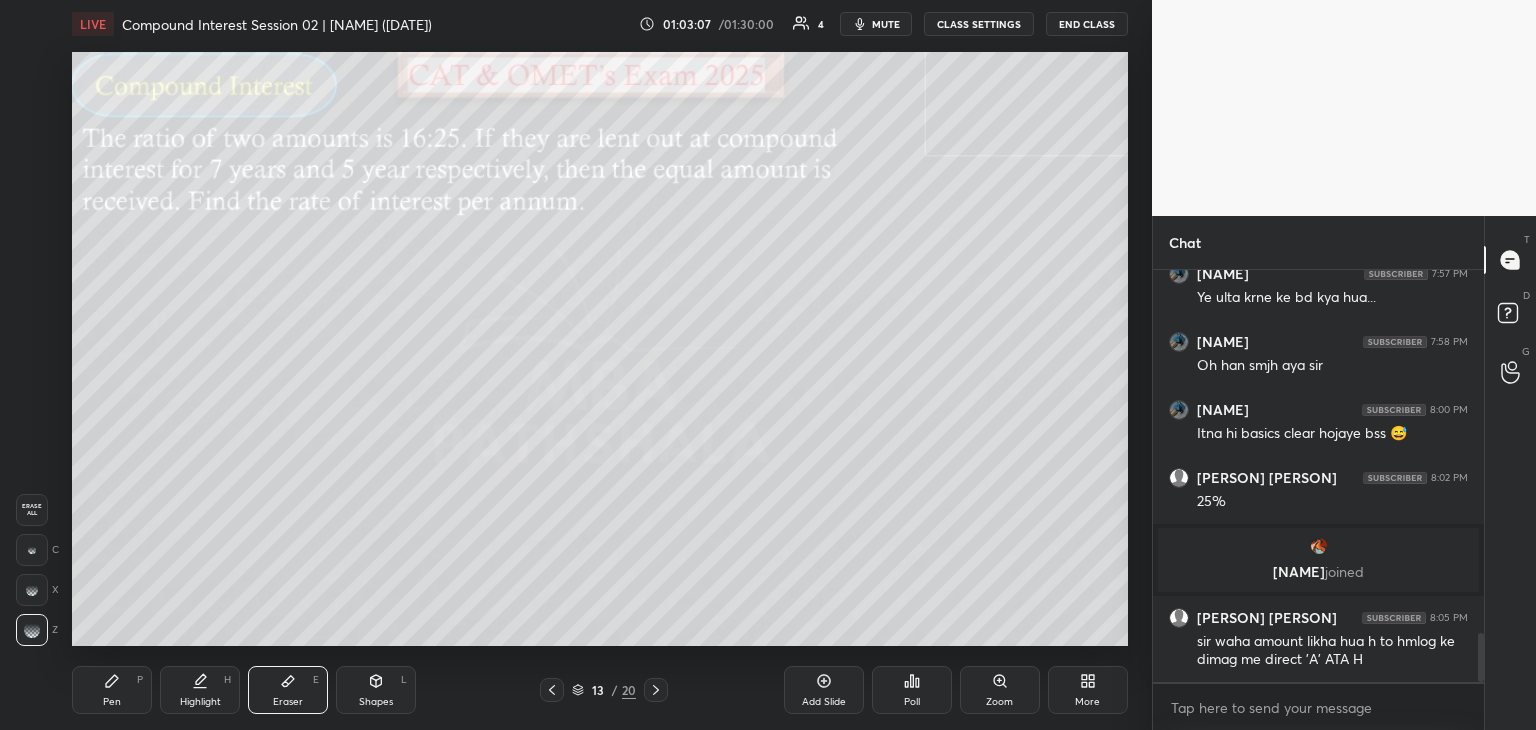 click 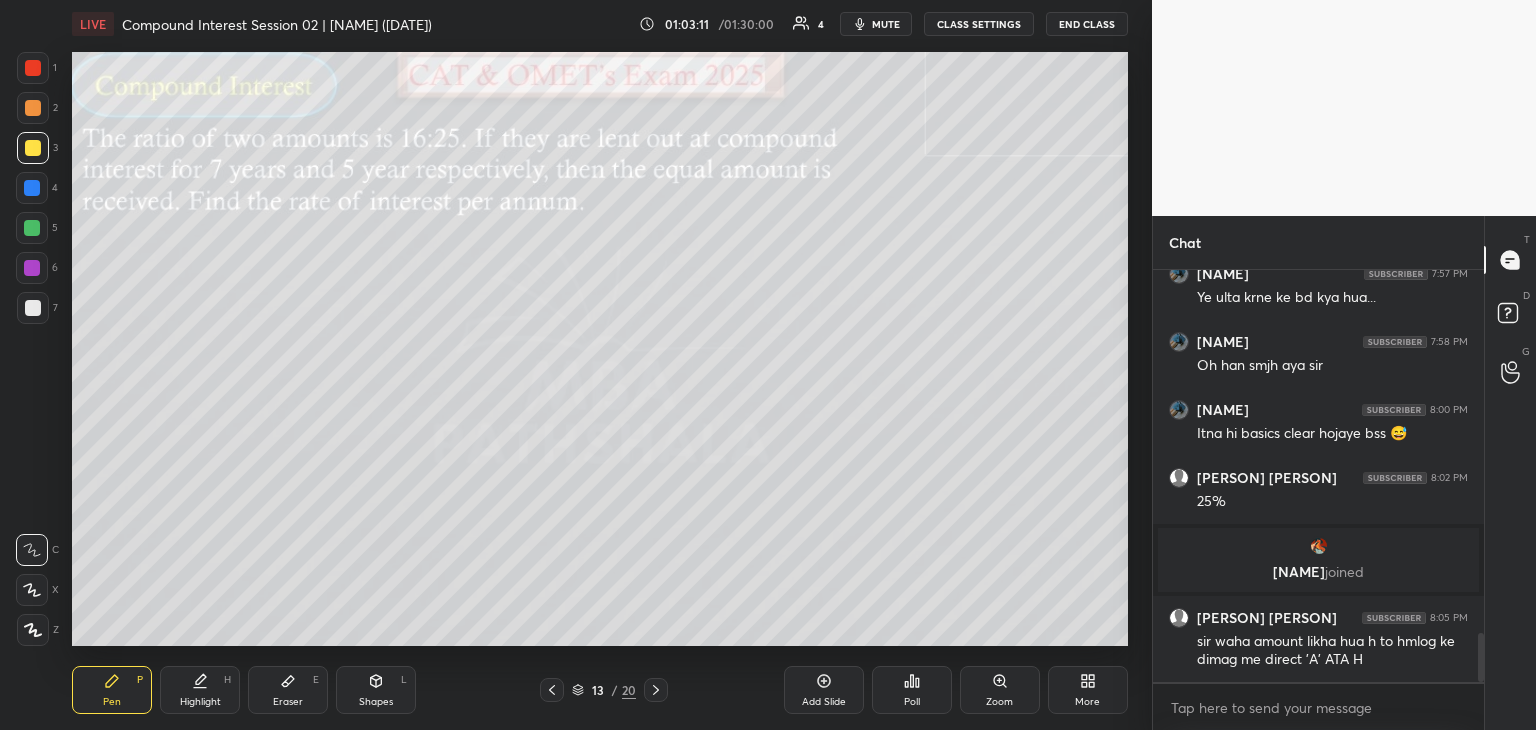 click 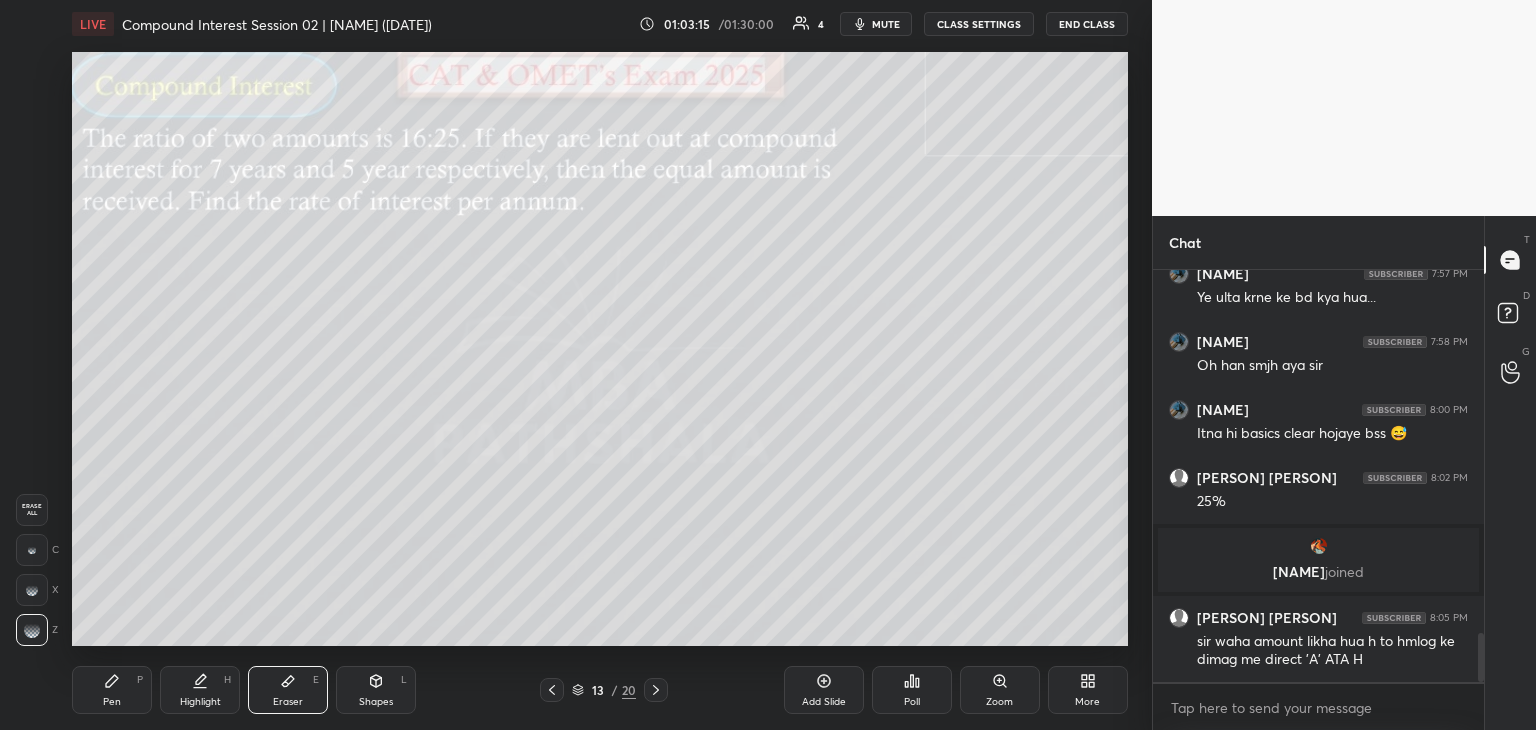 click on "Pen P" at bounding box center [112, 690] 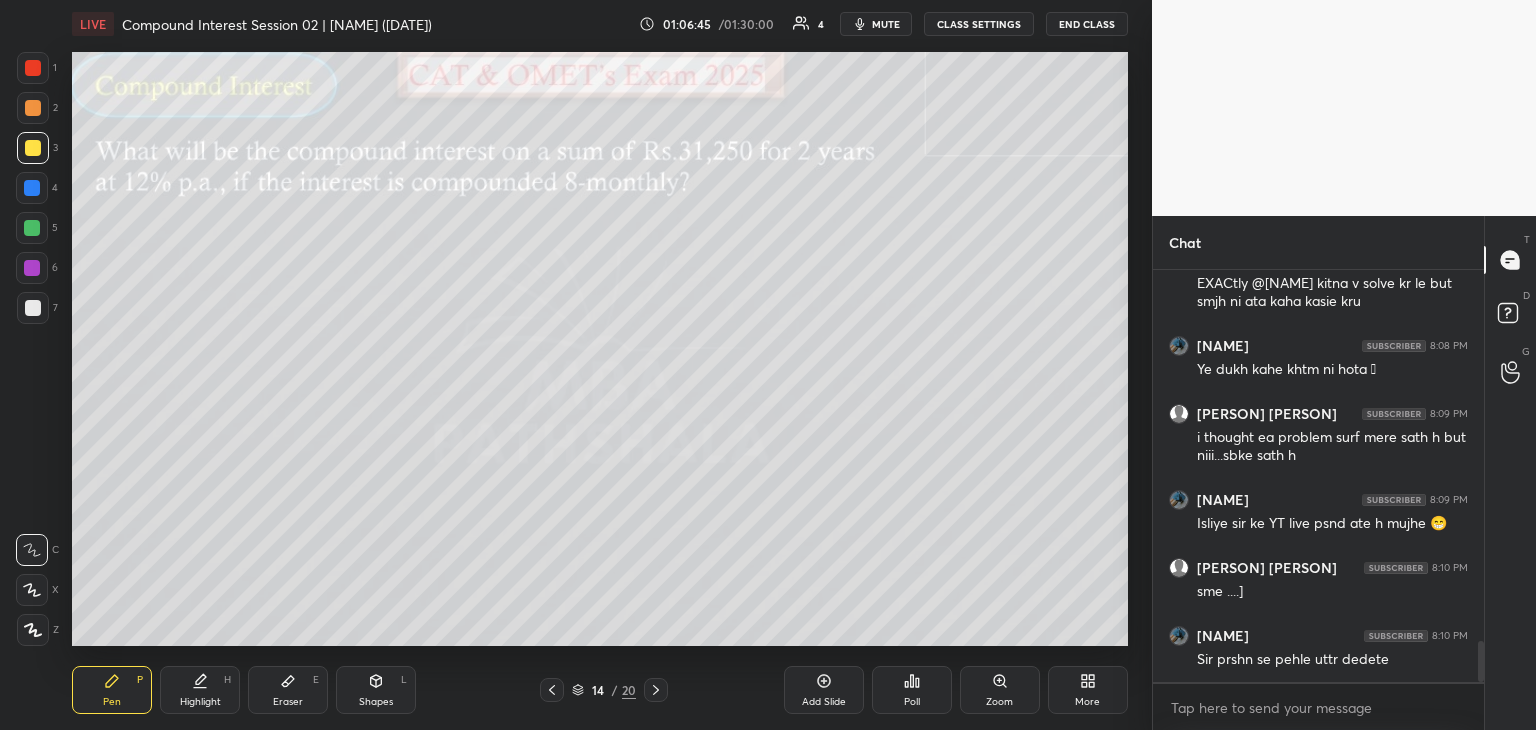 scroll, scrollTop: 3730, scrollLeft: 0, axis: vertical 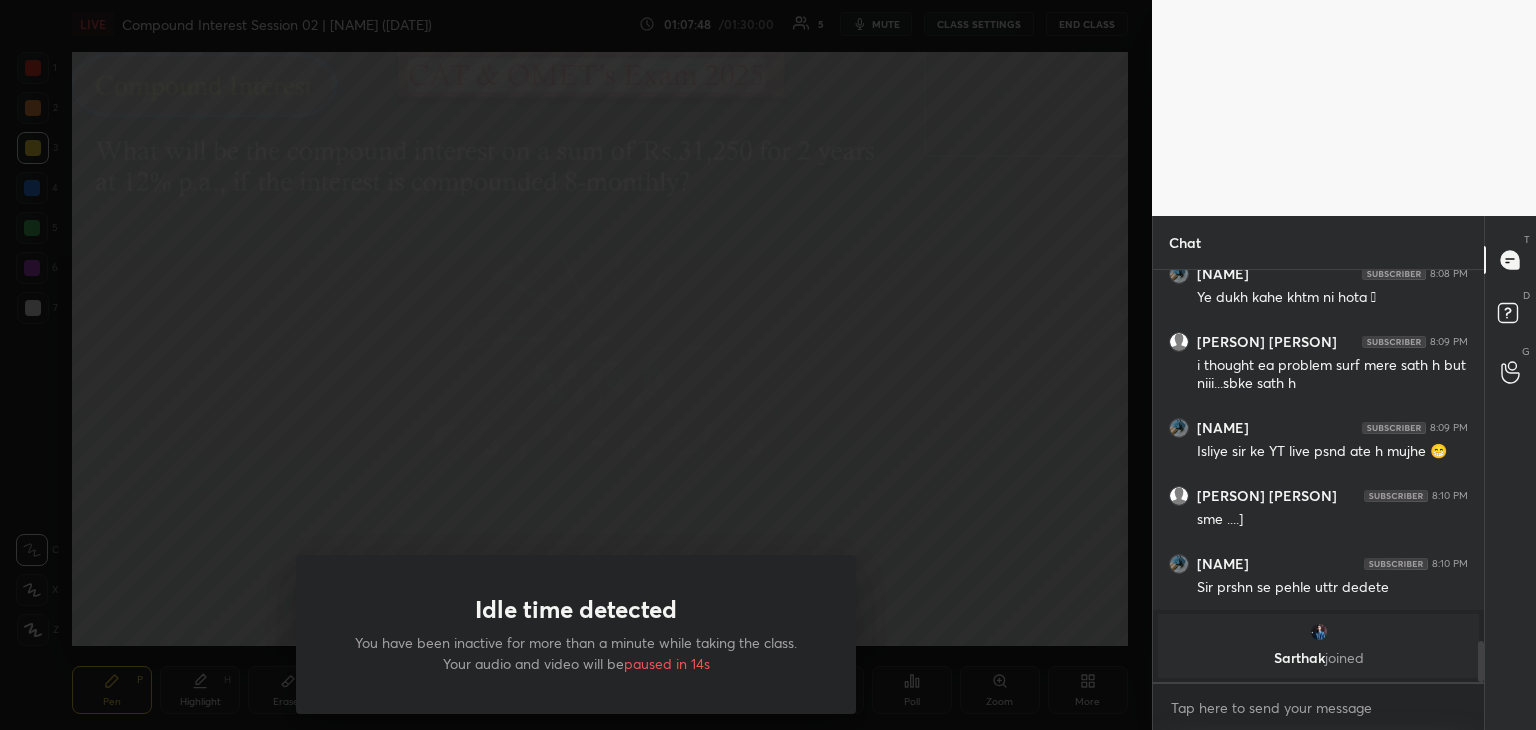 click on "[PERSON] [PERSON] [TIME]" at bounding box center (1318, 496) 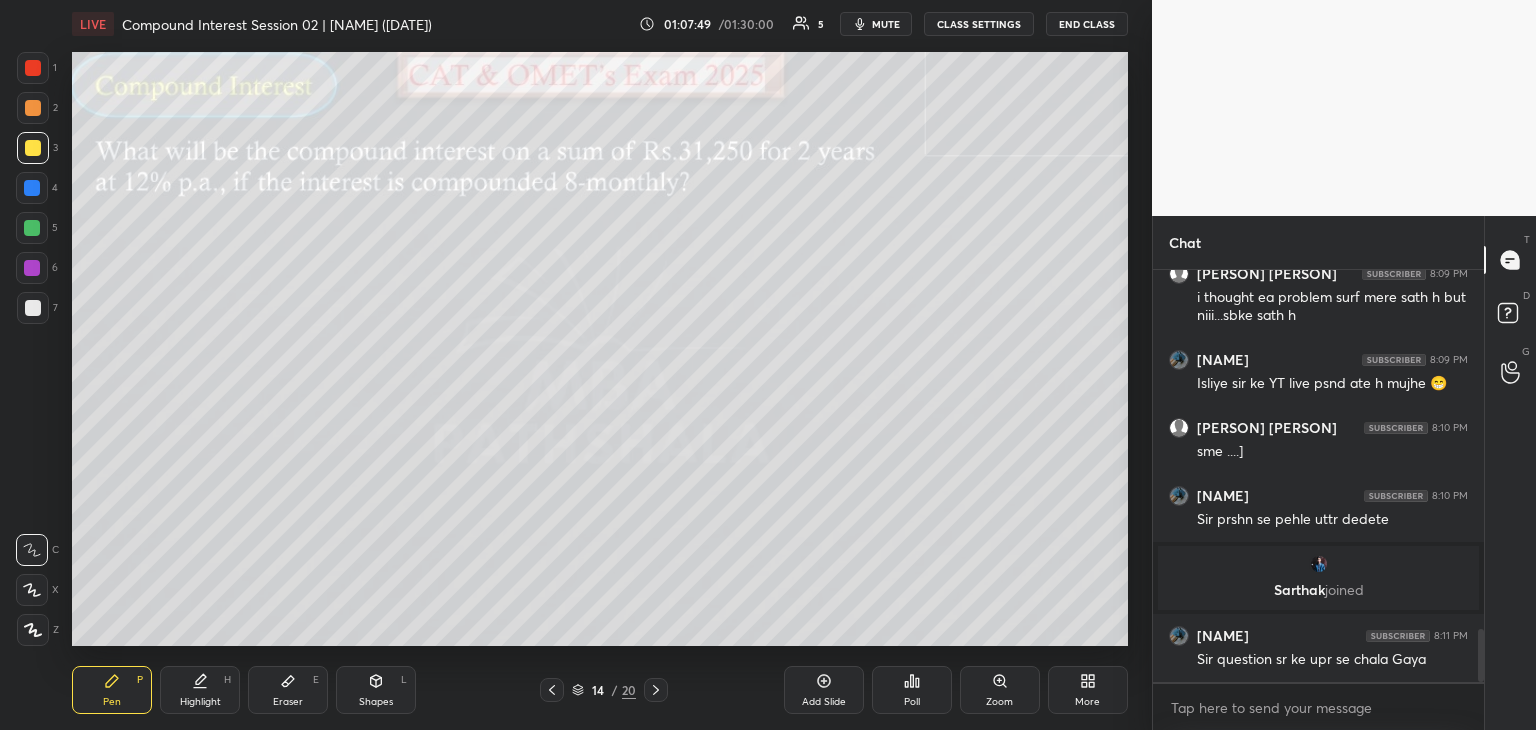 scroll, scrollTop: 2806, scrollLeft: 0, axis: vertical 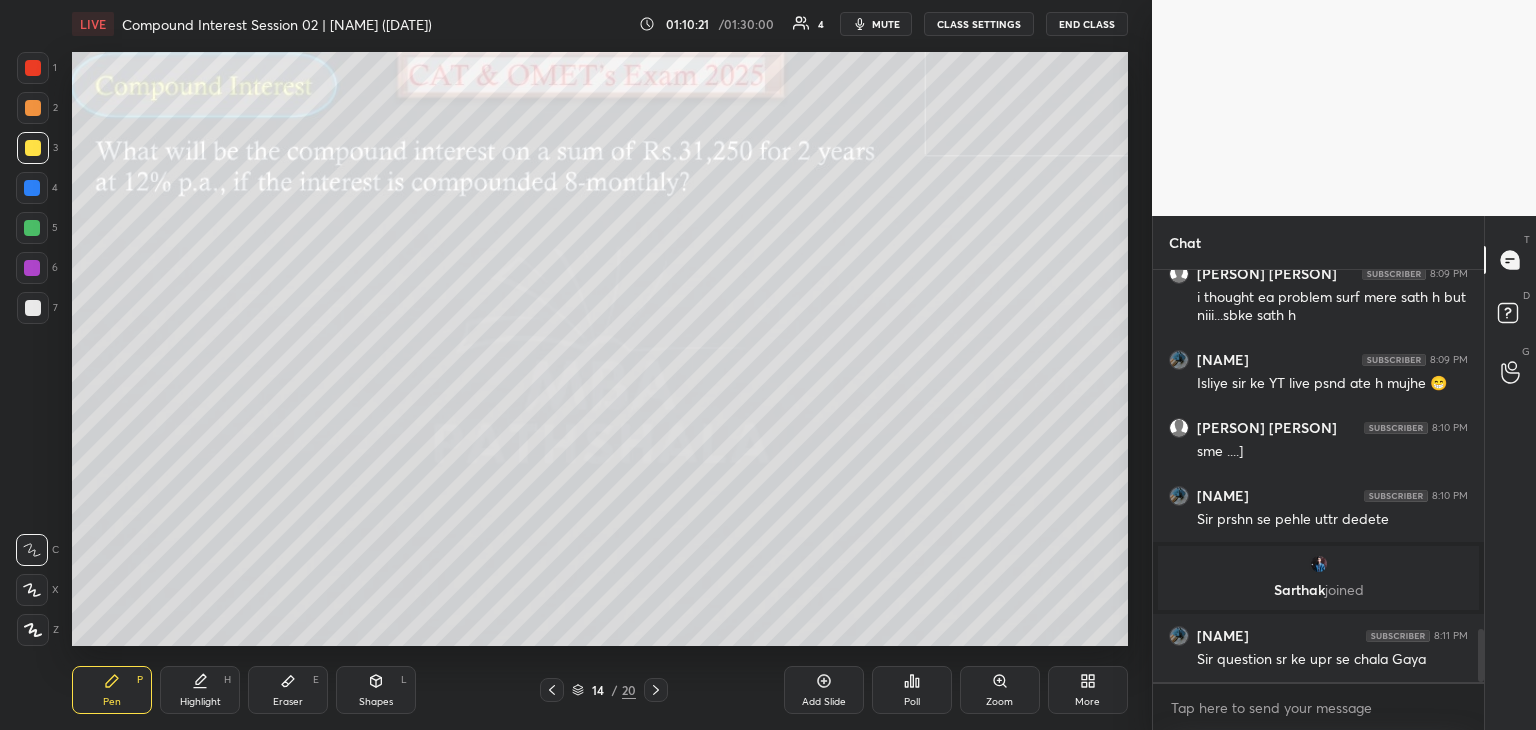 click at bounding box center (33, 108) 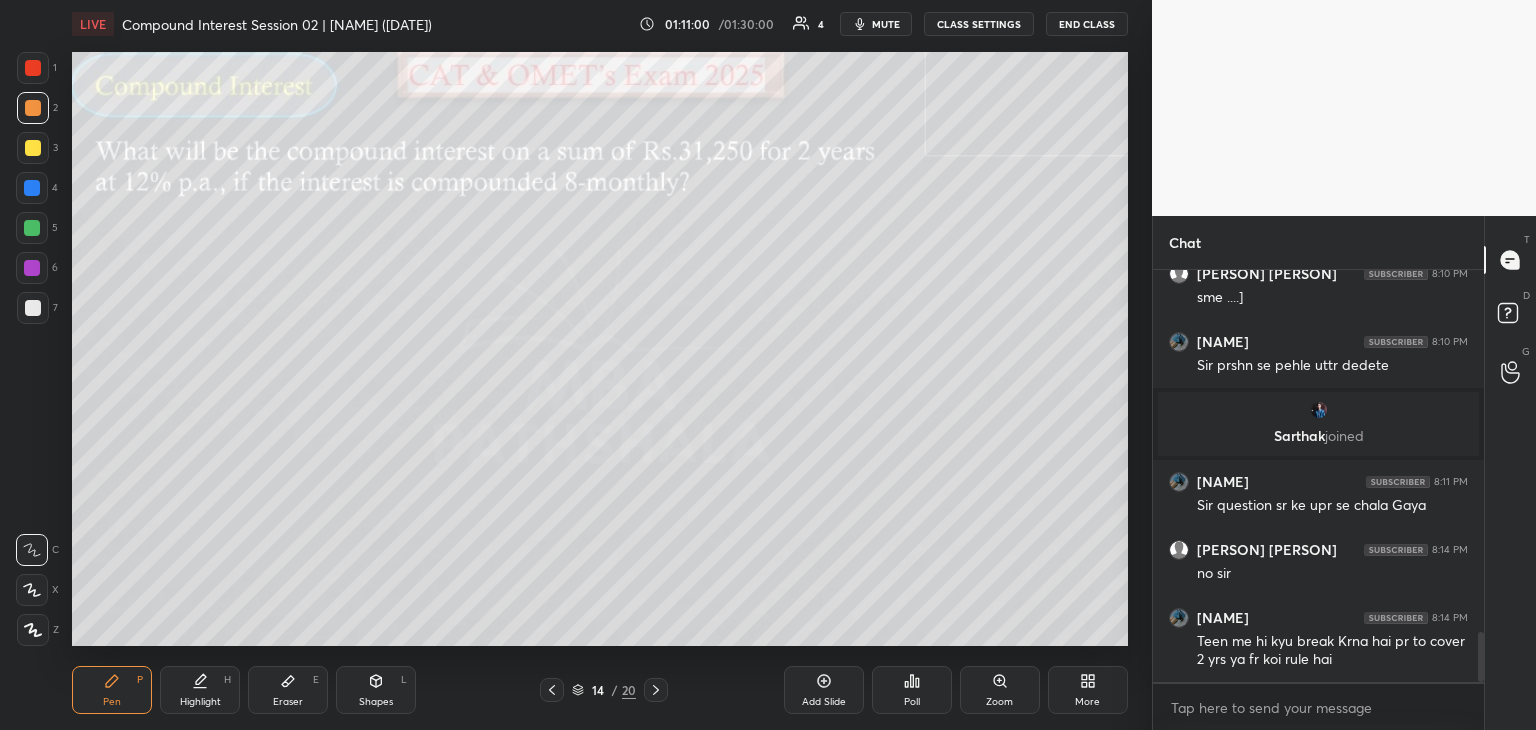 scroll, scrollTop: 2980, scrollLeft: 0, axis: vertical 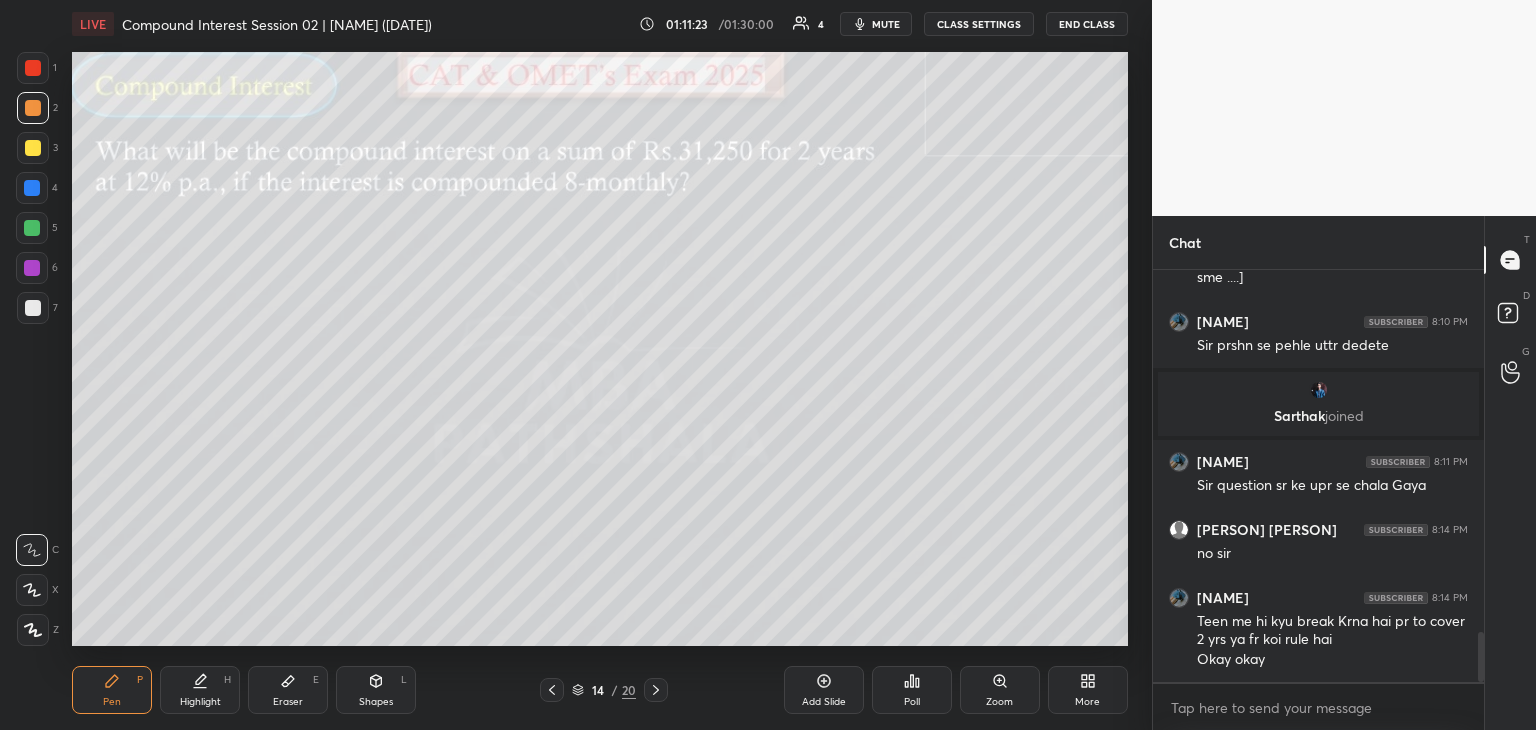 click on "Setting up your live class Poll for   secs No correct answer Start poll" at bounding box center [600, 349] 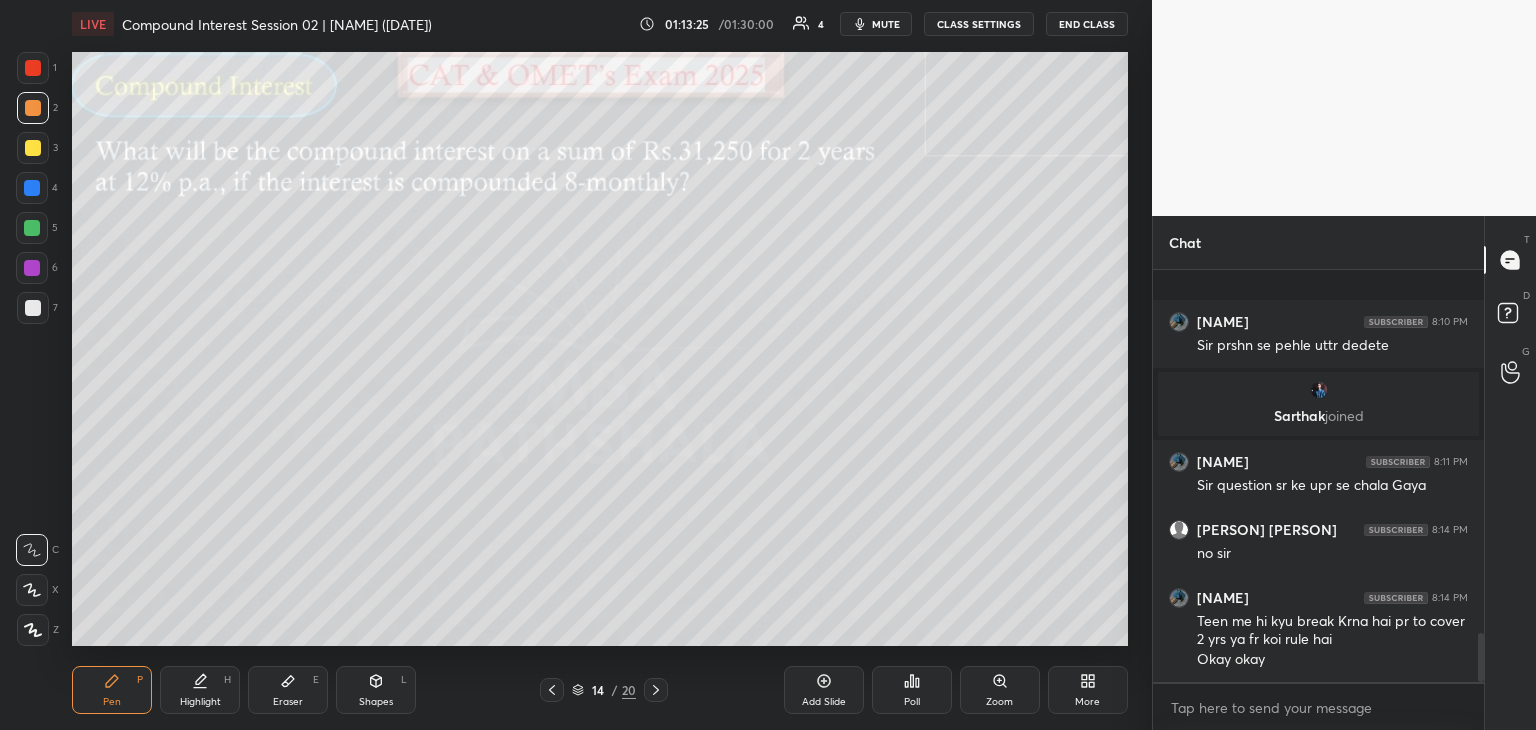 scroll, scrollTop: 3084, scrollLeft: 0, axis: vertical 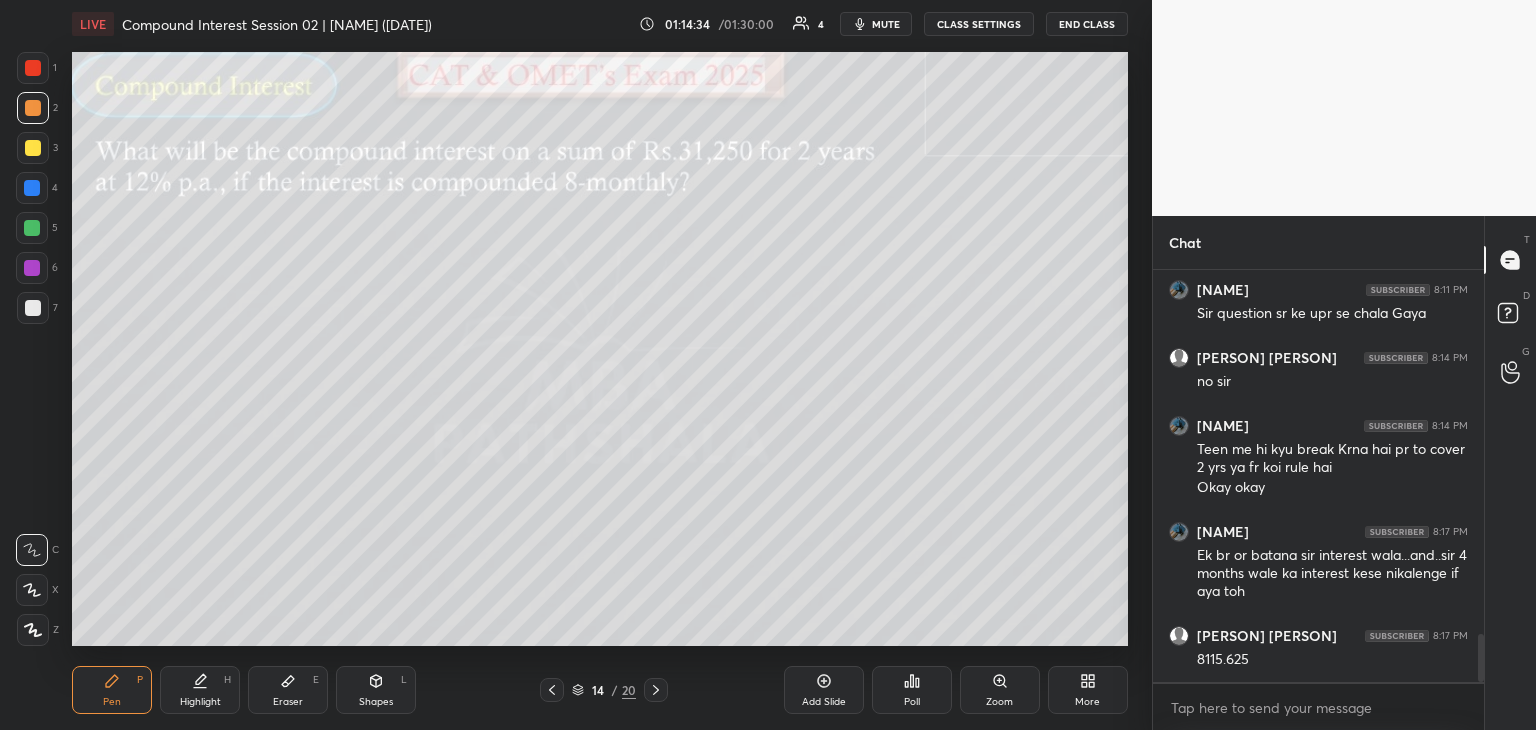 click on "Setting up your live class Poll for   secs No correct answer Start poll" at bounding box center (600, 349) 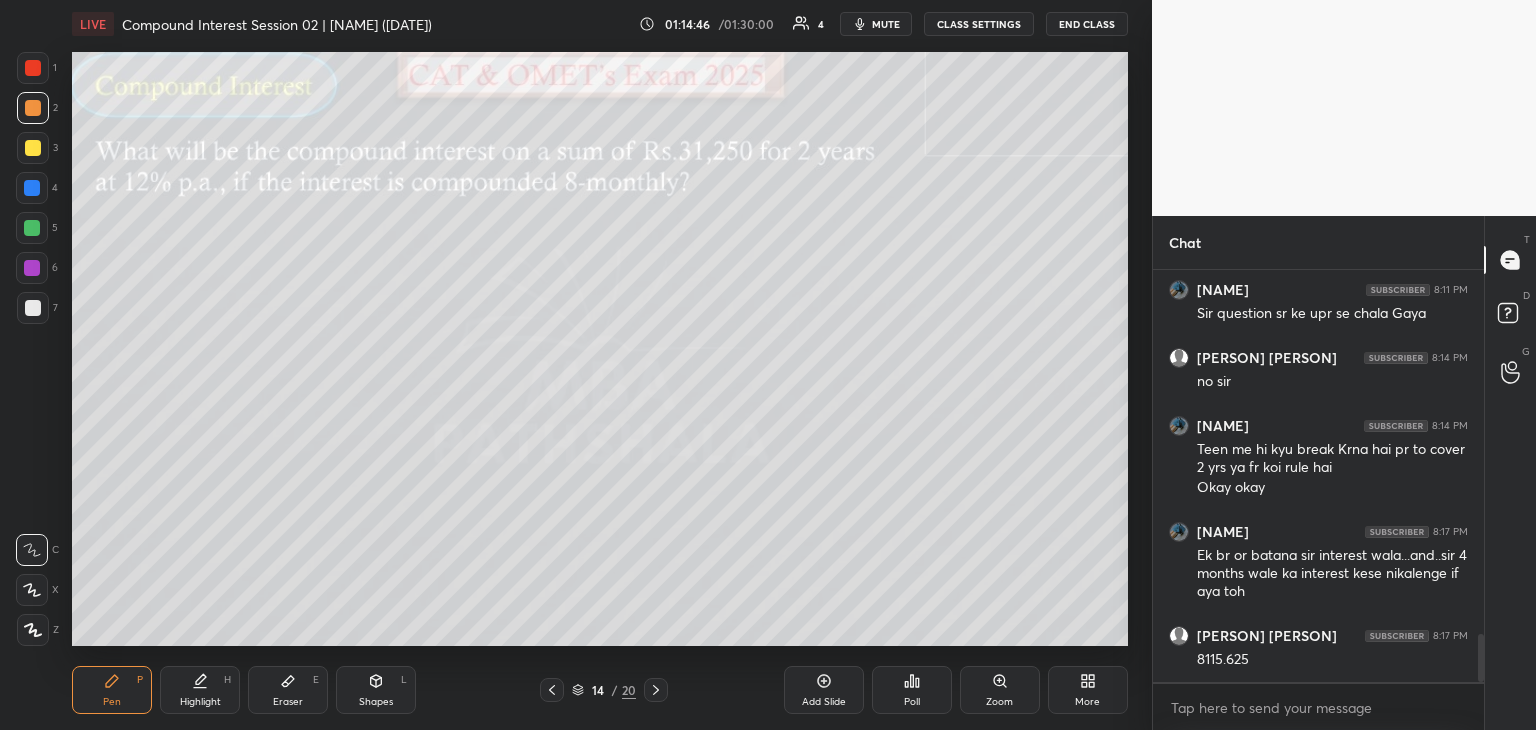 click on "Eraser E" at bounding box center [288, 690] 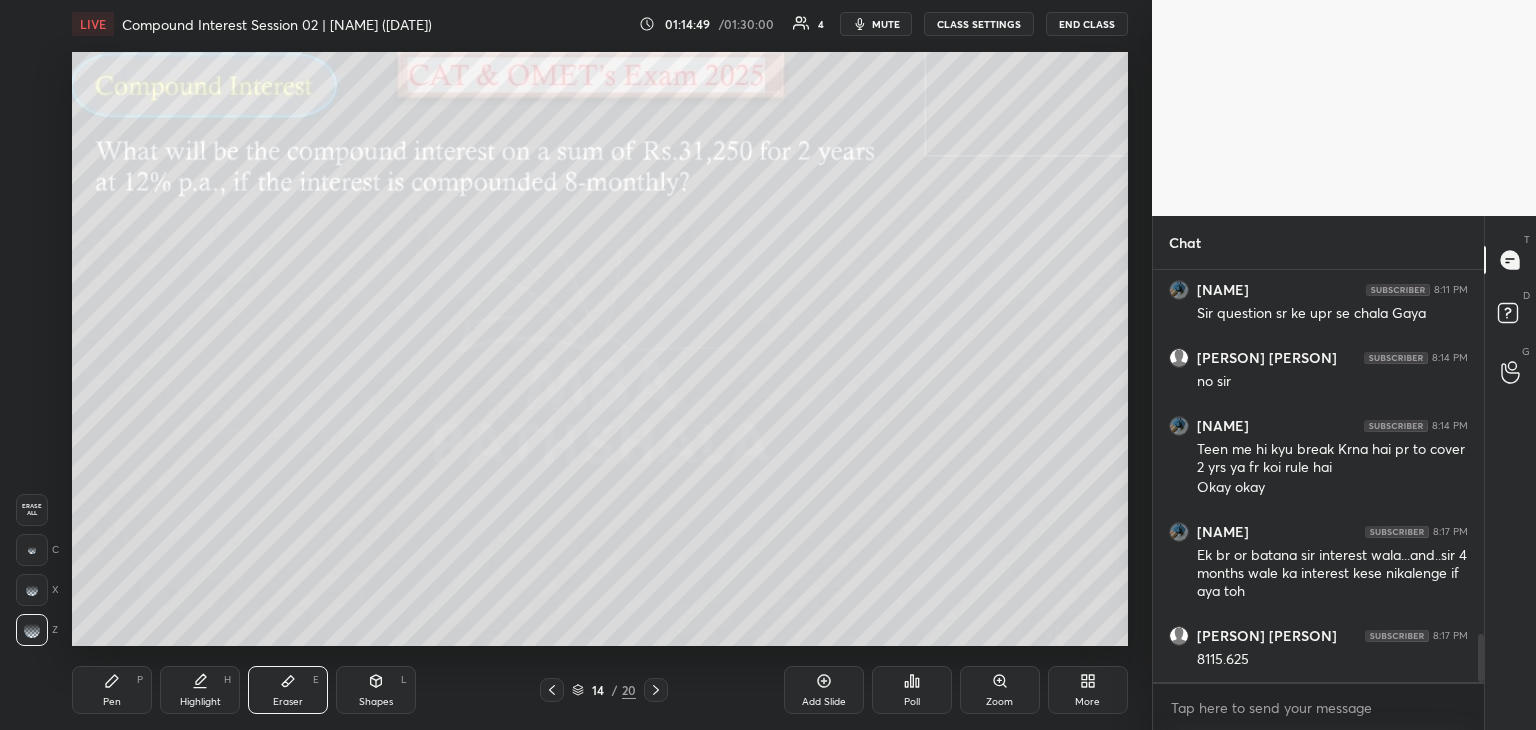 click on "Pen P" at bounding box center (112, 690) 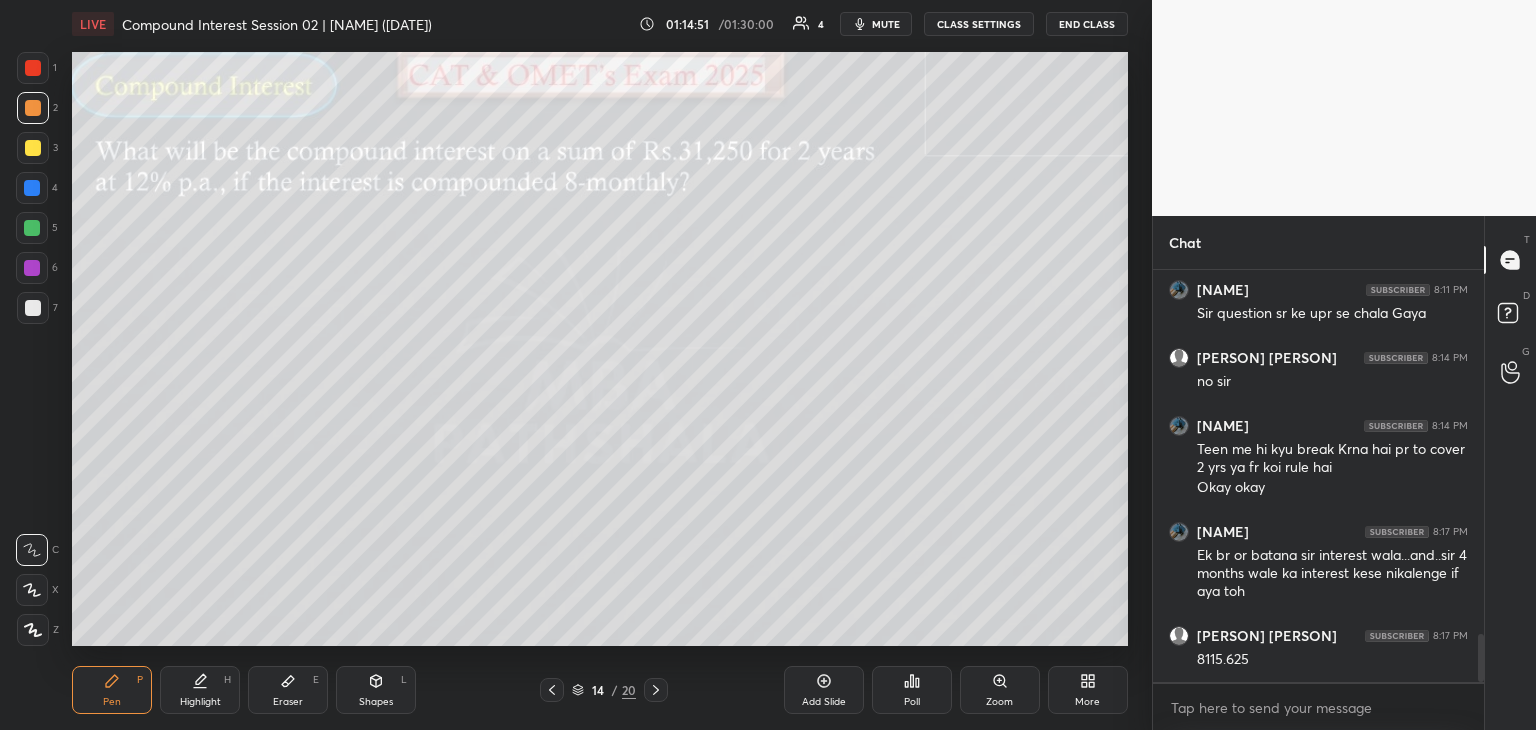 click 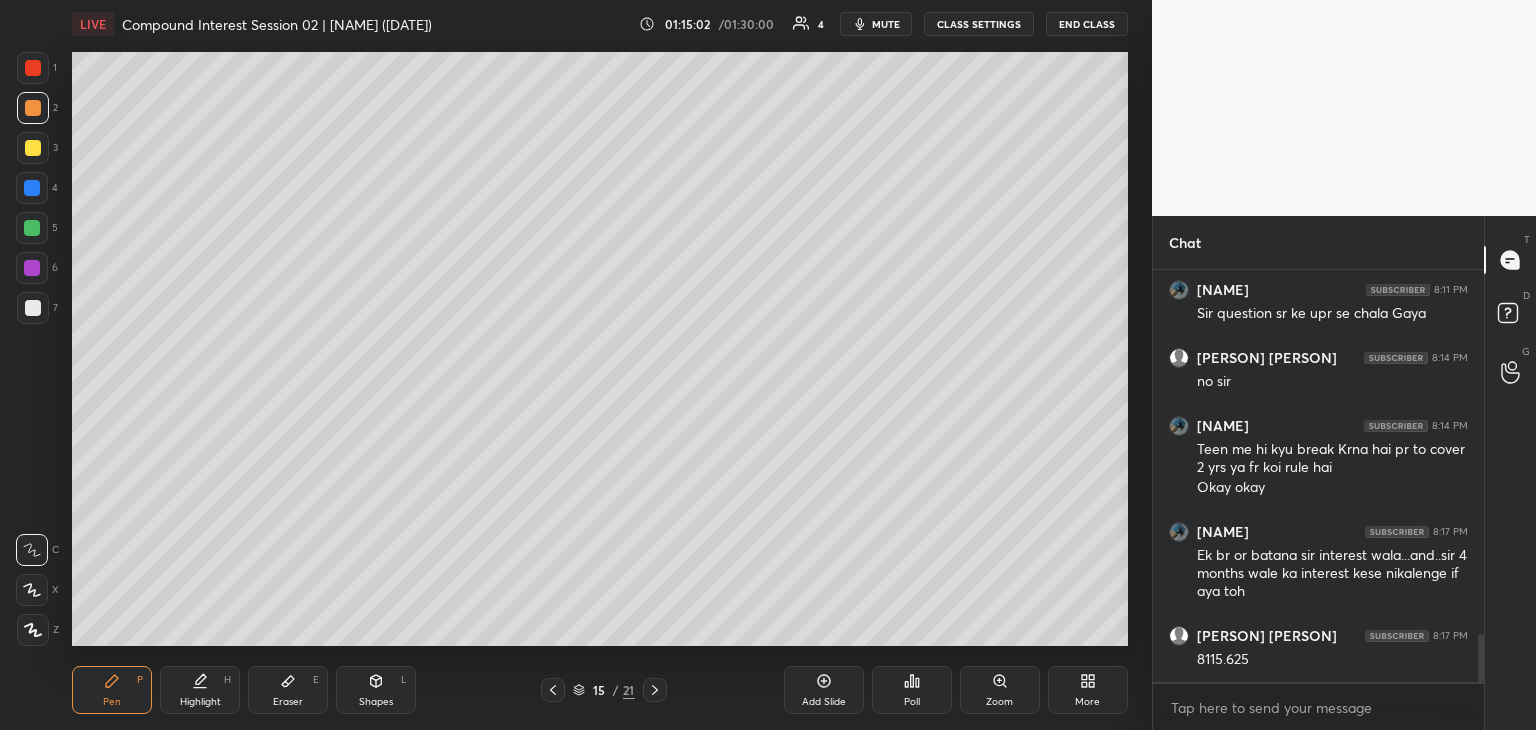 scroll, scrollTop: 3224, scrollLeft: 0, axis: vertical 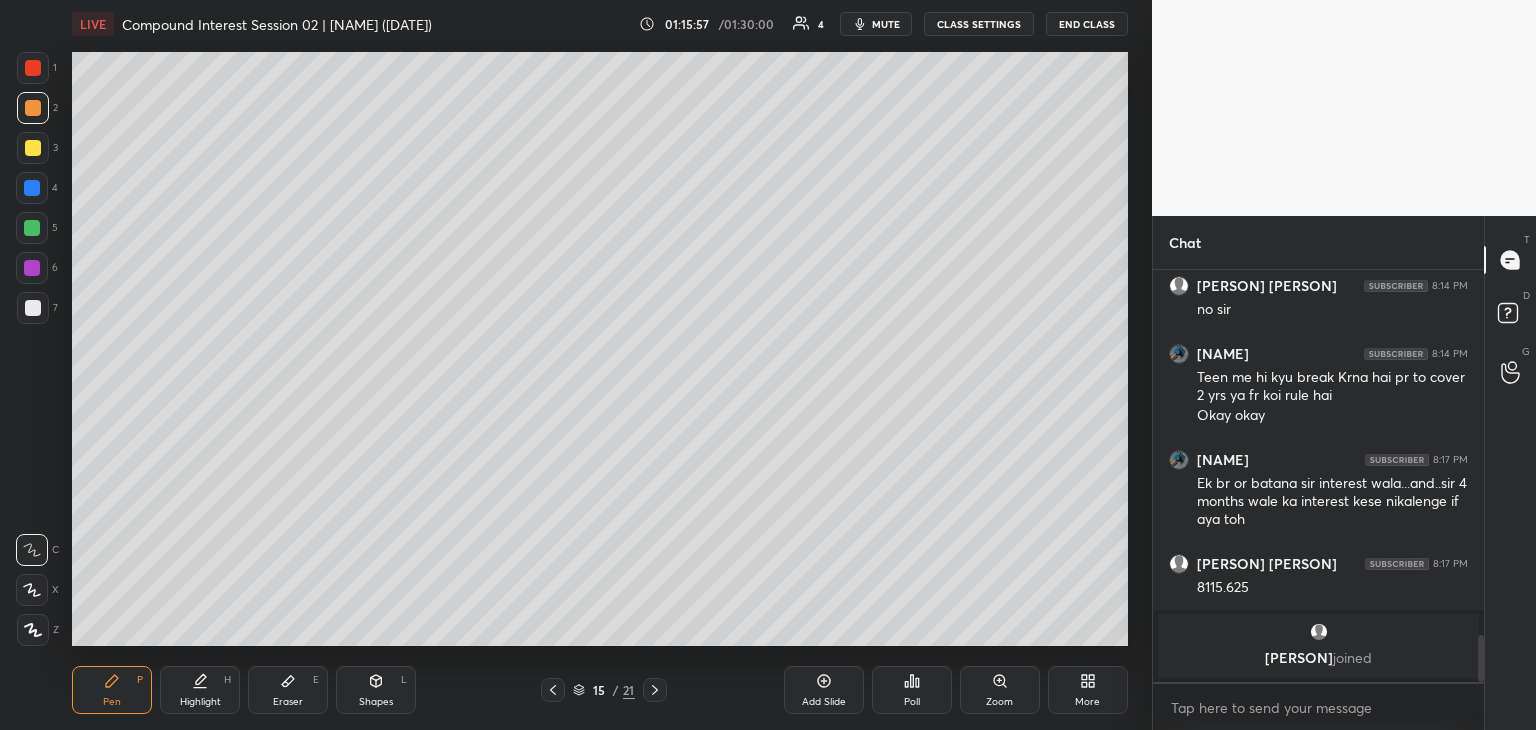 click on "Eraser E" at bounding box center [288, 690] 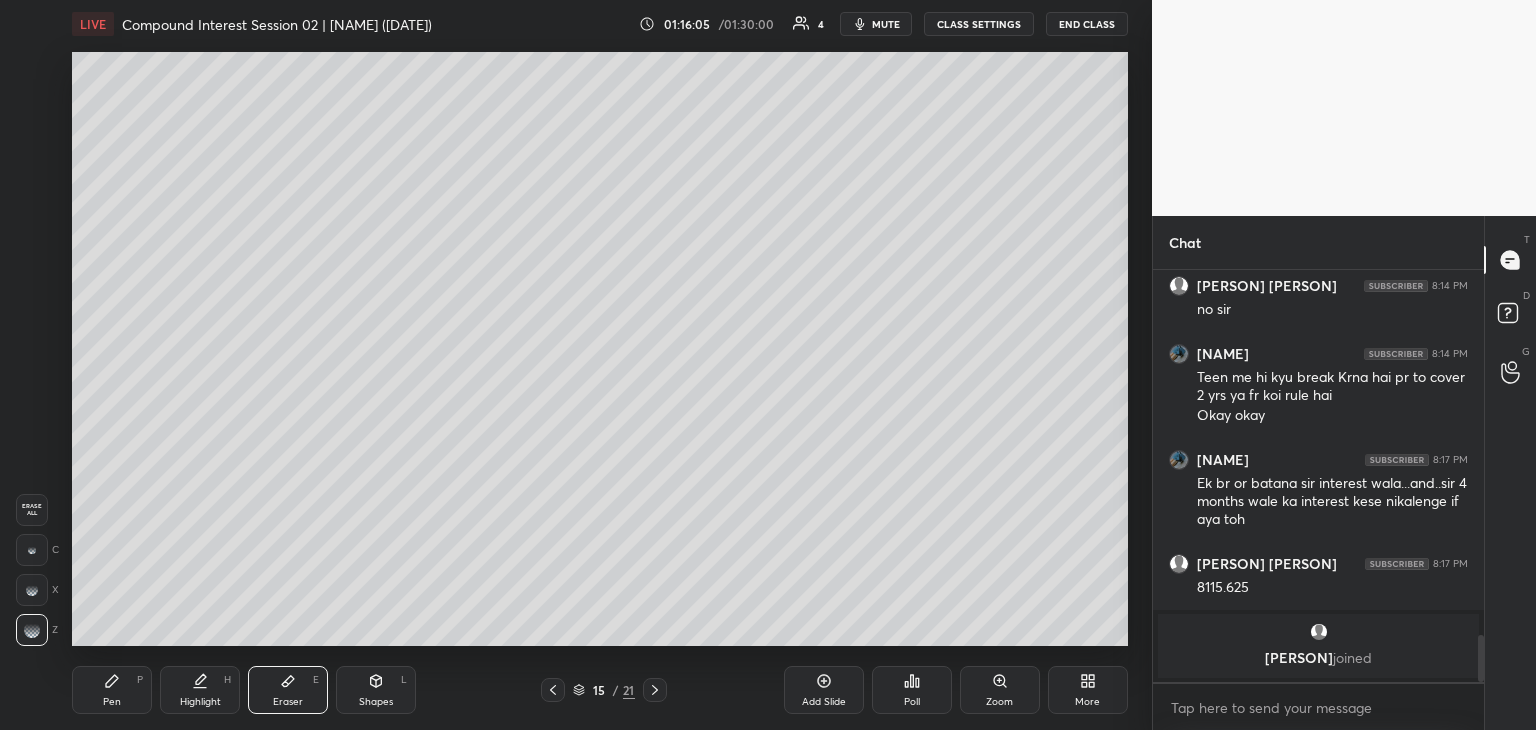 click on "Pen P" at bounding box center [112, 690] 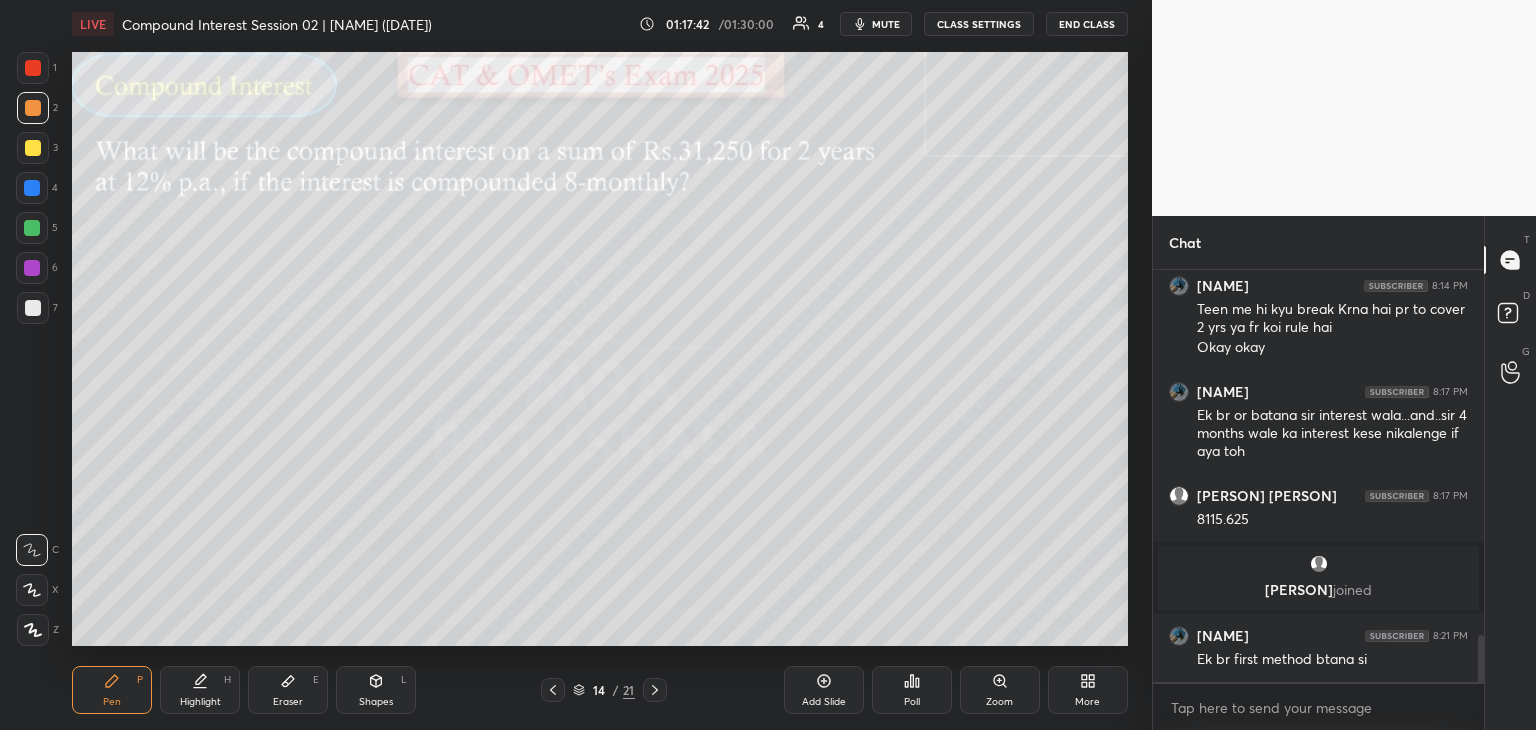 scroll, scrollTop: 3218, scrollLeft: 0, axis: vertical 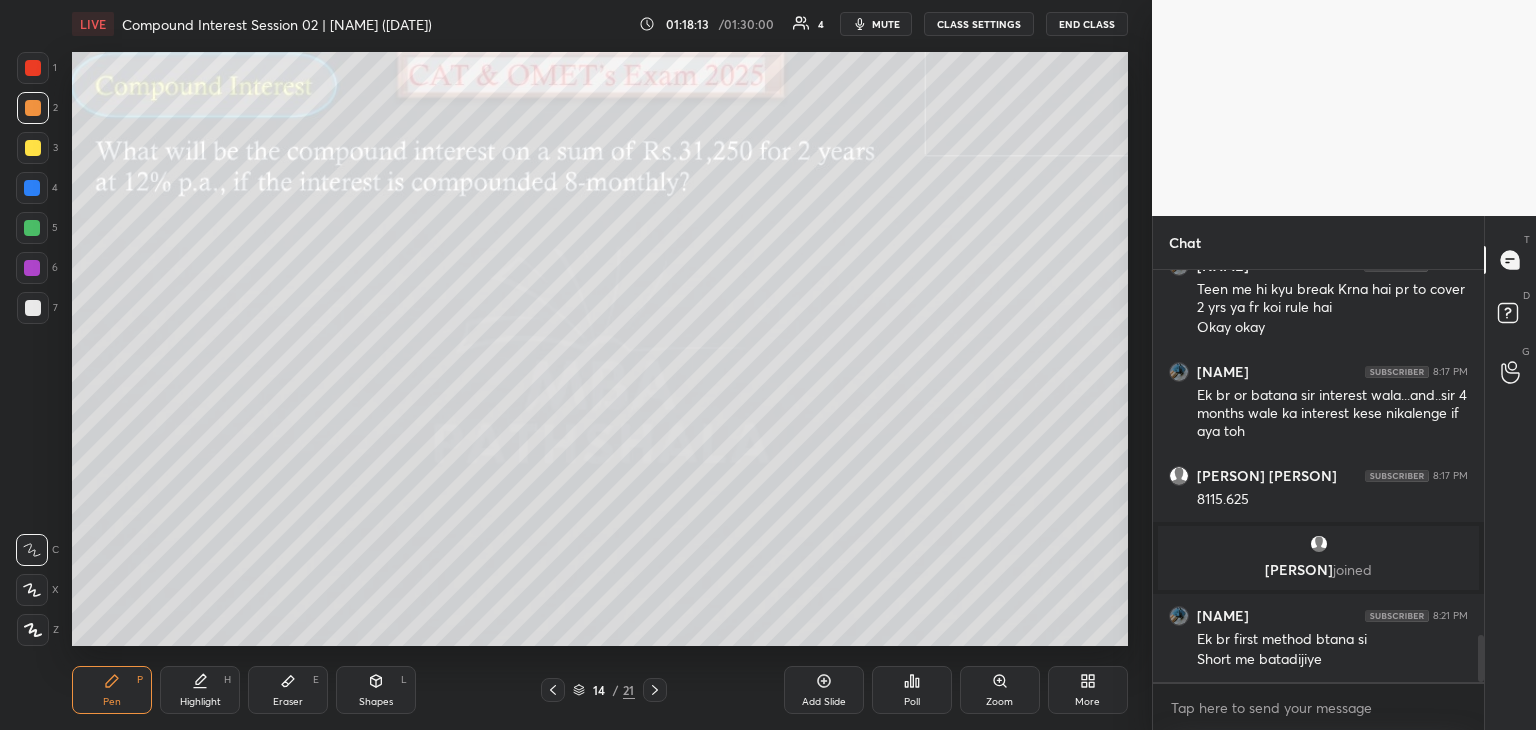 click 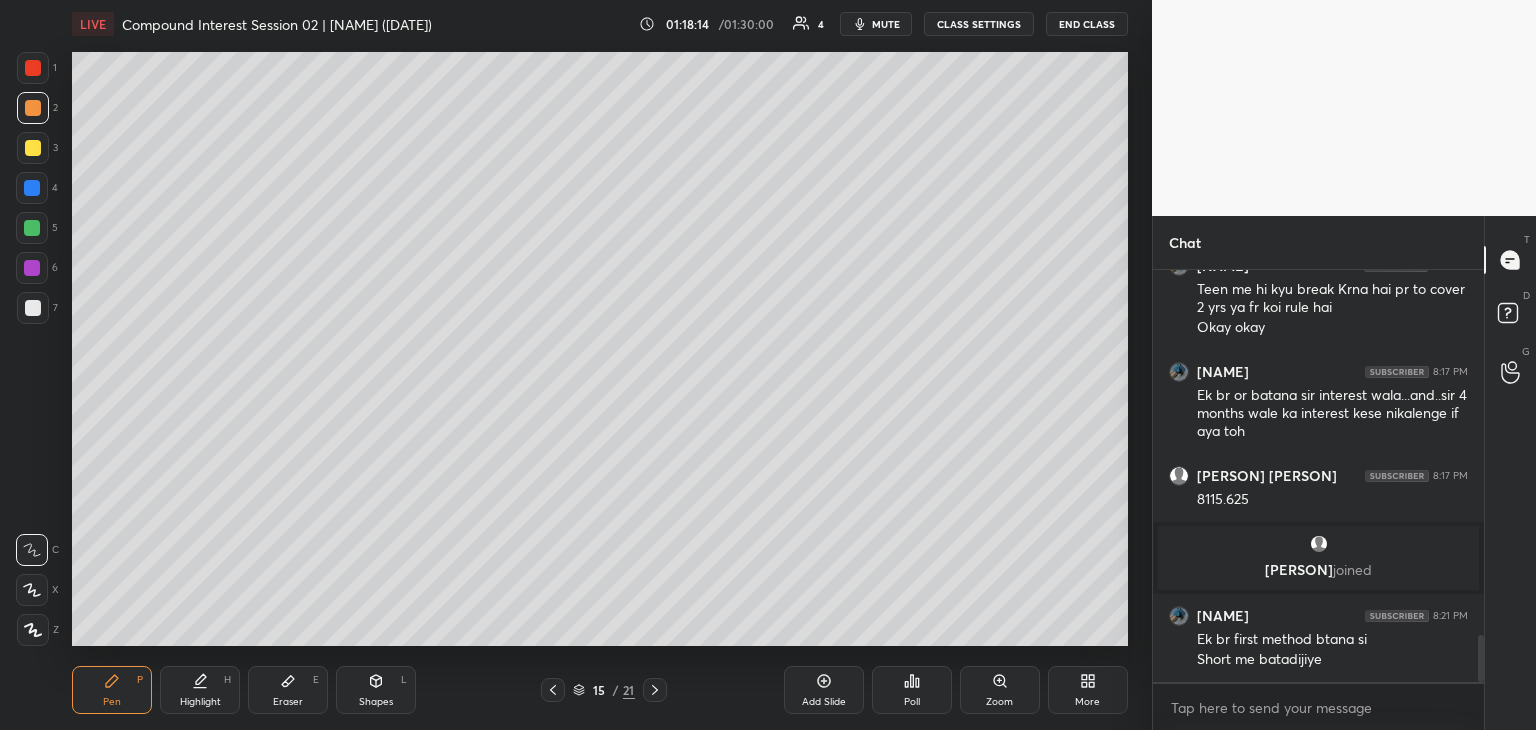 click 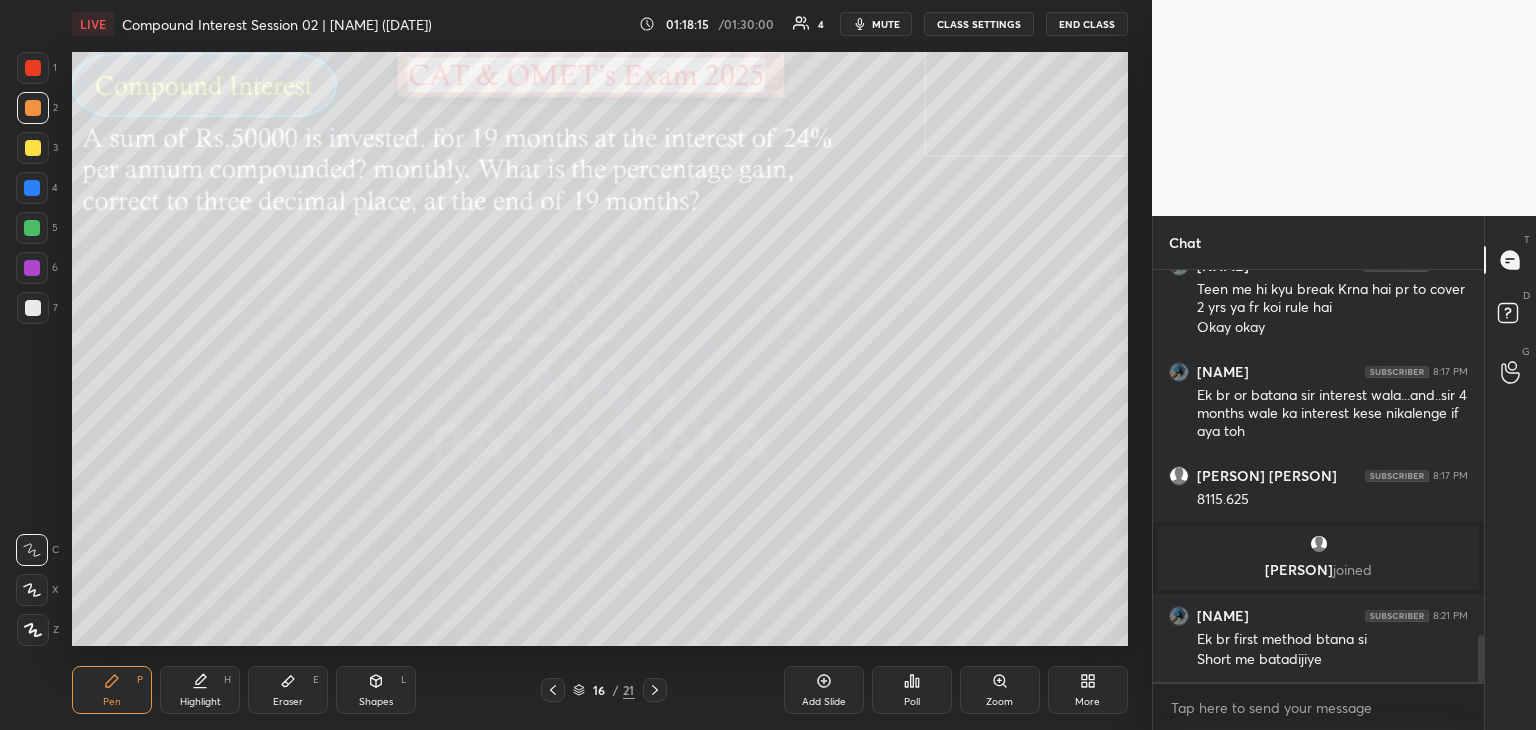 click 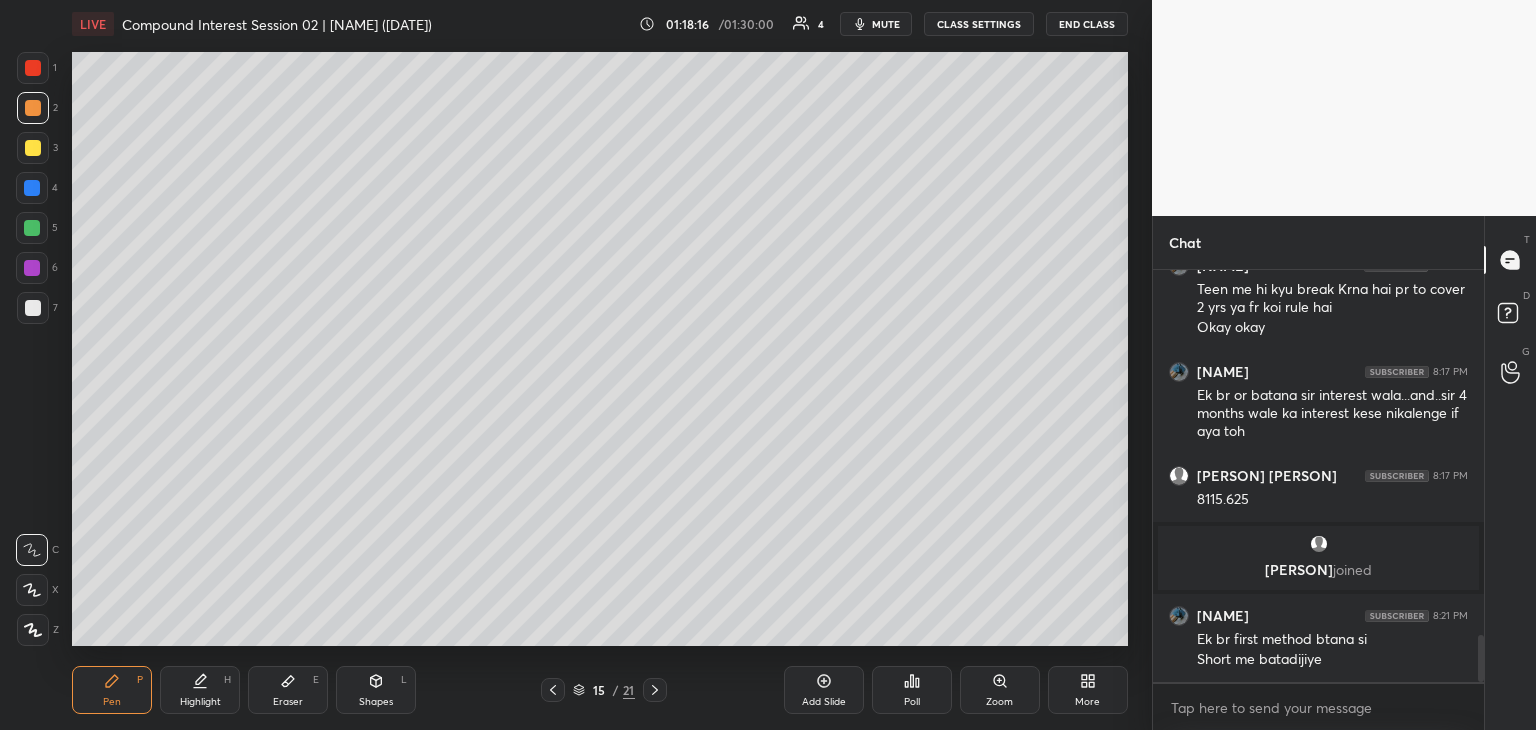 click 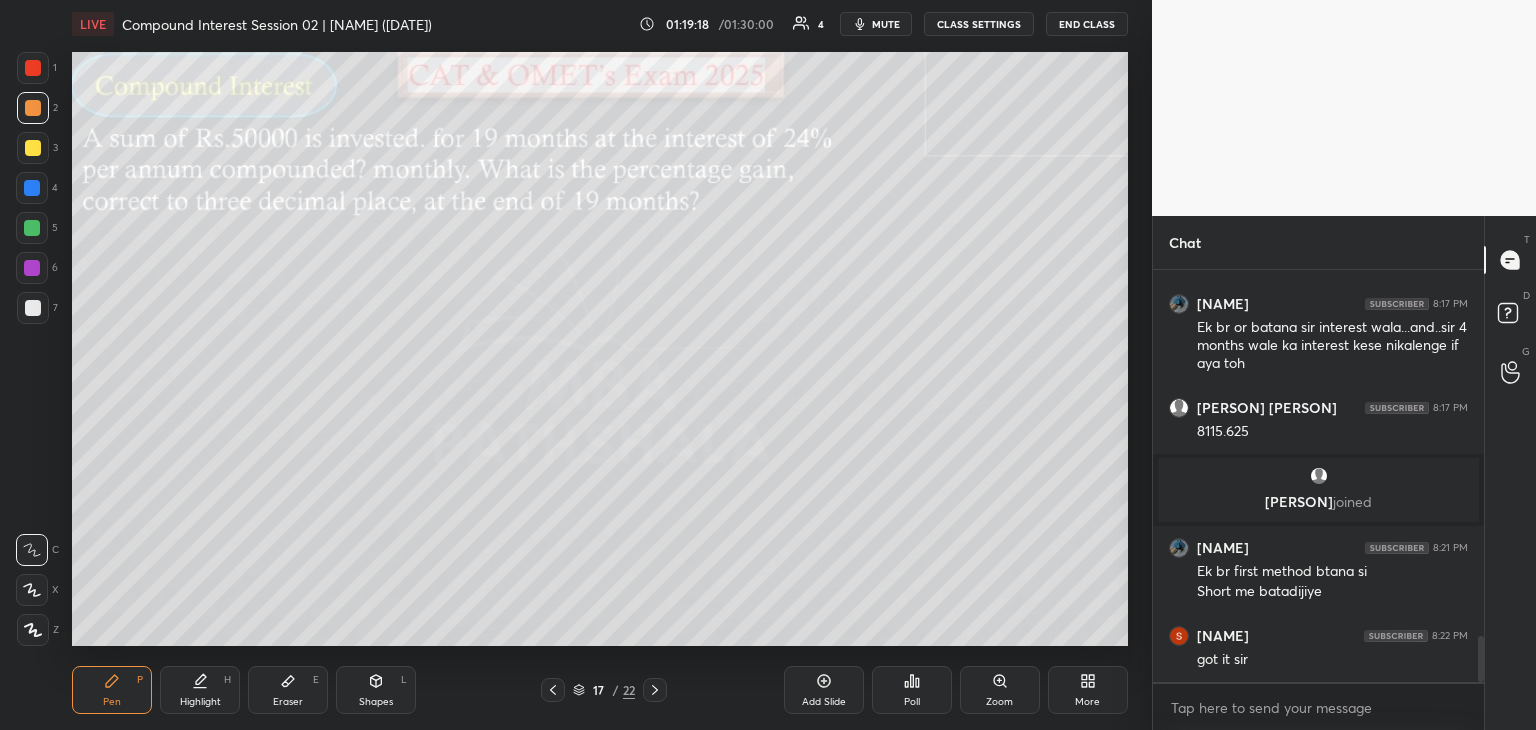scroll, scrollTop: 3372, scrollLeft: 0, axis: vertical 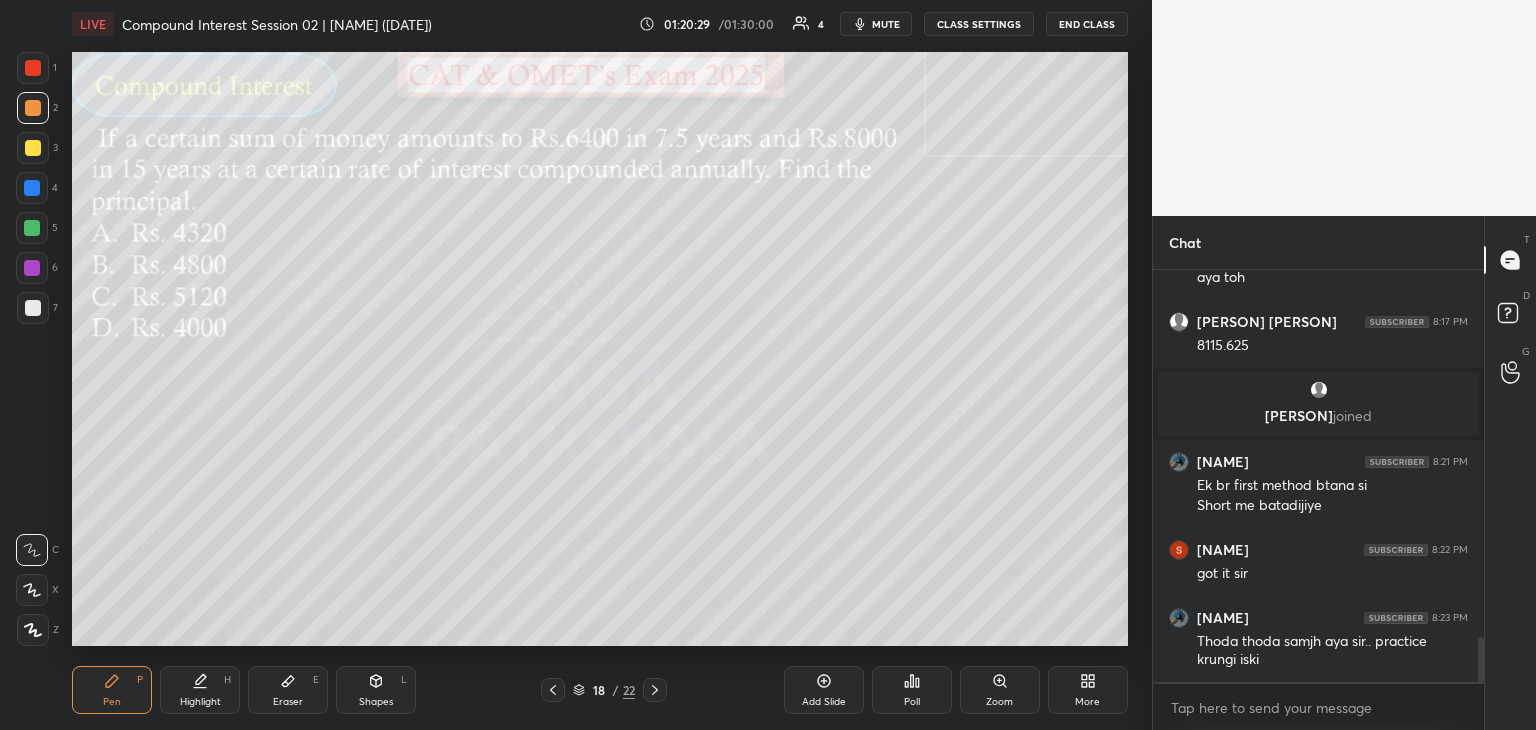 click on "Eraser E" at bounding box center [288, 690] 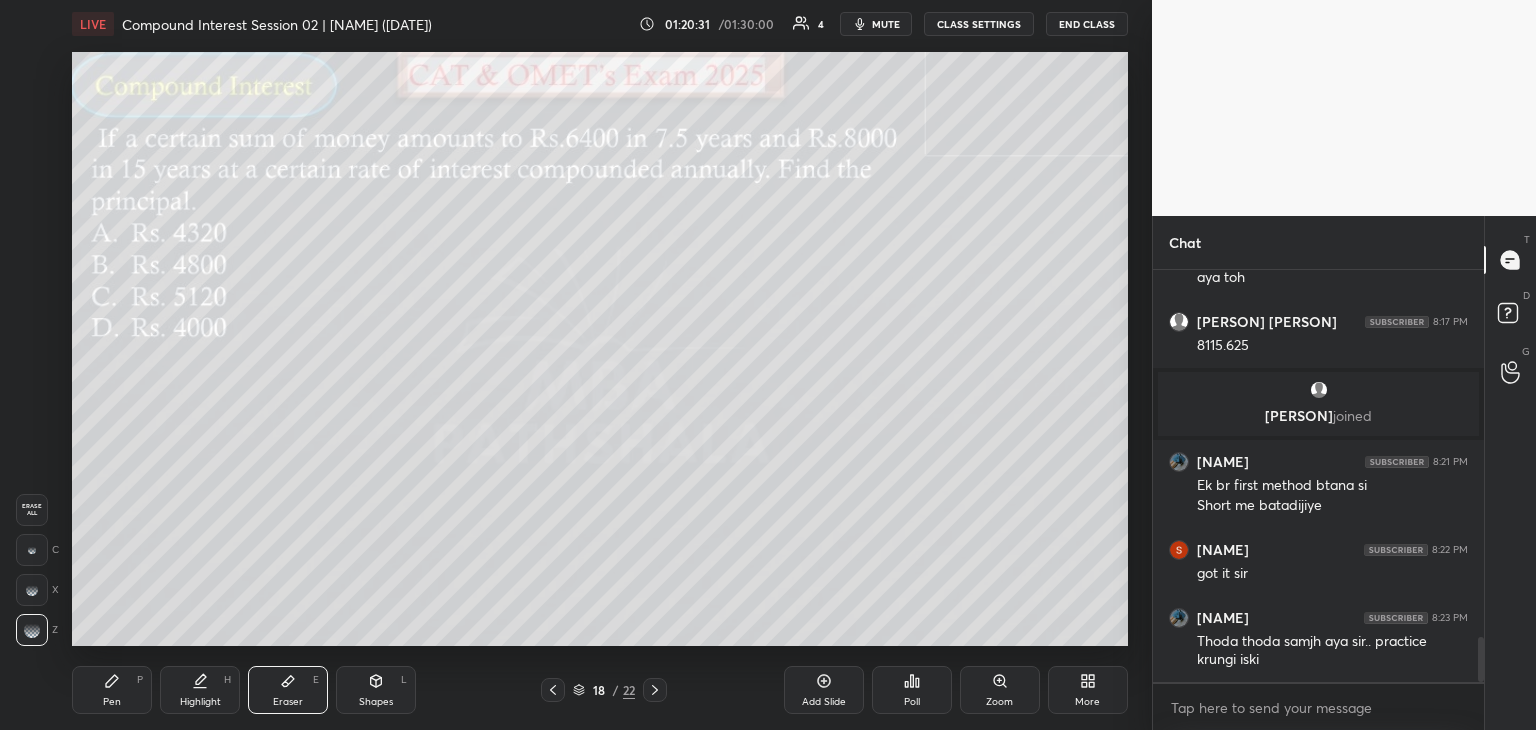 click 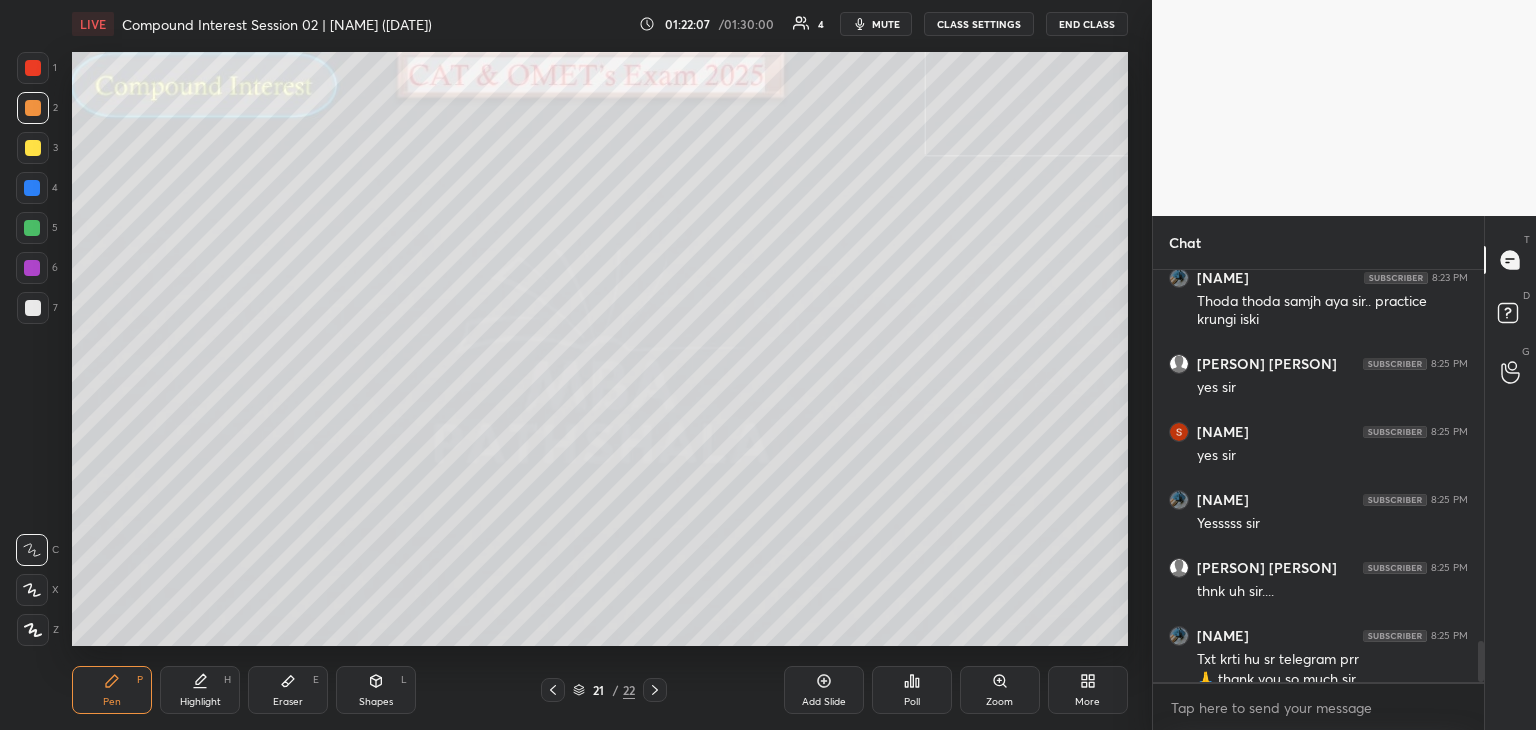 scroll, scrollTop: 3732, scrollLeft: 0, axis: vertical 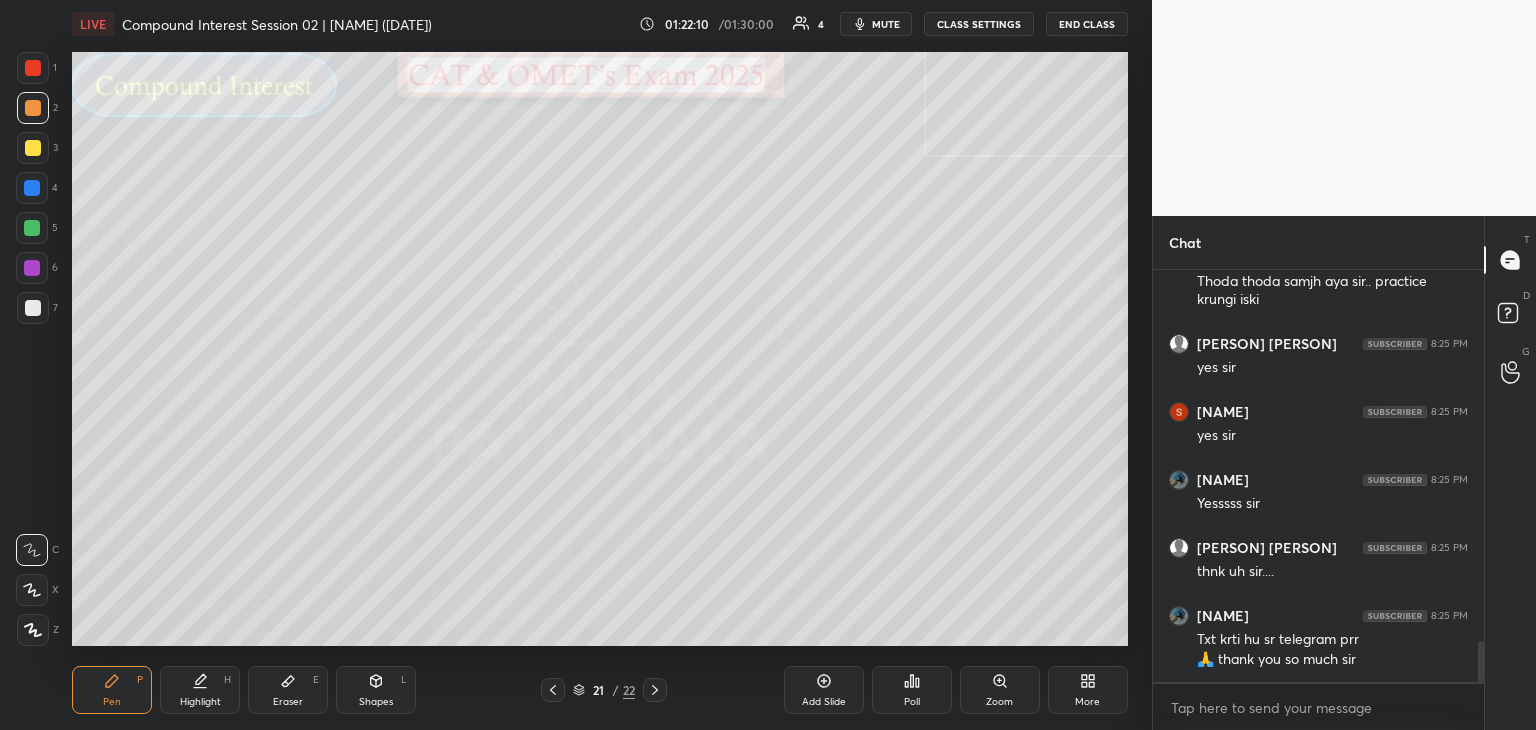 click on "END CLASS" at bounding box center [1087, 24] 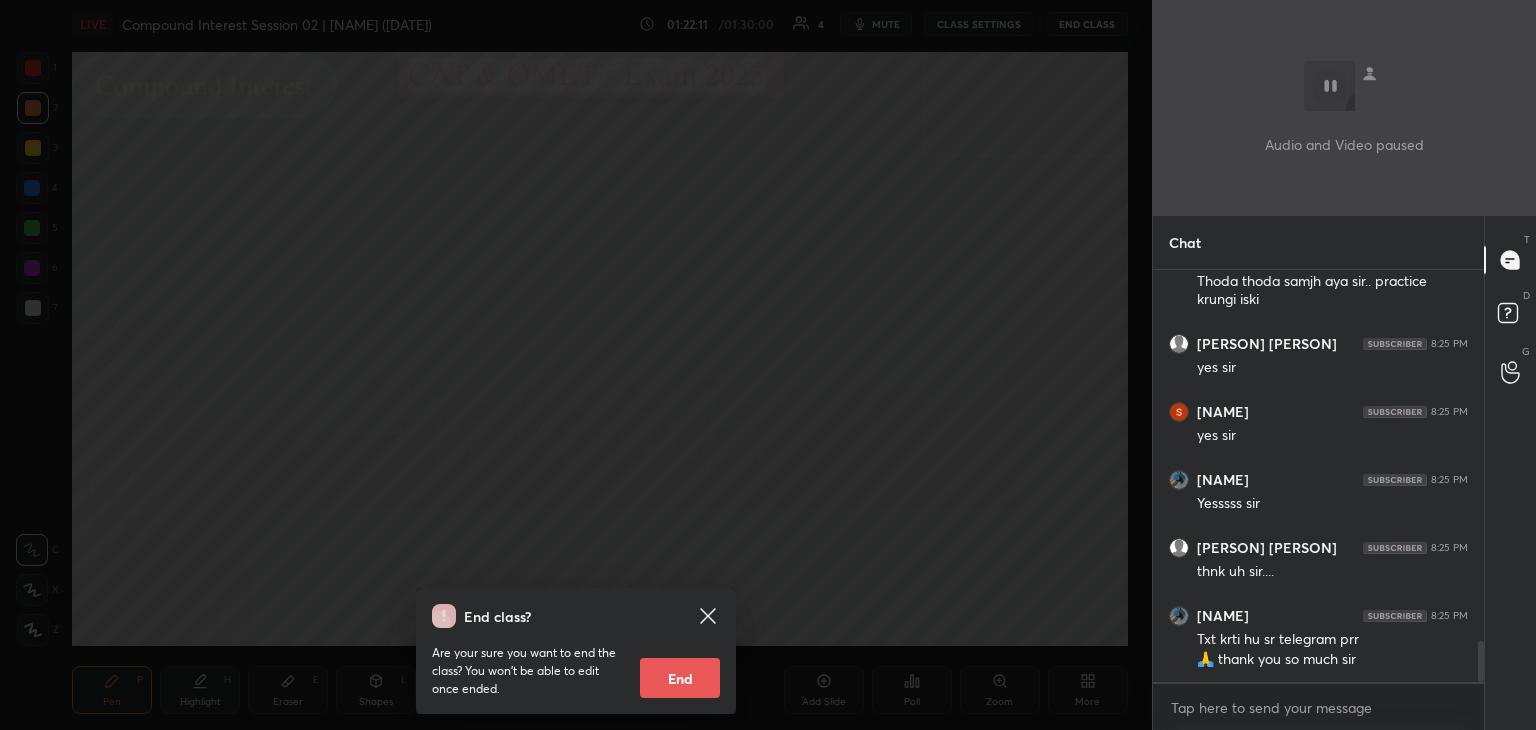 click on "End" at bounding box center (680, 678) 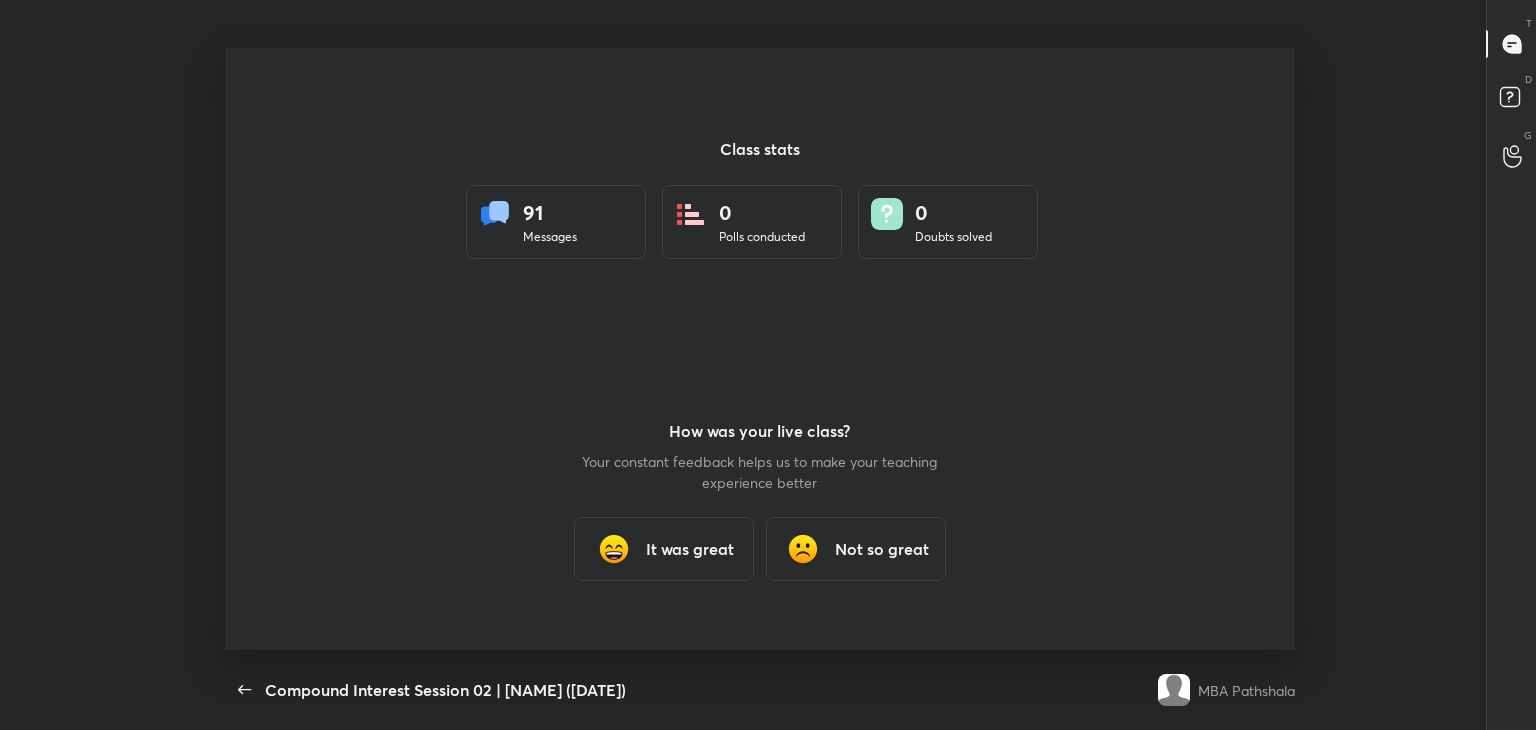 scroll, scrollTop: 99397, scrollLeft: 98715, axis: both 